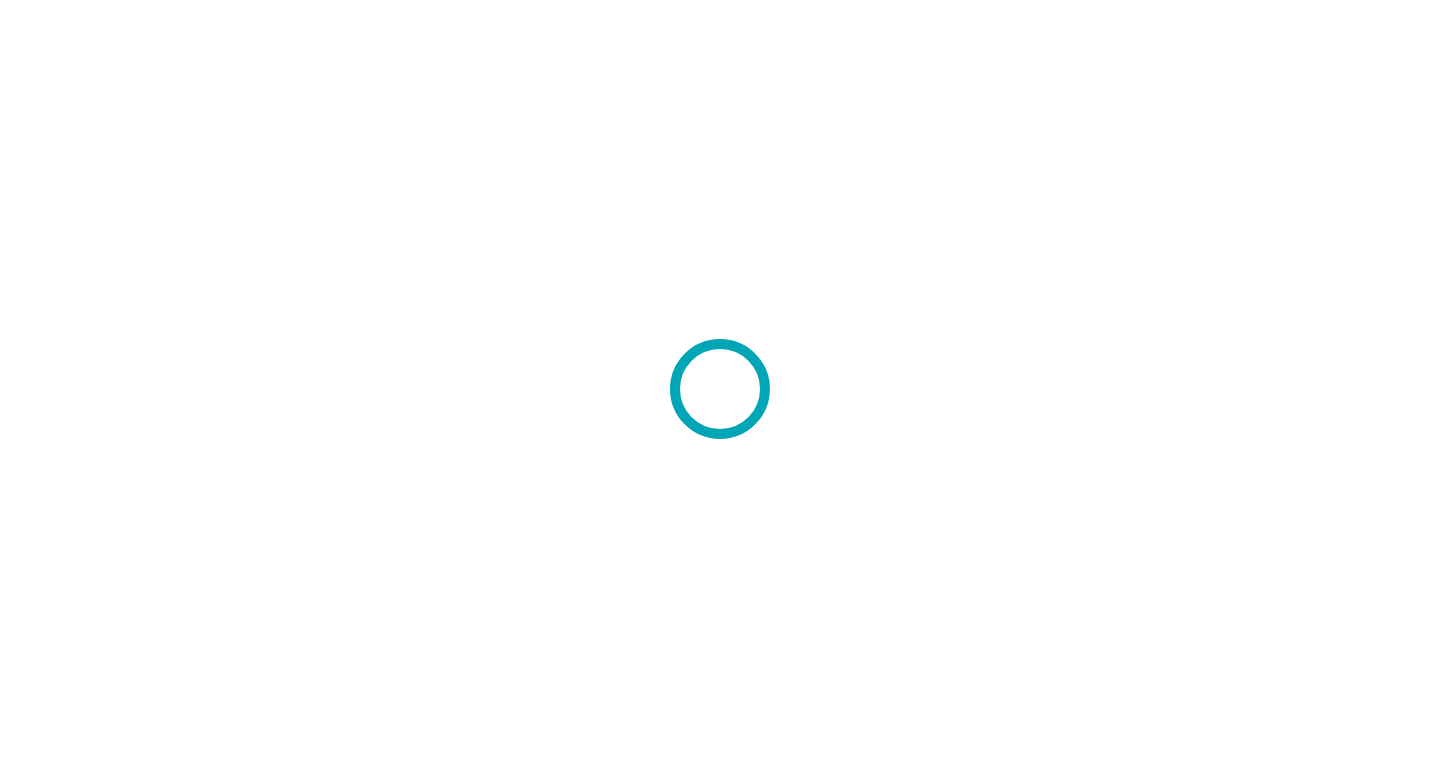 scroll, scrollTop: 0, scrollLeft: 0, axis: both 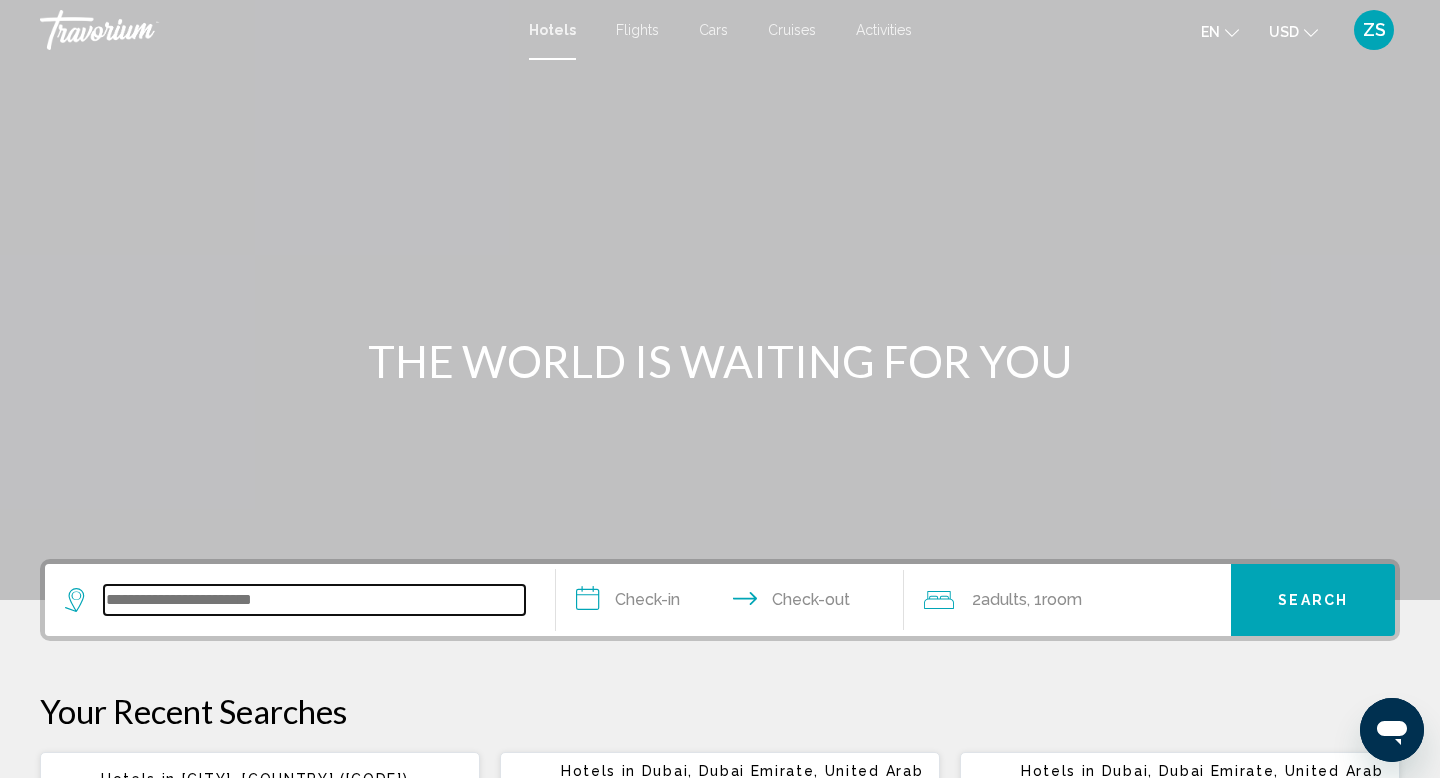 click at bounding box center [314, 600] 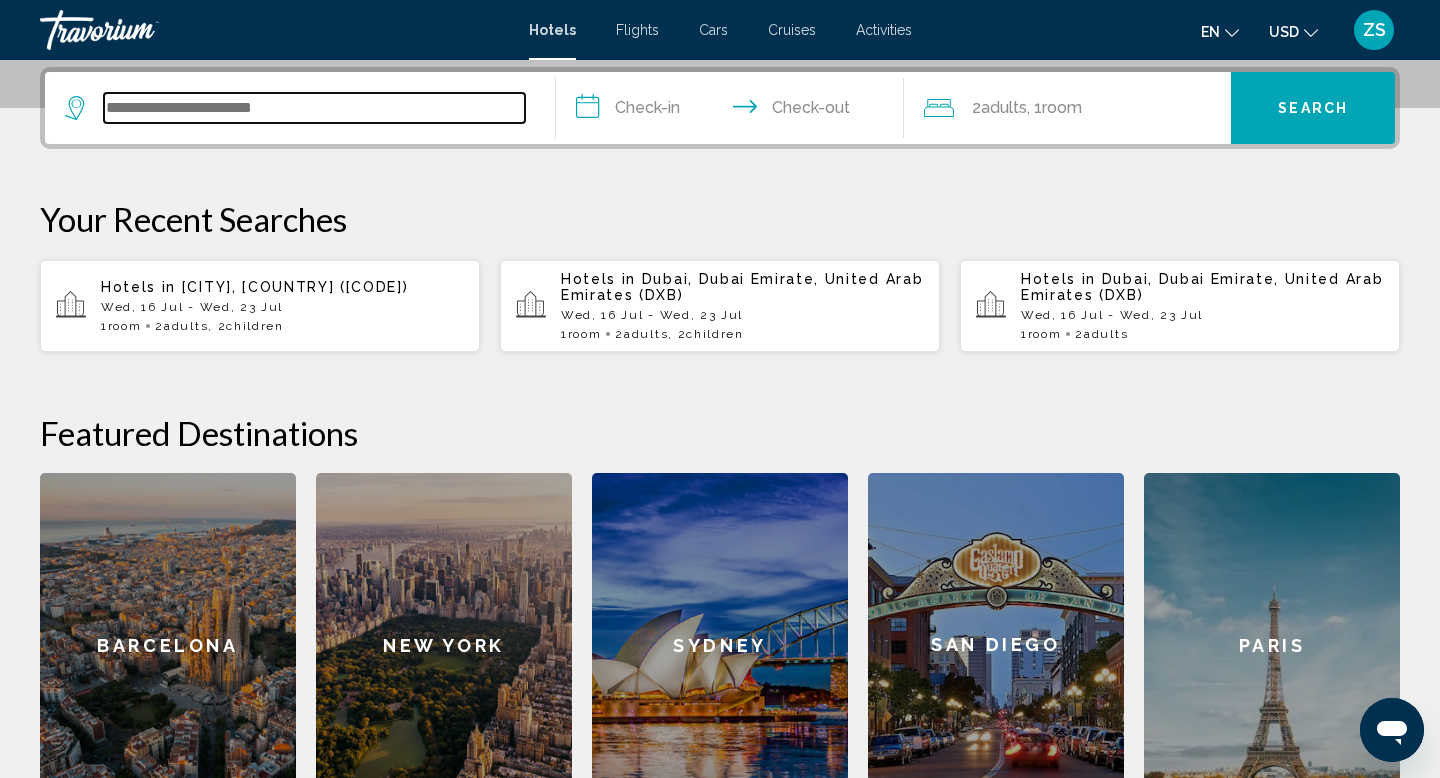 scroll, scrollTop: 494, scrollLeft: 0, axis: vertical 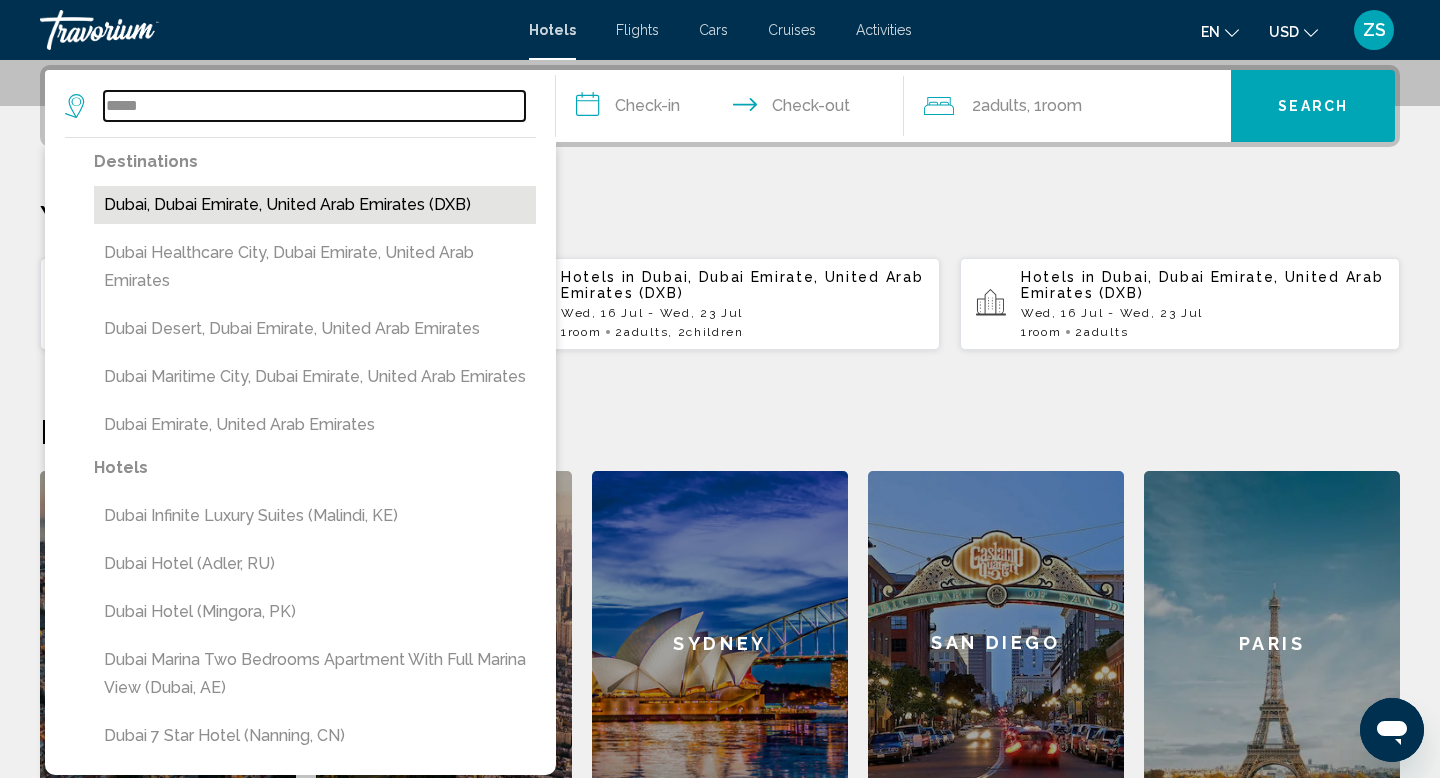 type on "*****" 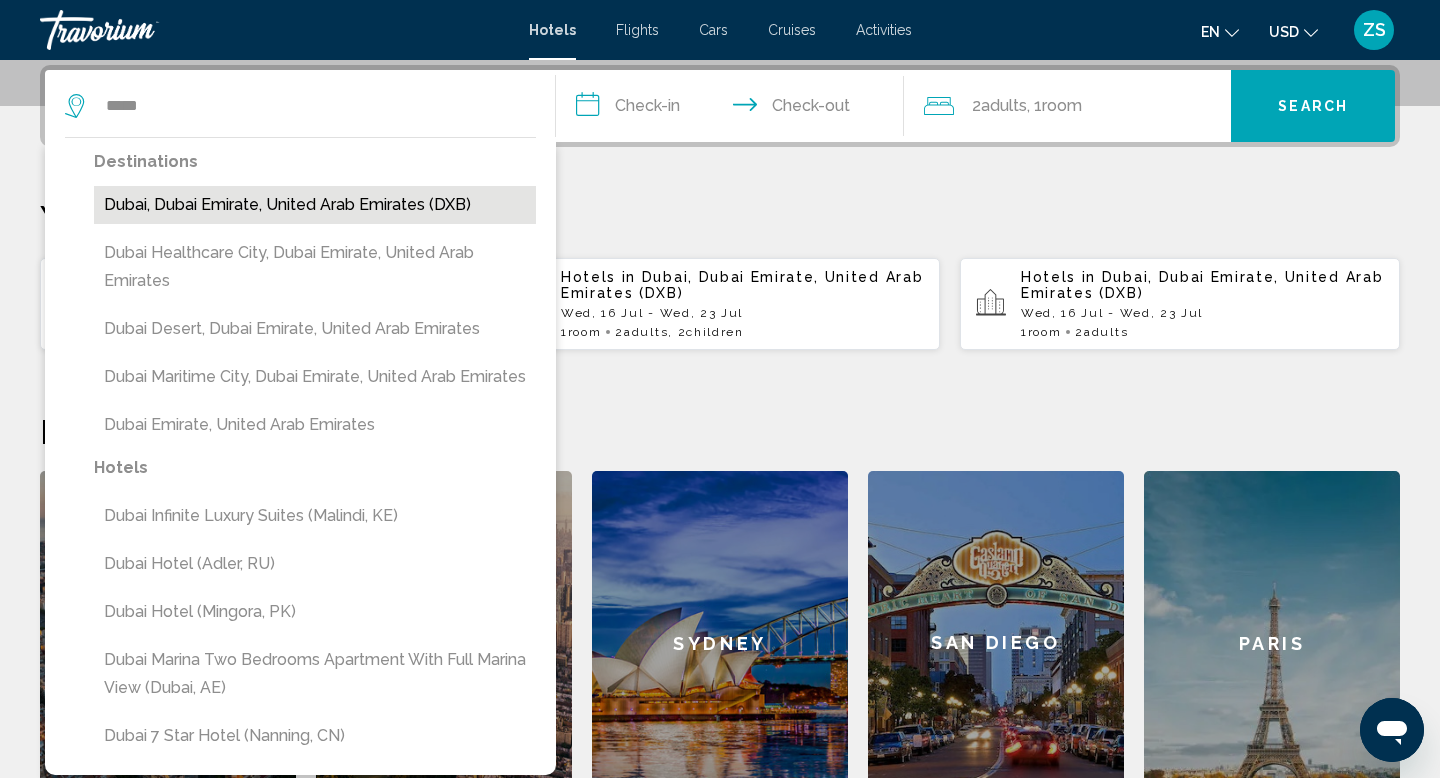 click on "Dubai, Dubai Emirate, United Arab Emirates (DXB)" at bounding box center [315, 205] 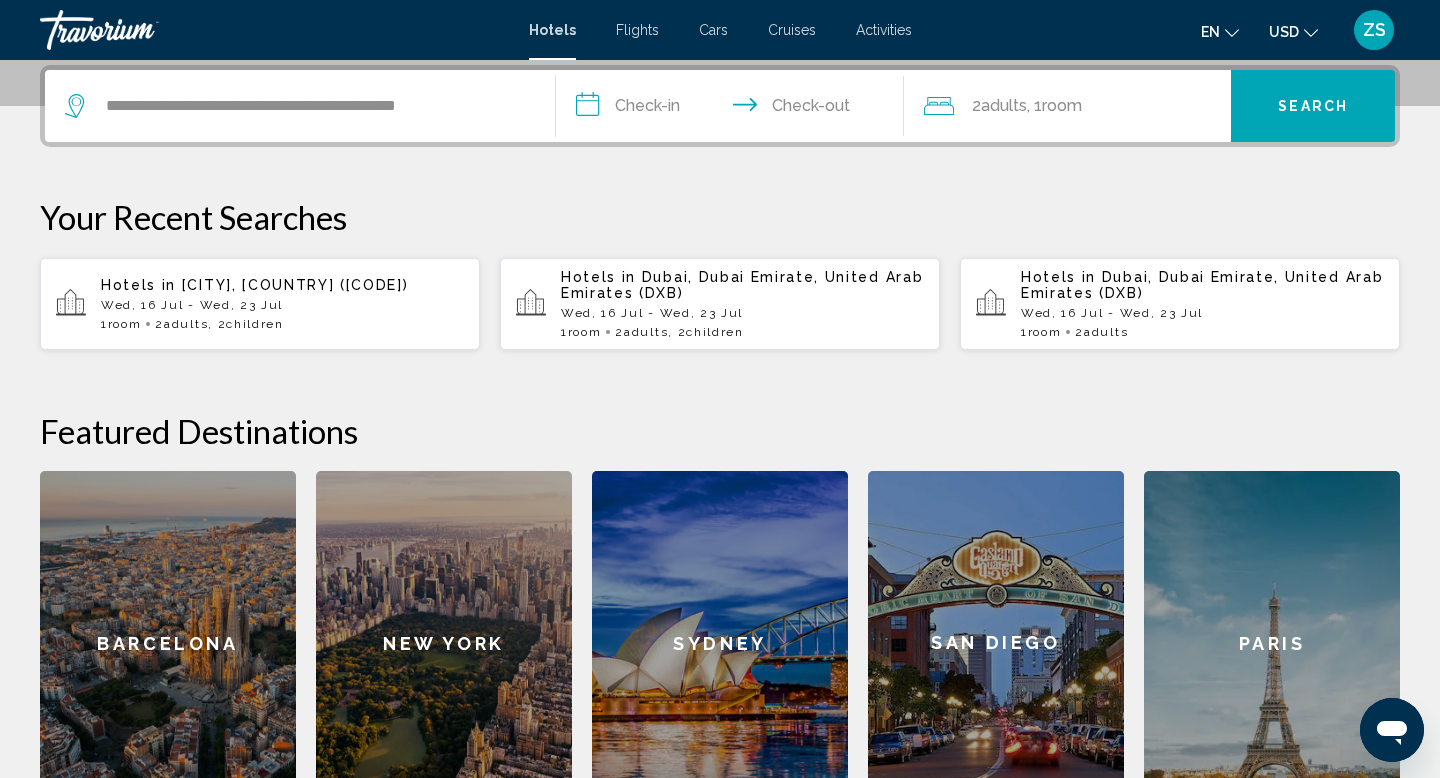 click on "**********" at bounding box center [734, 109] 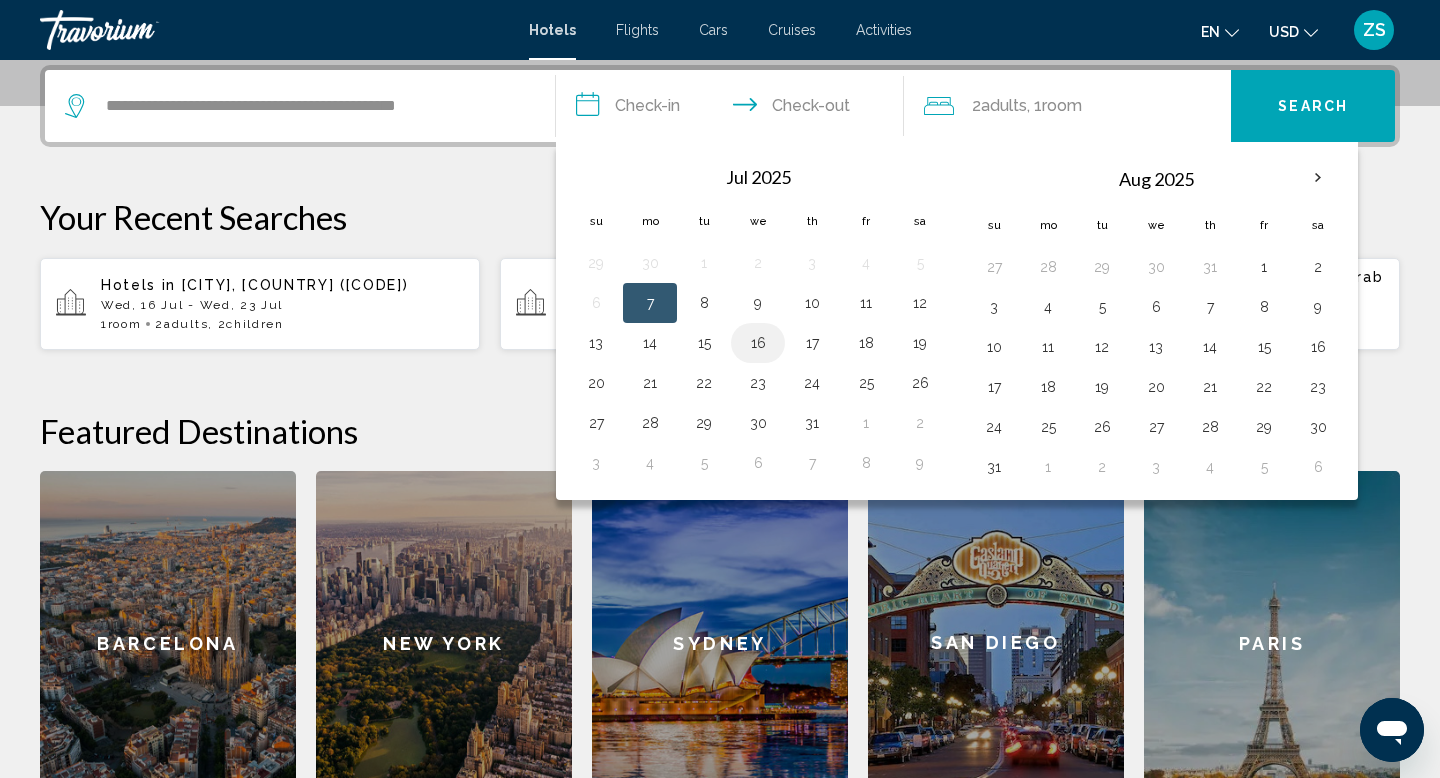 click on "16" at bounding box center [758, 343] 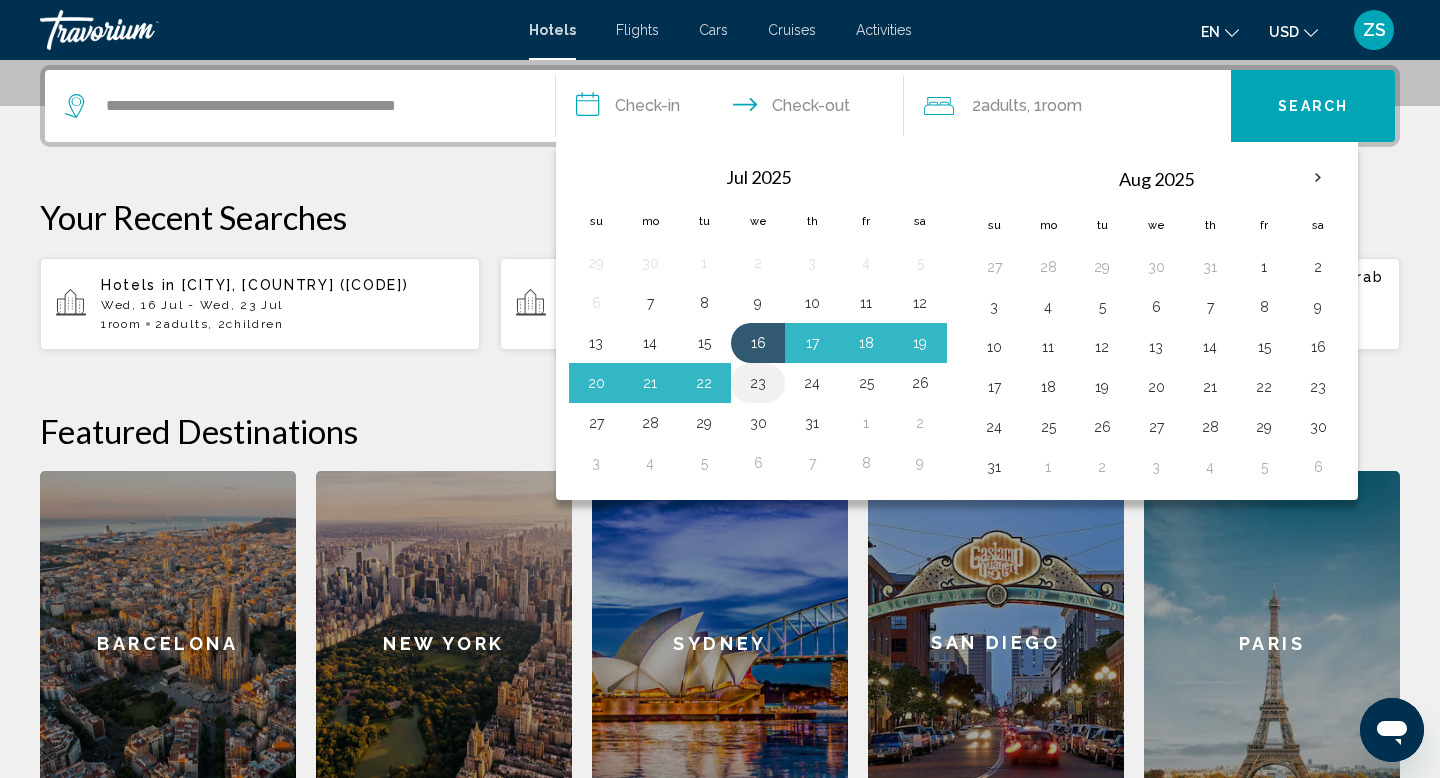 click on "23" at bounding box center [758, 383] 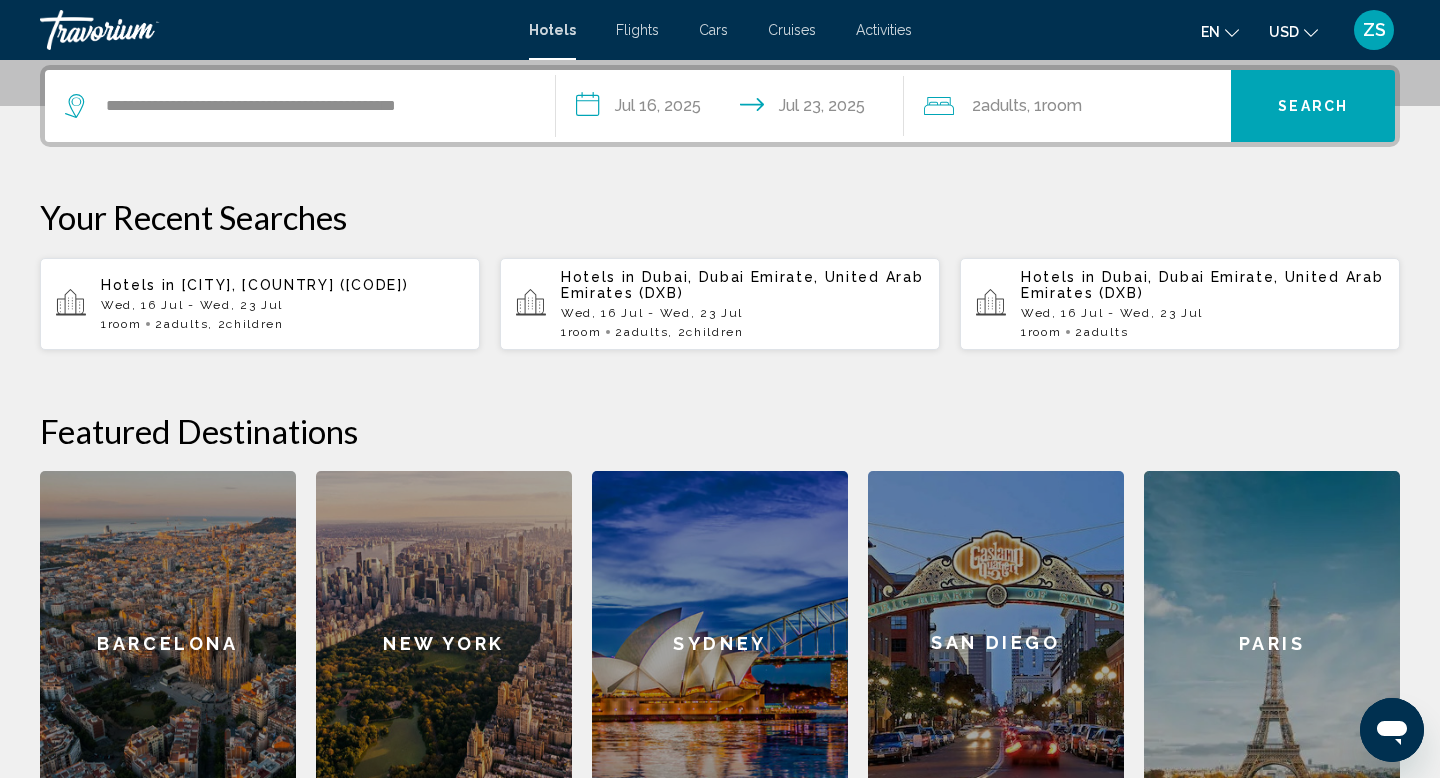 click on "Room" at bounding box center (1062, 105) 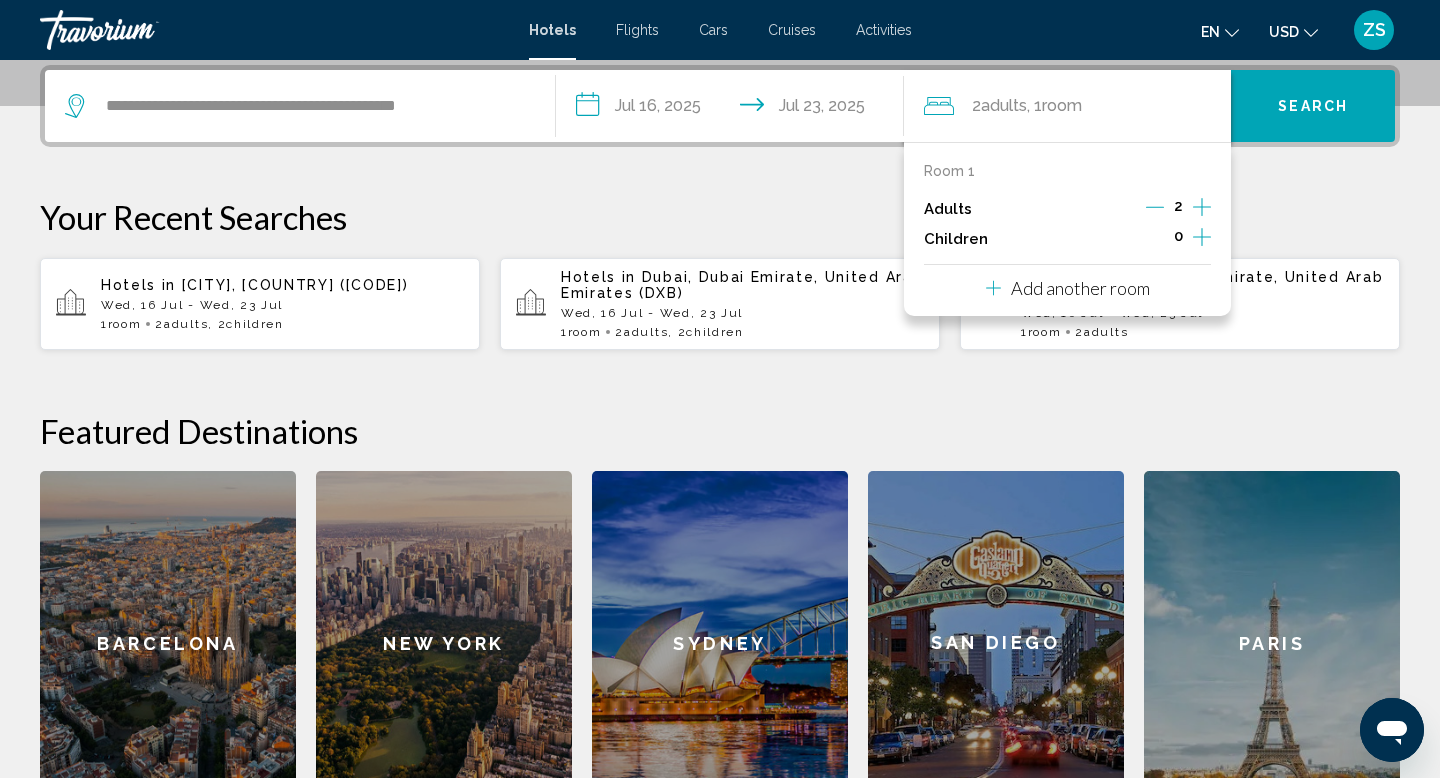 click at bounding box center (1202, 237) 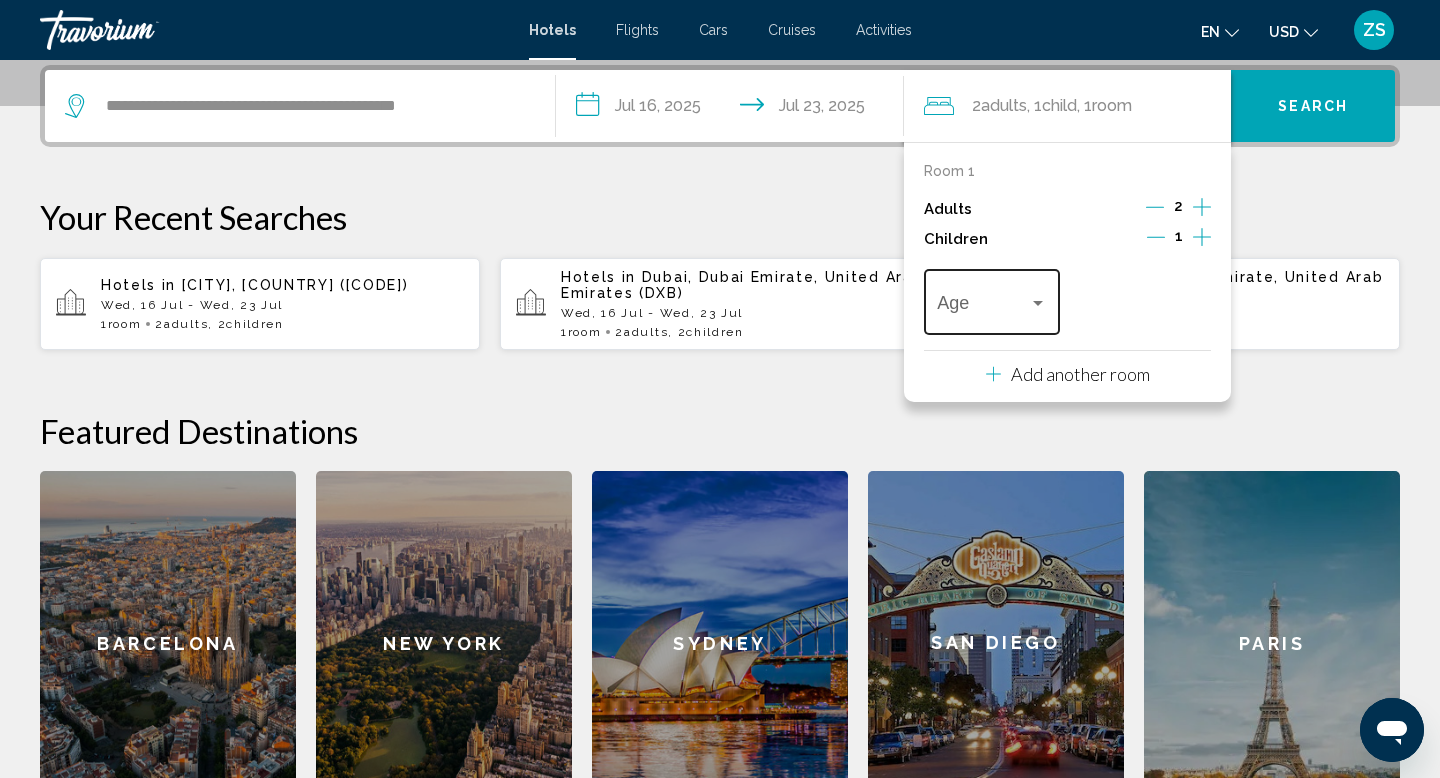 click at bounding box center (1038, 303) 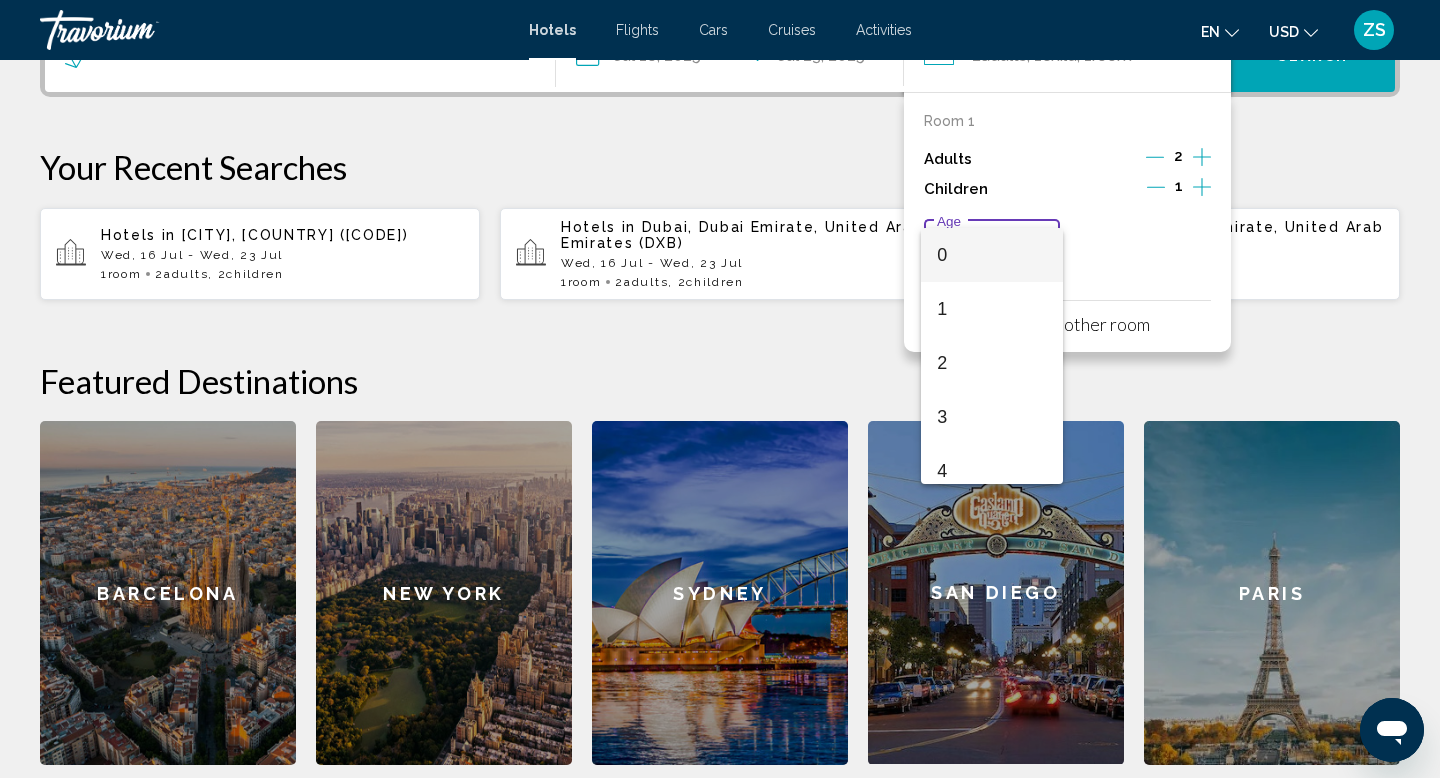 scroll, scrollTop: 546, scrollLeft: 0, axis: vertical 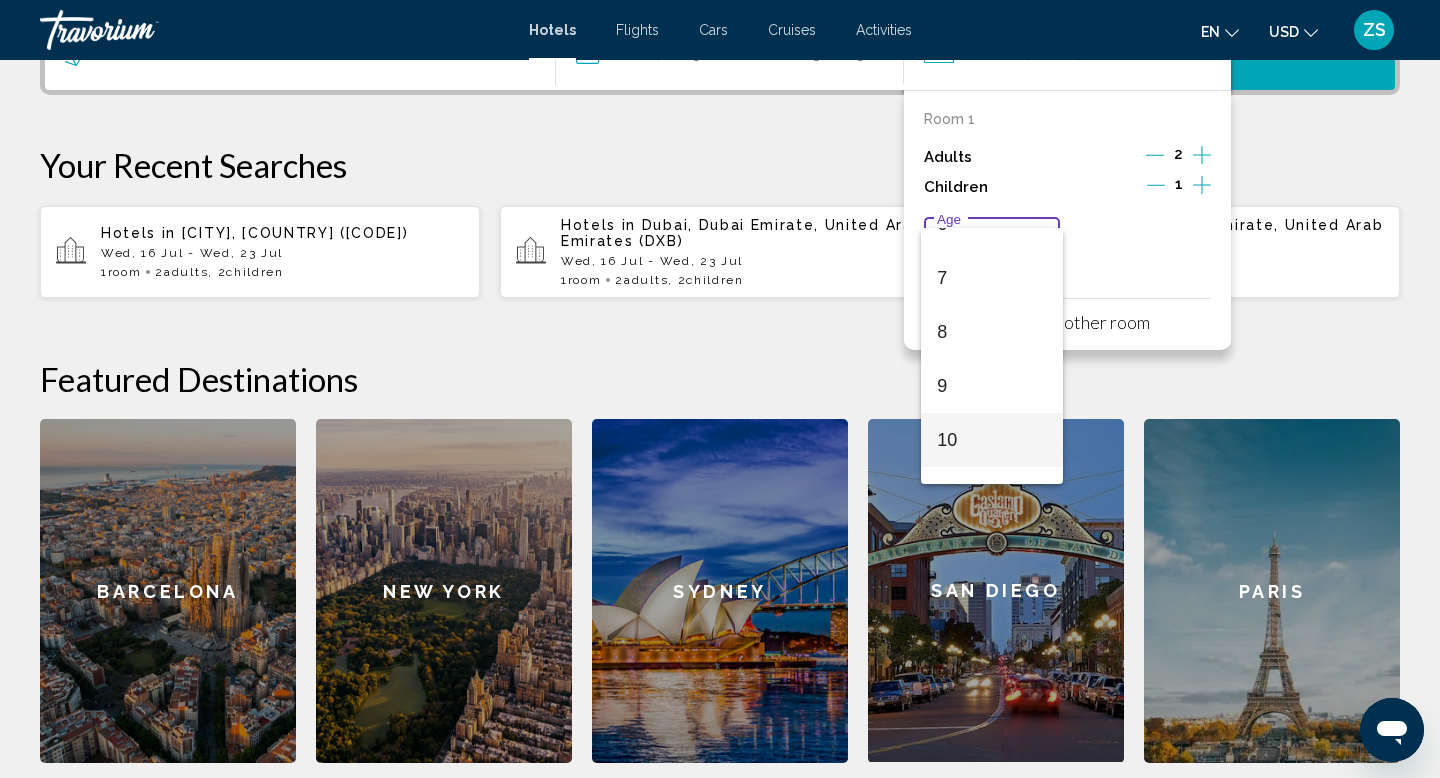 click on "10" at bounding box center (991, 440) 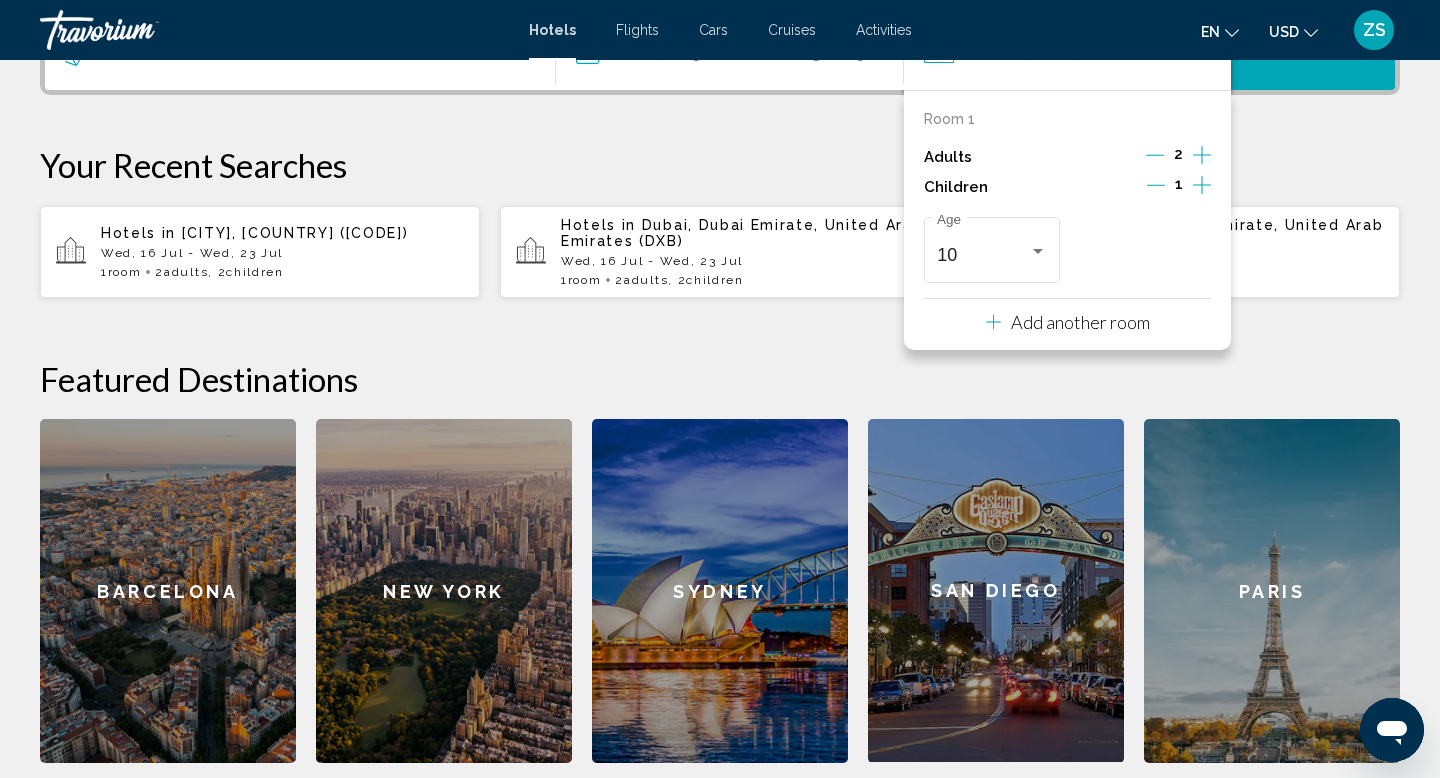 click at bounding box center (1202, 185) 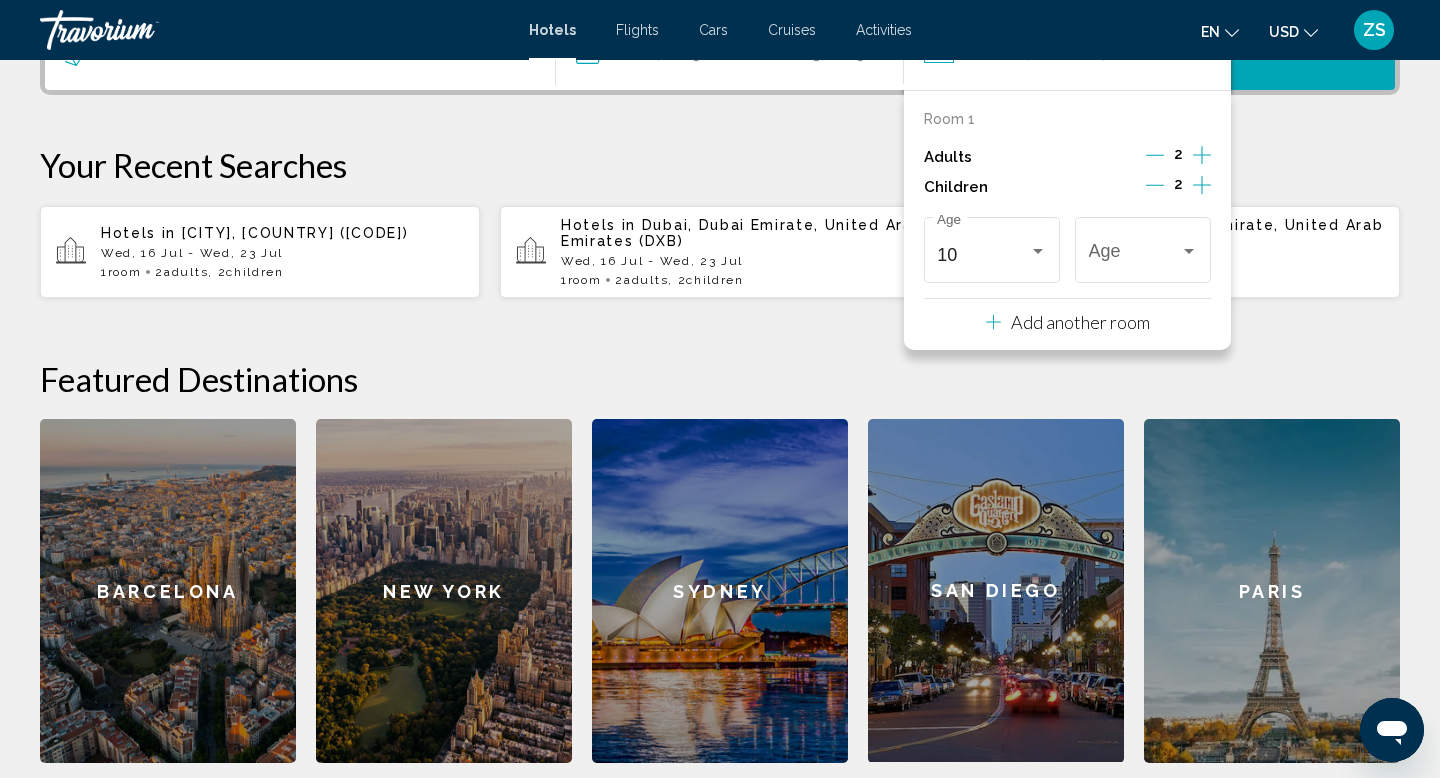 scroll, scrollTop: 494, scrollLeft: 0, axis: vertical 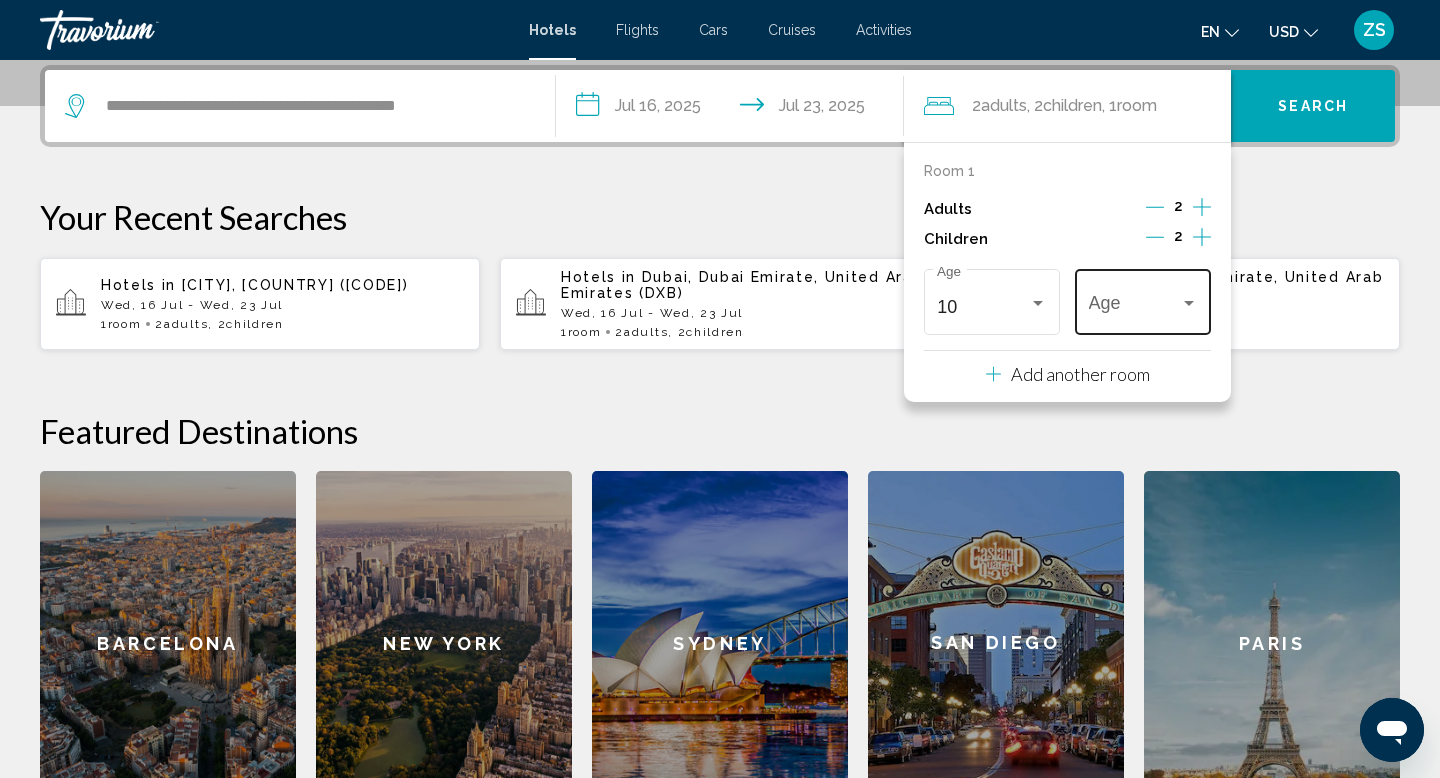 click at bounding box center (1134, 307) 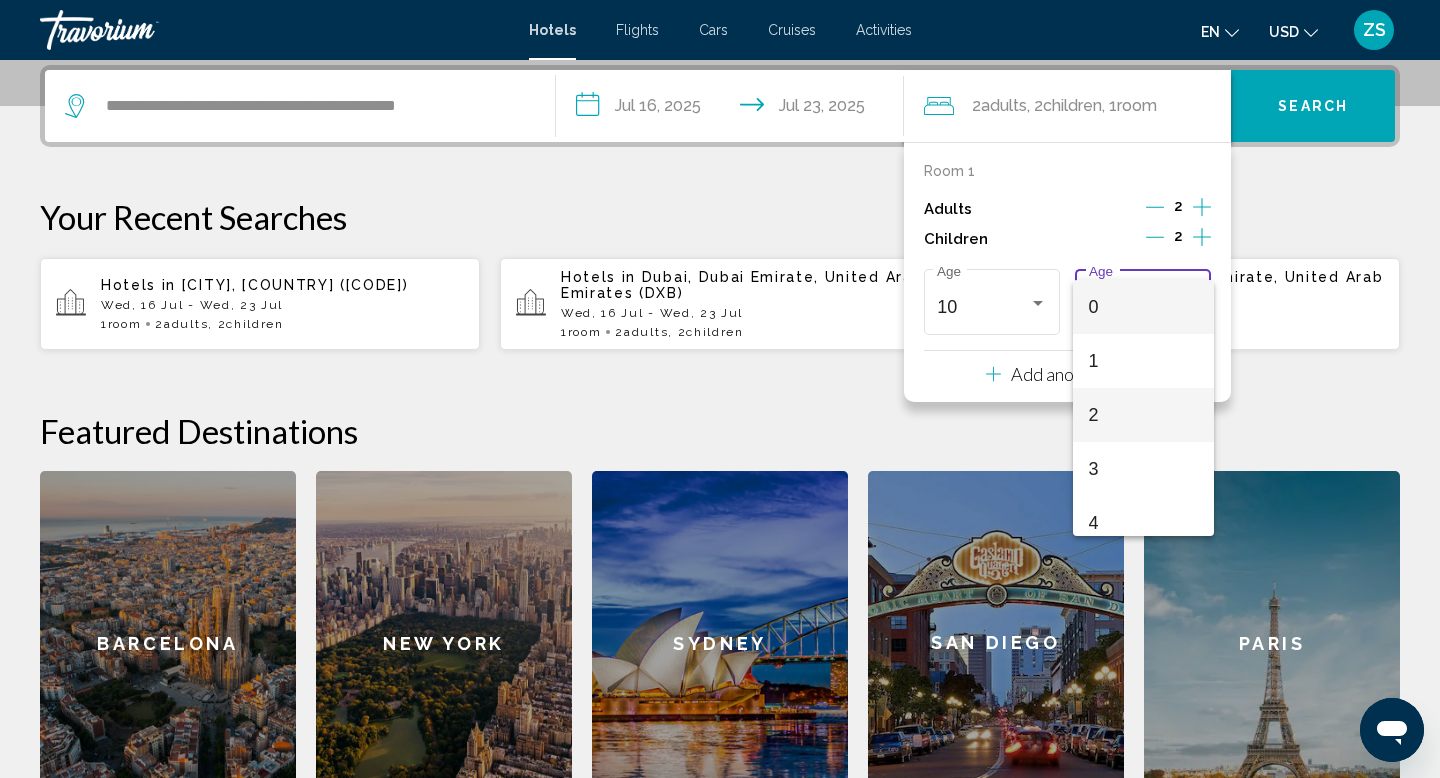 scroll, scrollTop: 716, scrollLeft: 0, axis: vertical 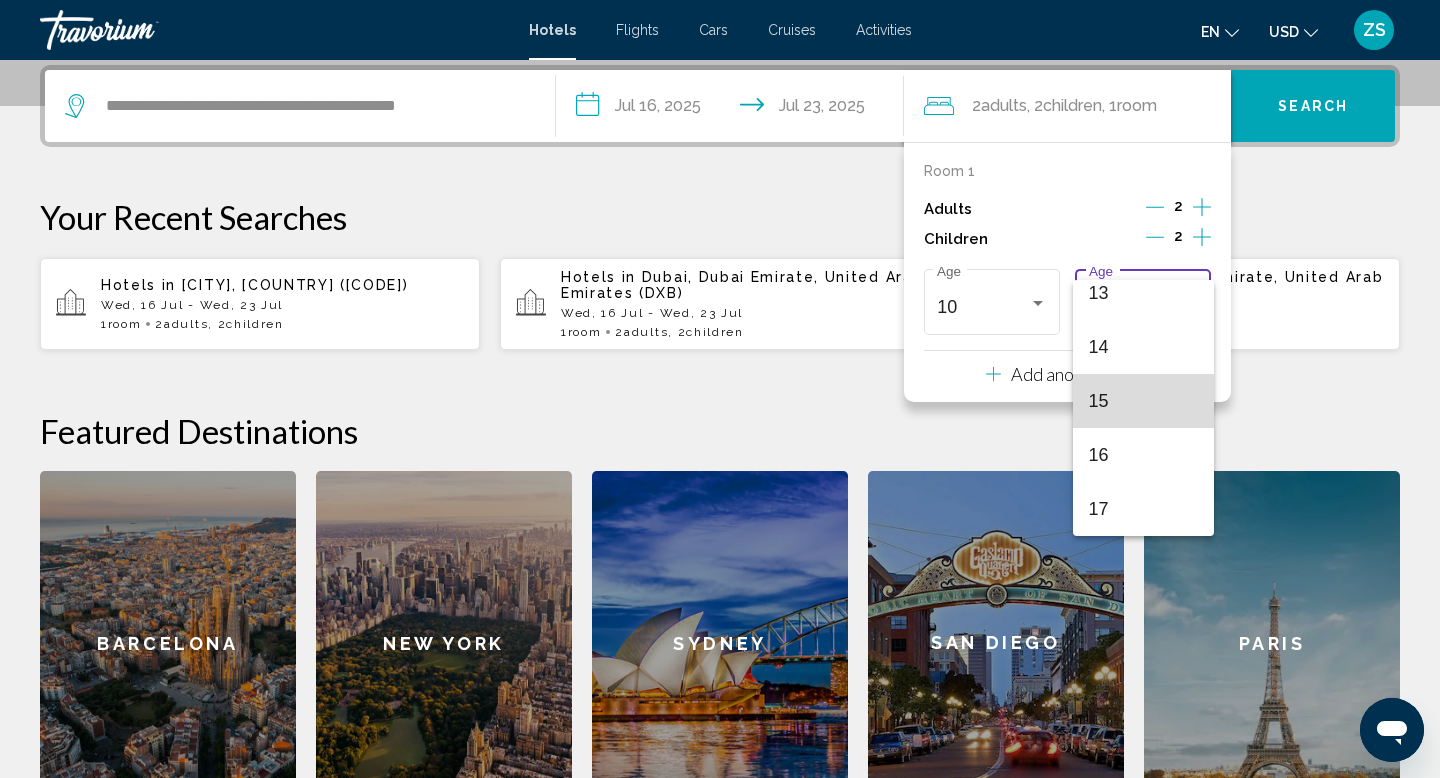 click on "15" at bounding box center [1143, 401] 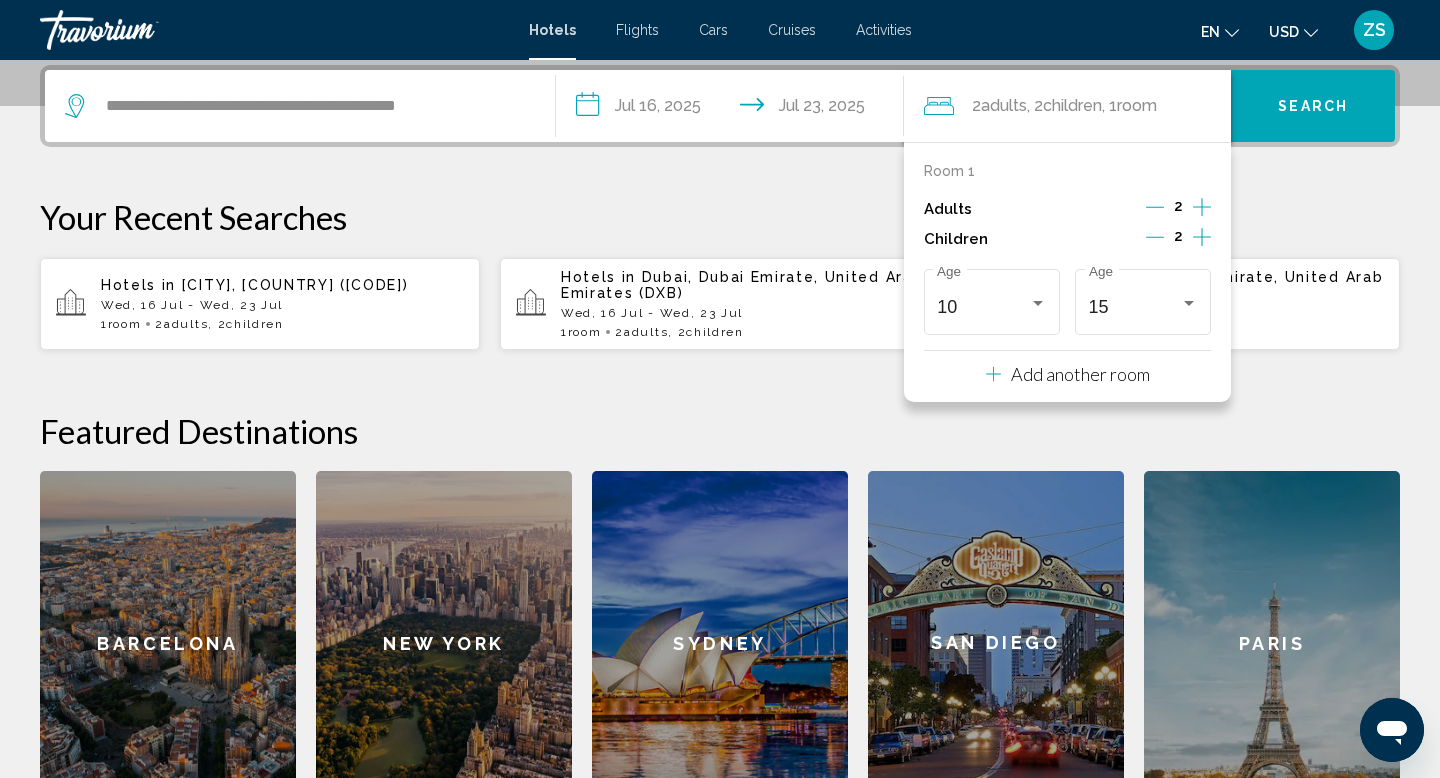 click on "Featured Destinations" at bounding box center (720, 431) 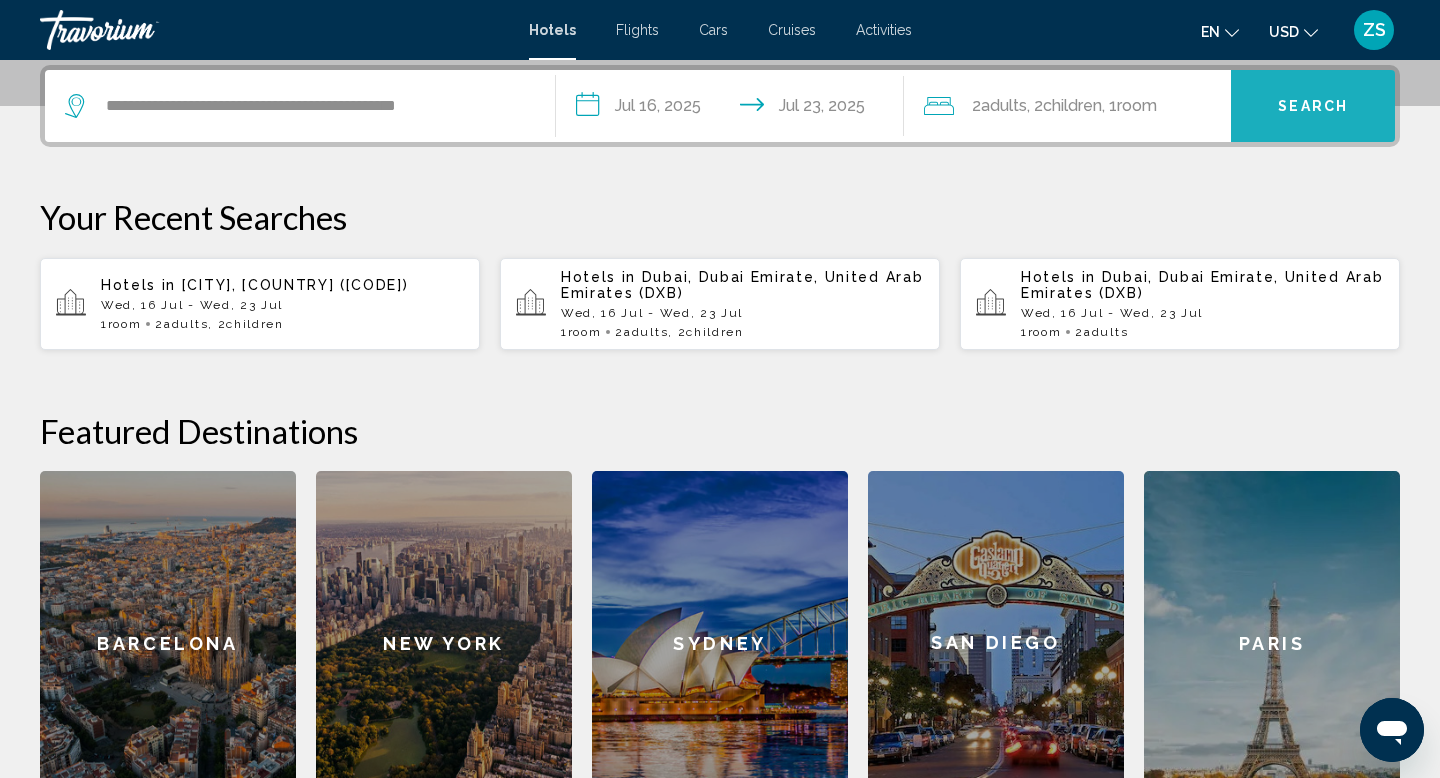 click on "Search" at bounding box center [1313, 107] 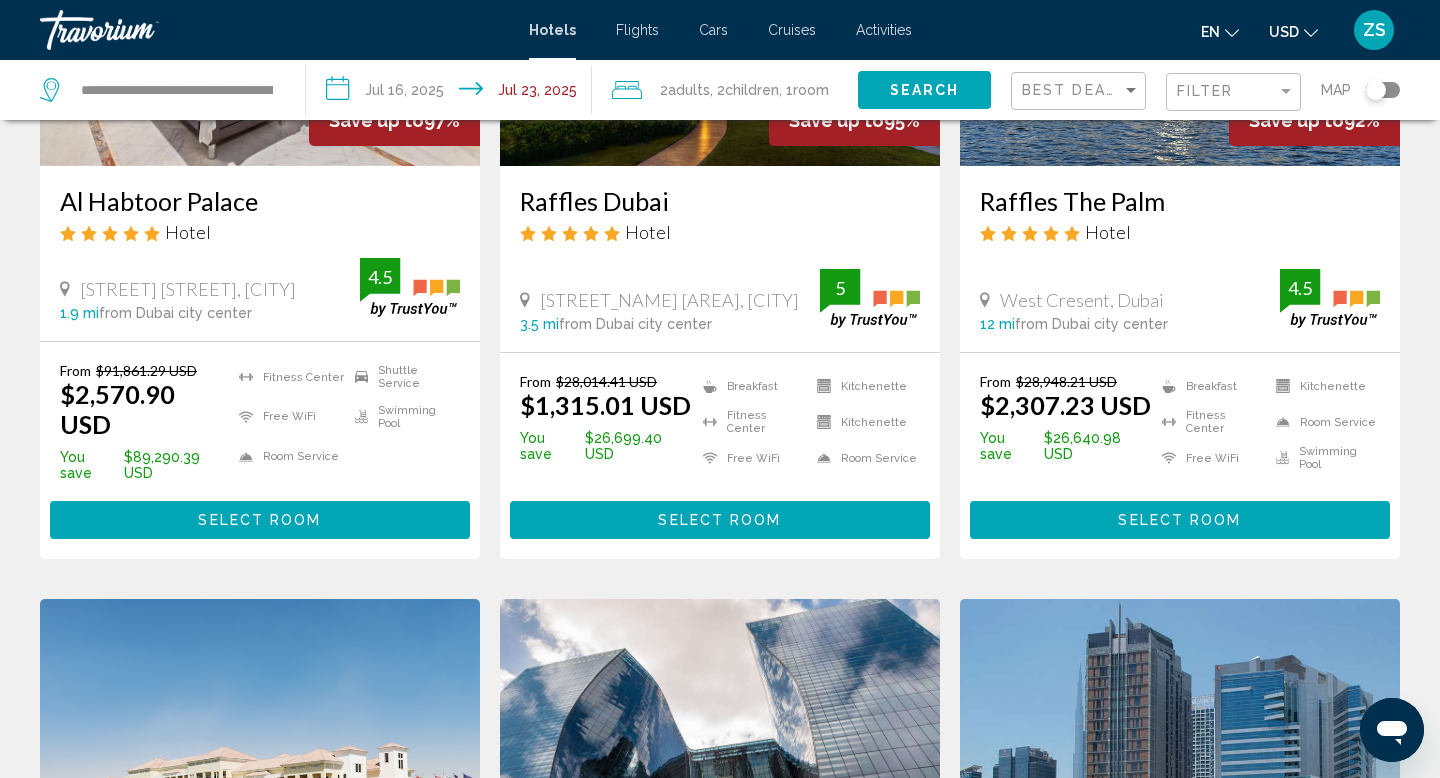 scroll, scrollTop: 0, scrollLeft: 0, axis: both 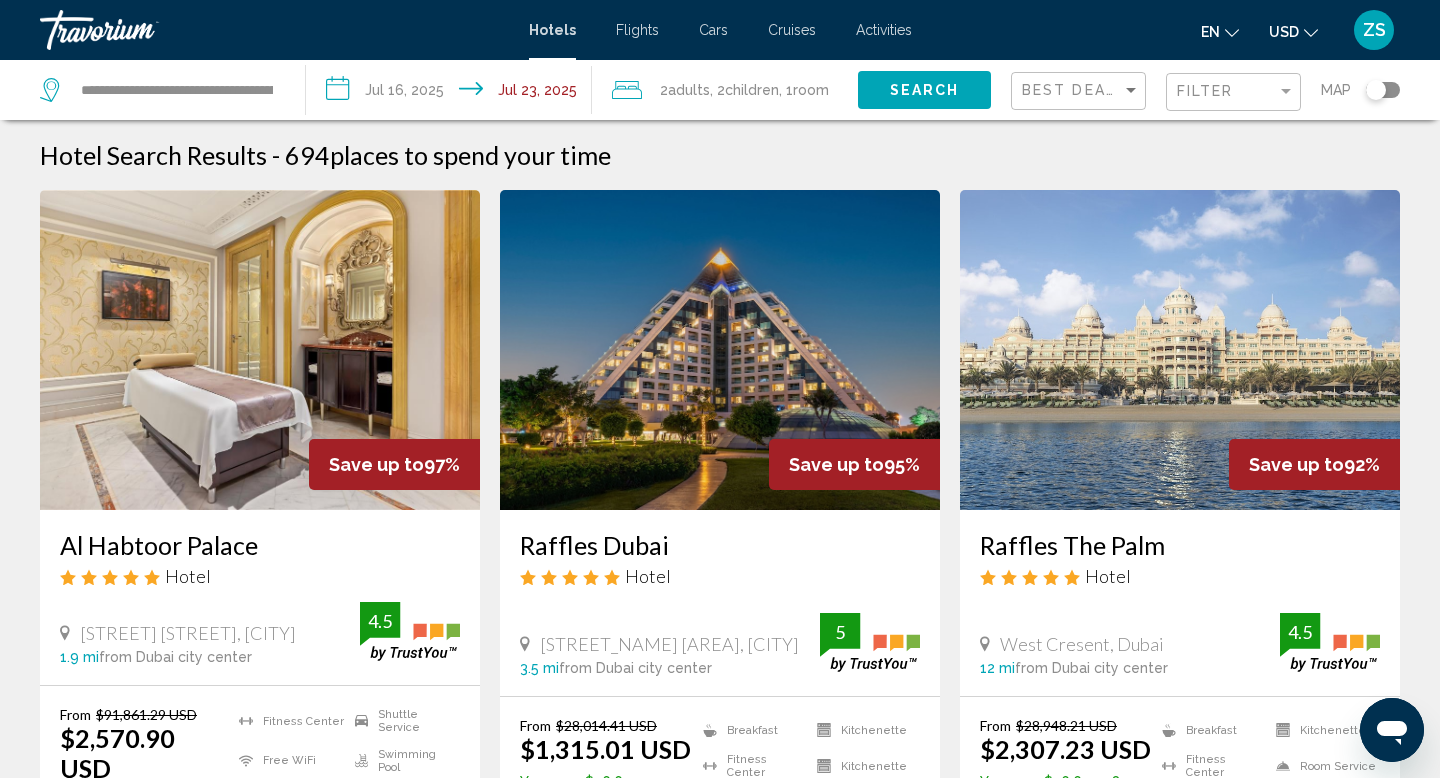 click at bounding box center (1311, 33) 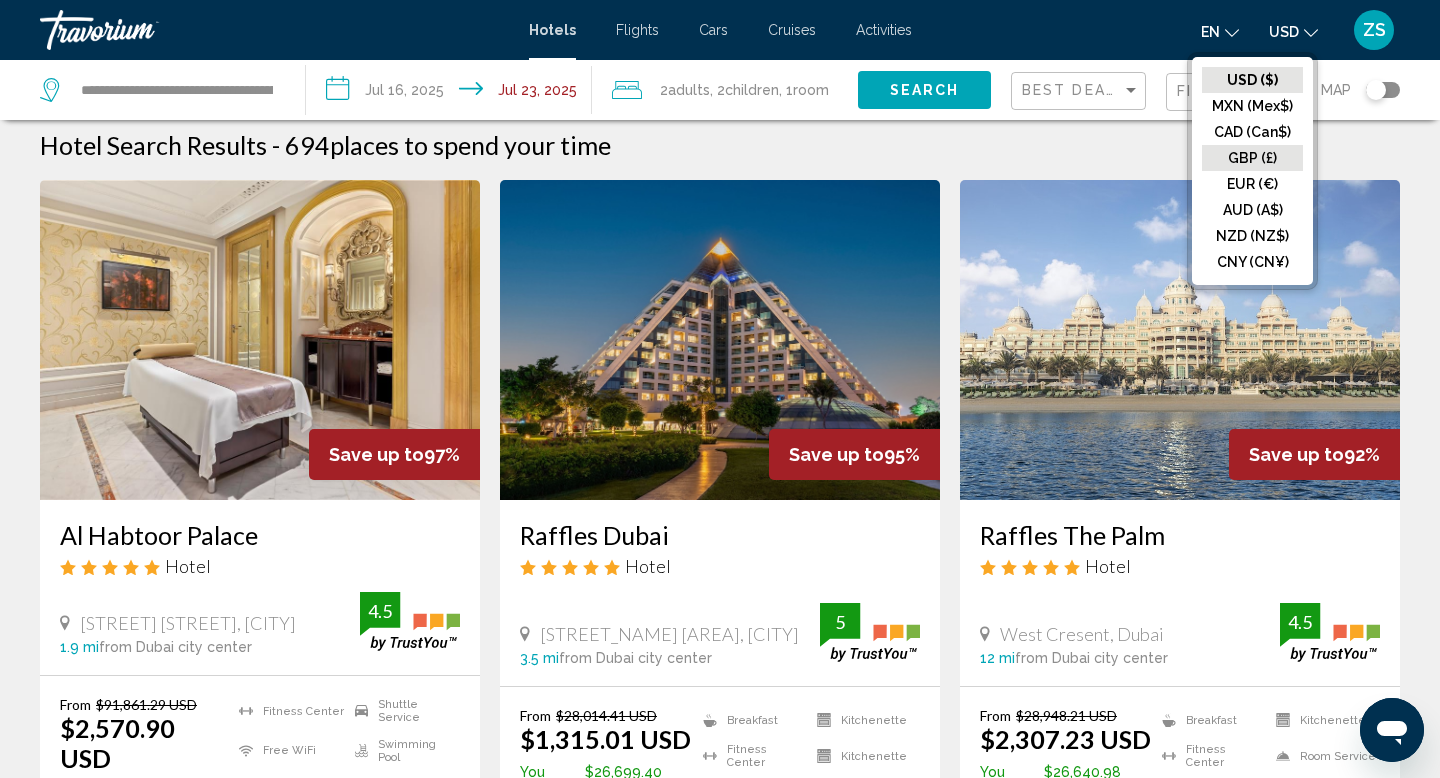 scroll, scrollTop: 0, scrollLeft: 0, axis: both 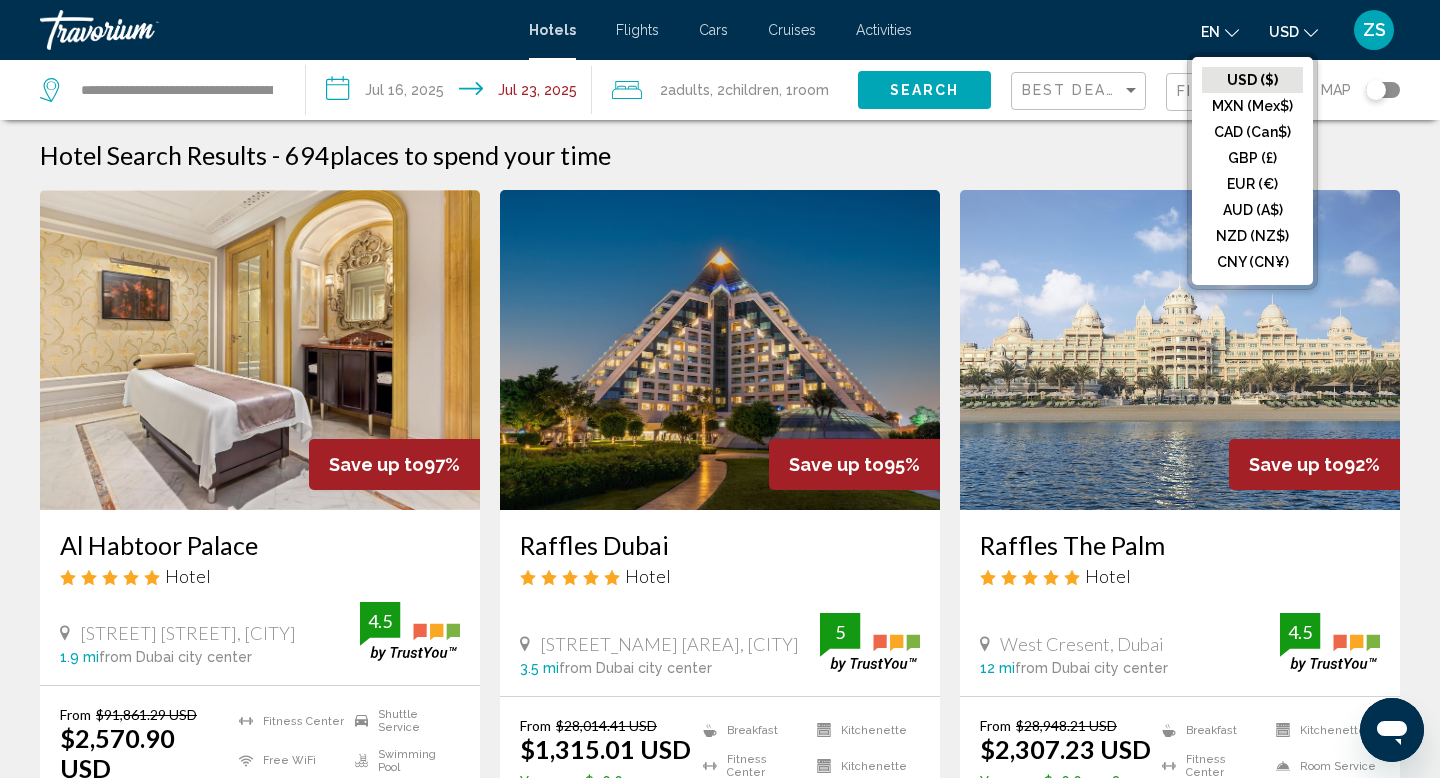 click on "Hotel Search Results  -   694  places to spend your time Save up to  97%   Al Habtoor Palace
Hotel
[STREET] [STREET], [CITY] 1.9 mi  from [CITY] city center from hotel 4.5 From [PRICE] USD [PRICE] USD  You save  [PRICE] USD
Fitness Center
Free WiFi
Room Service
Shuttle Service
Swimming Pool  4.5 Select Room Save up to  95%   Raffles [CITY]
Hotel
[STREET] [STREET] [CITY] 3.5 mi  from [CITY] city center from hotel 5 4.5" at bounding box center (720, 1693) 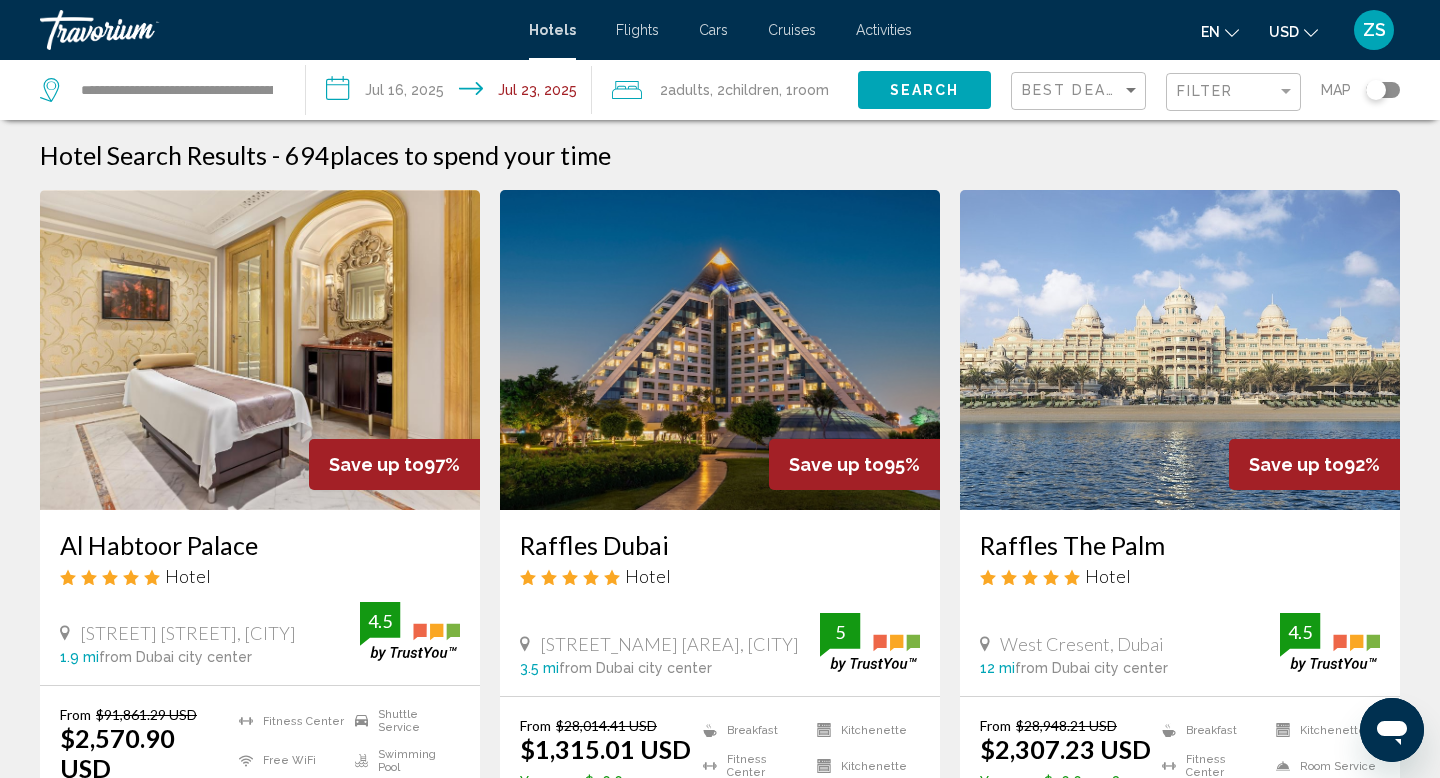click at bounding box center [1232, 30] 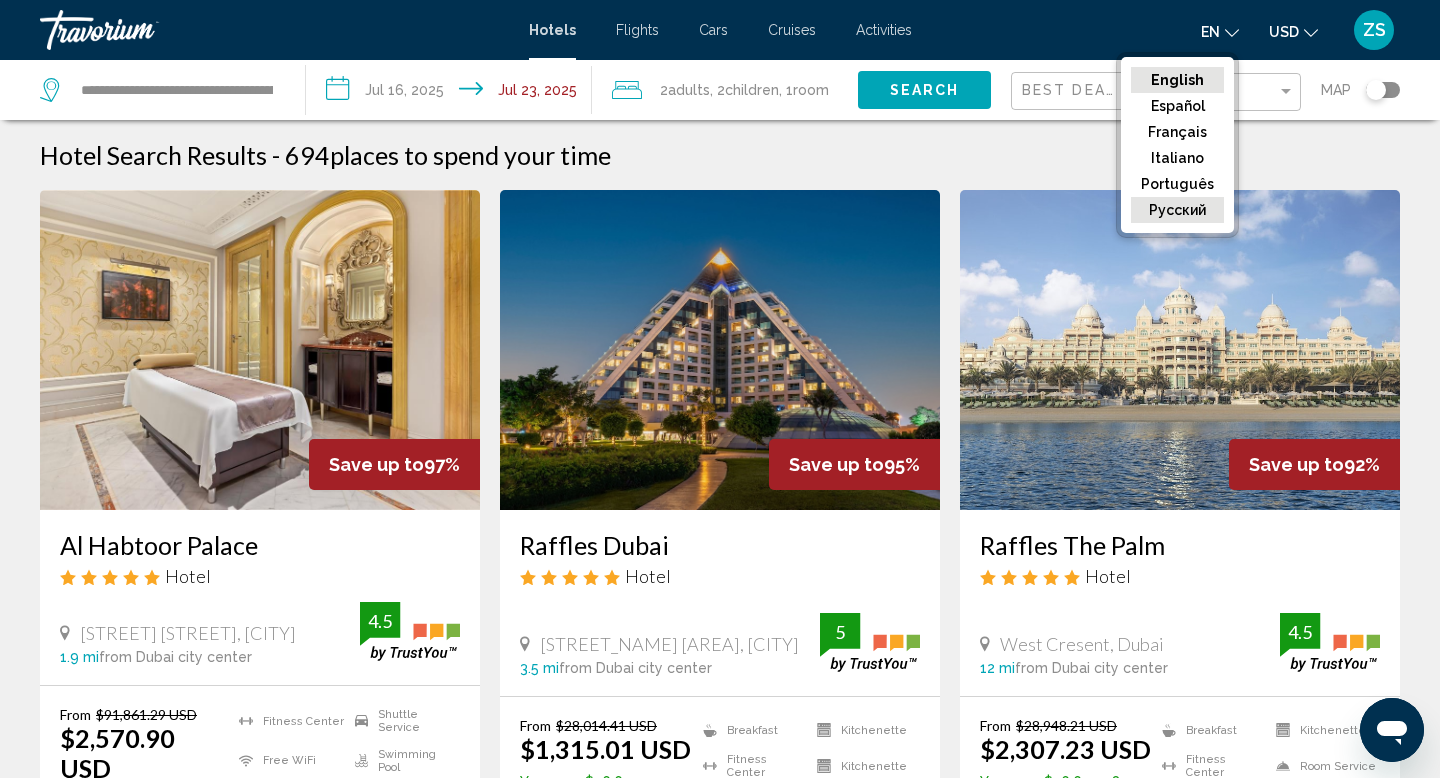 click on "русский" at bounding box center [1177, 80] 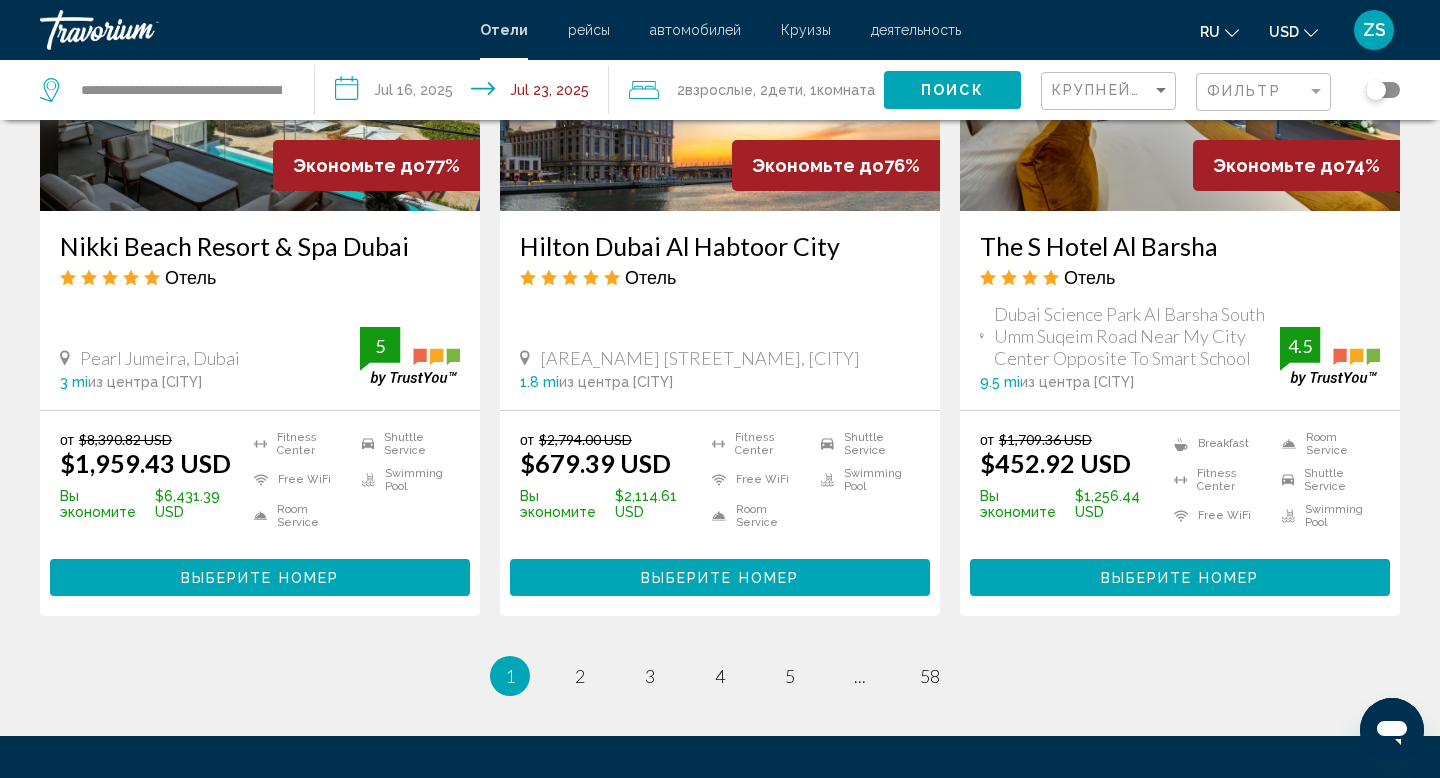 scroll, scrollTop: 2589, scrollLeft: 0, axis: vertical 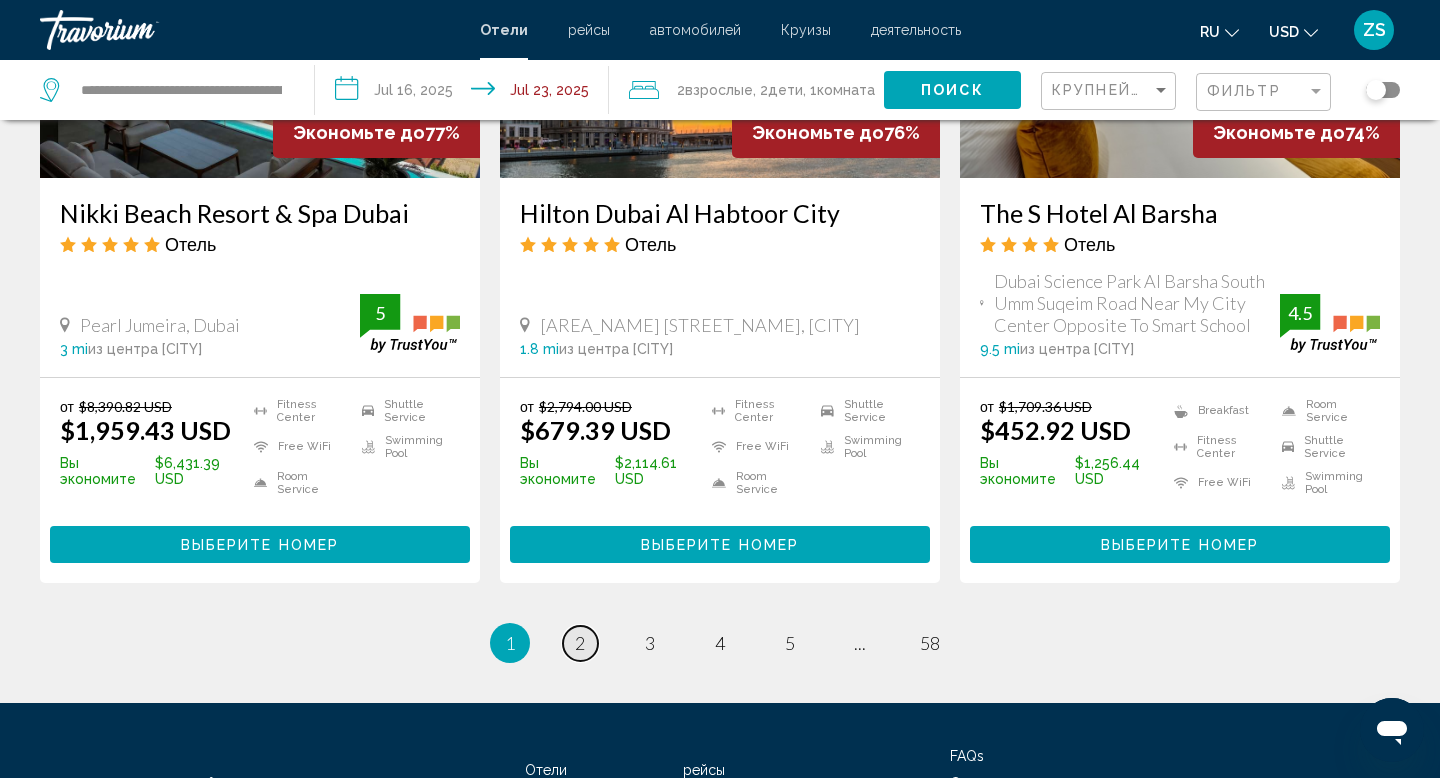 click on "2" at bounding box center [580, 643] 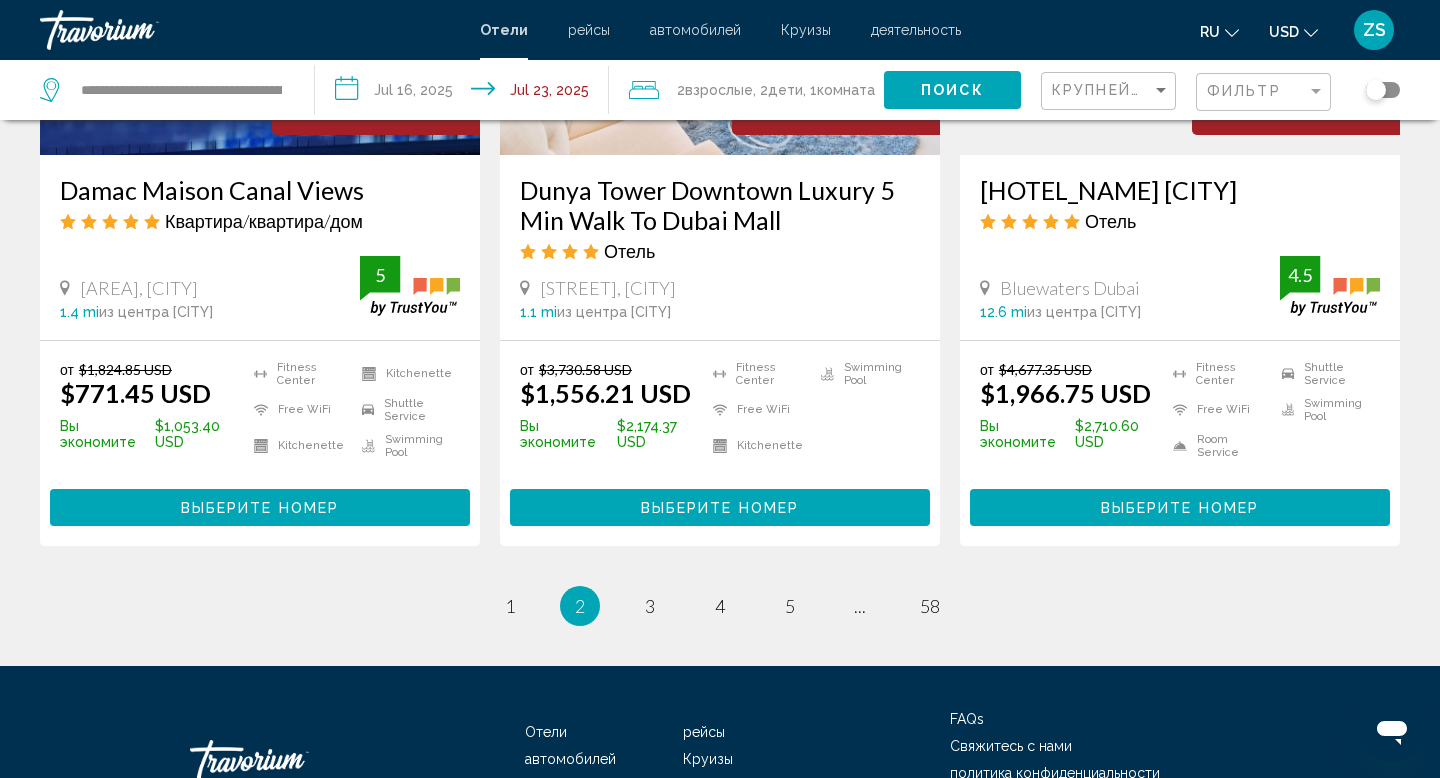 scroll, scrollTop: 2631, scrollLeft: 0, axis: vertical 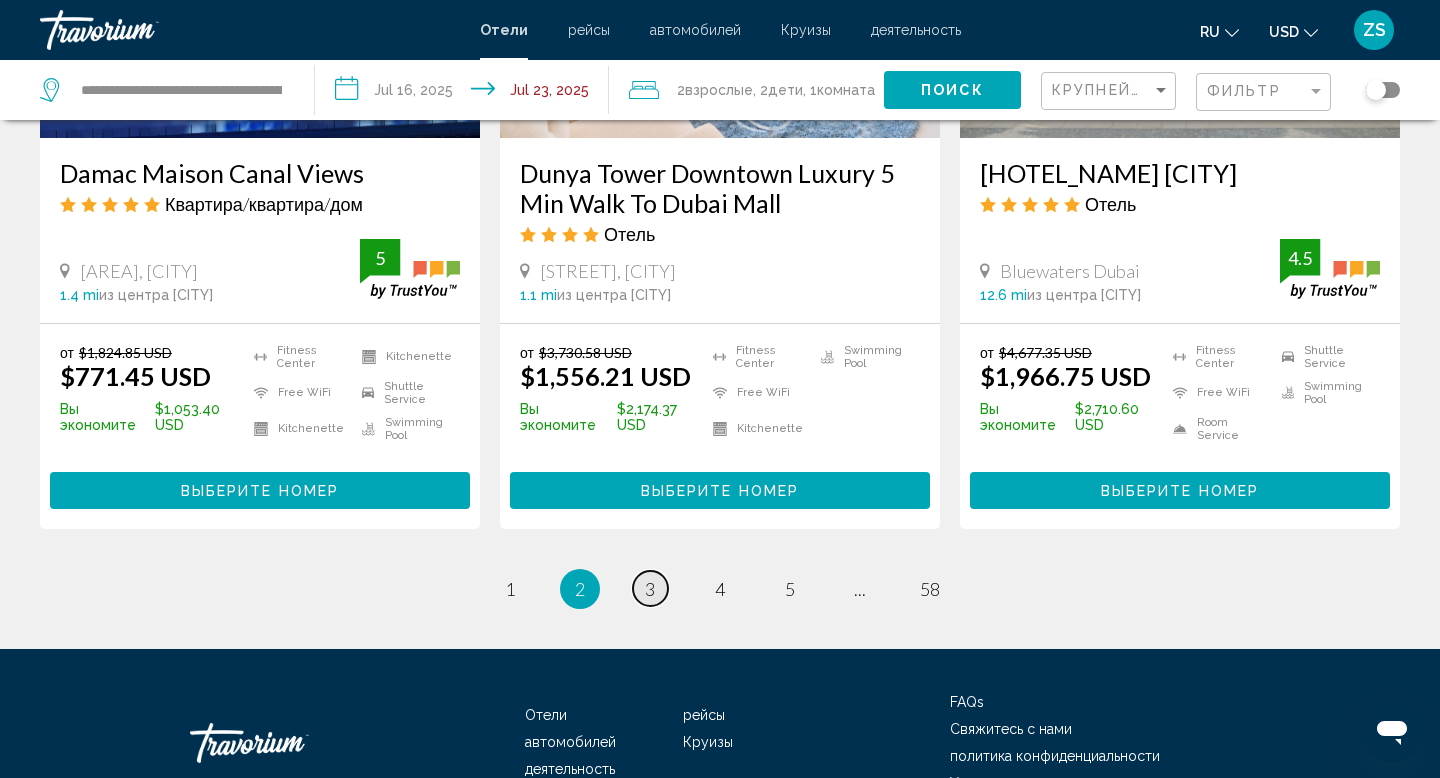 click on "3" at bounding box center [510, 589] 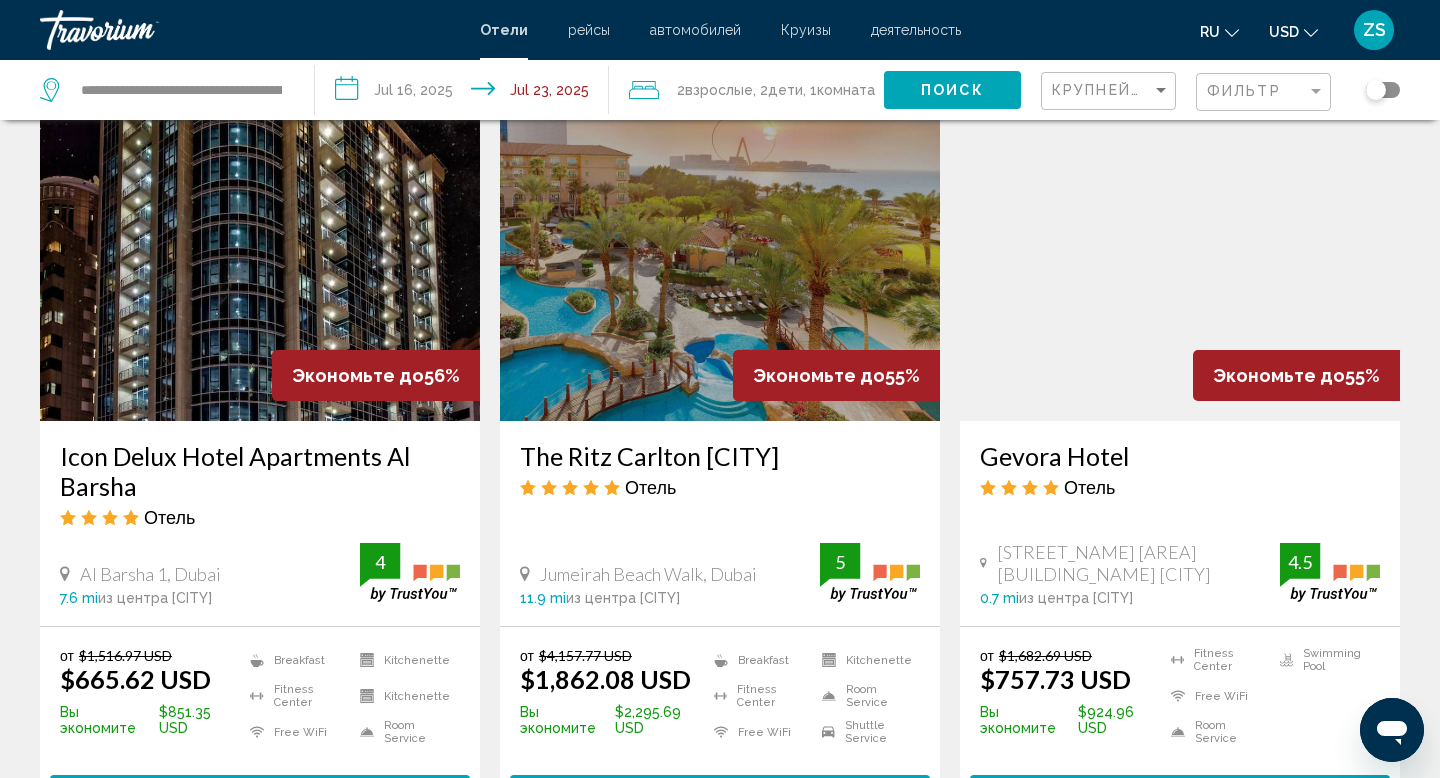 scroll, scrollTop: 834, scrollLeft: 0, axis: vertical 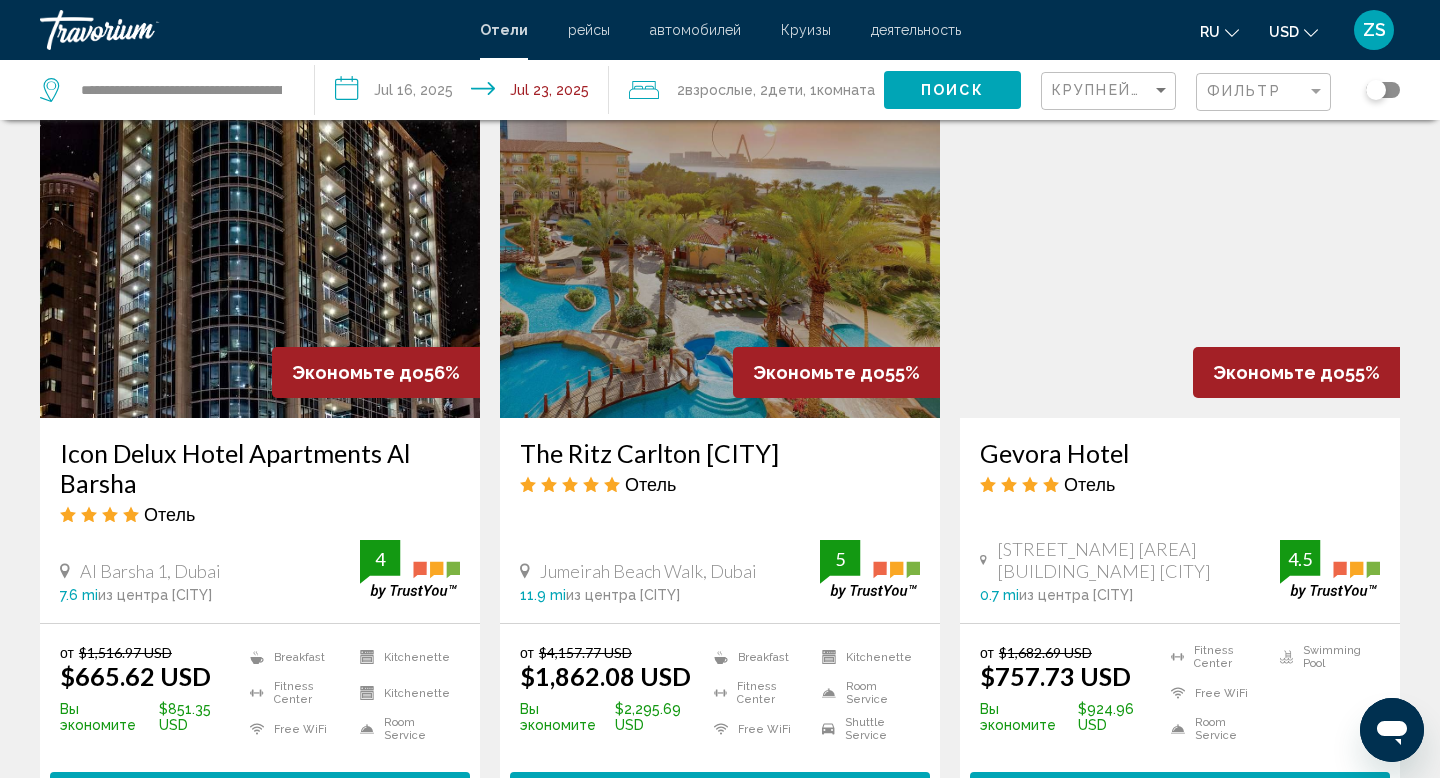 click on "The Ritz Carlton [CITY]" at bounding box center (720, 453) 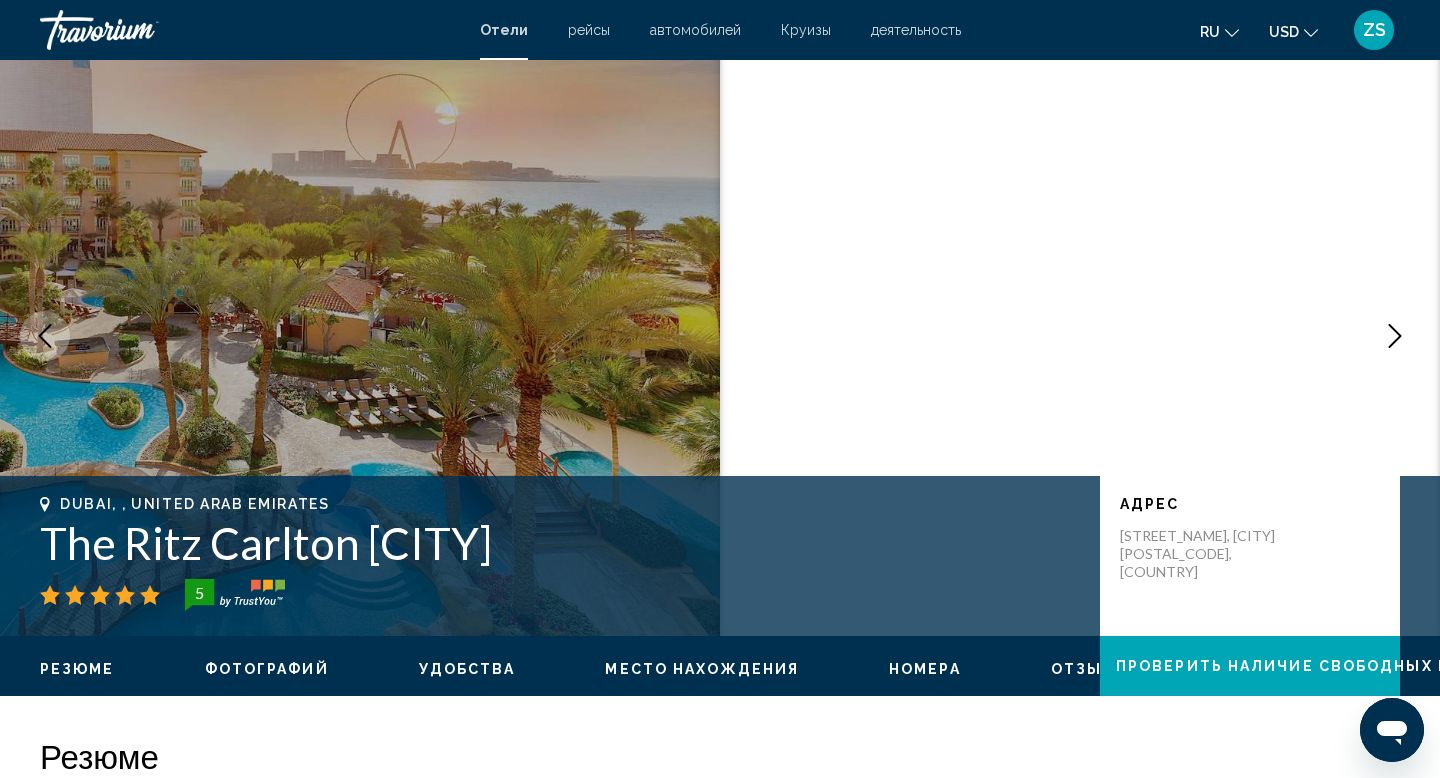 scroll, scrollTop: 24, scrollLeft: 39, axis: both 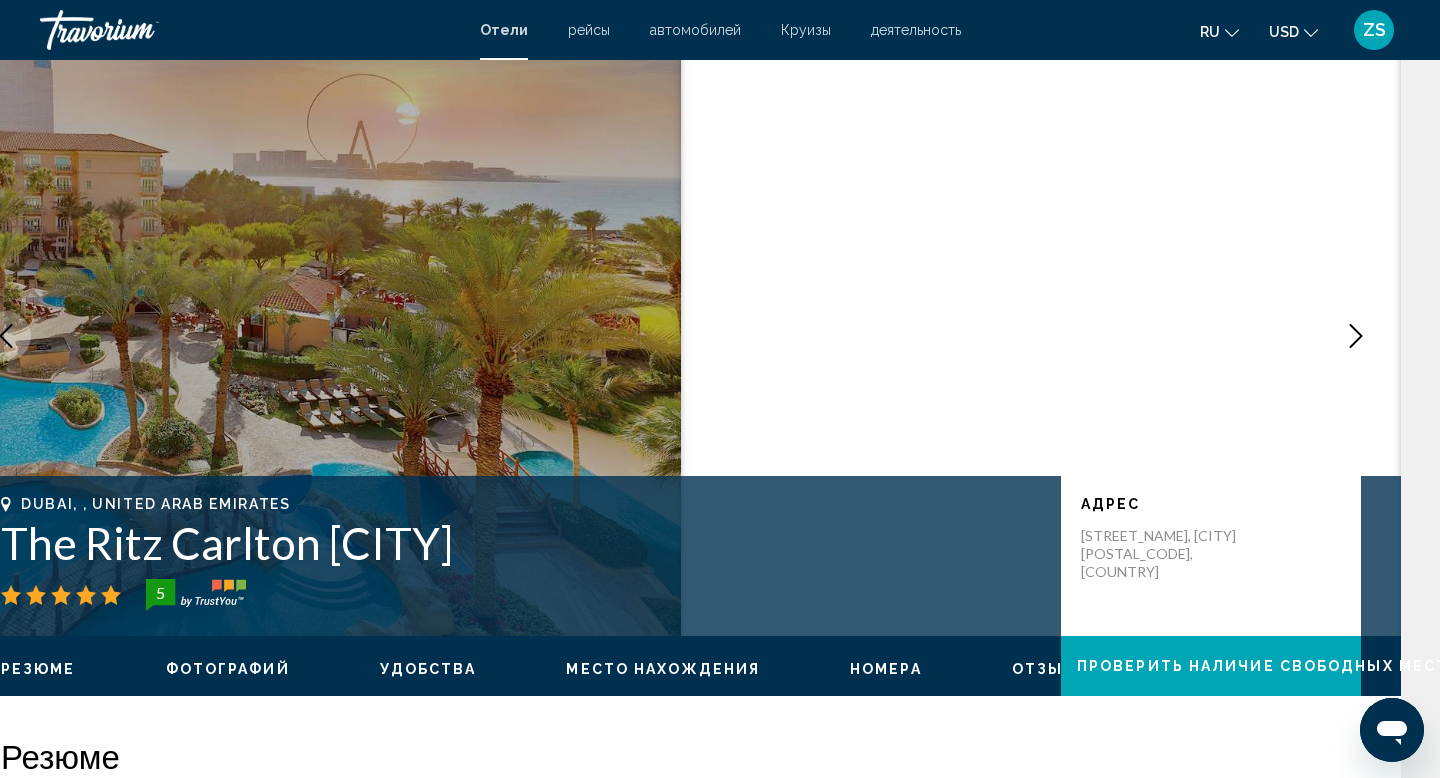 click at bounding box center [1356, 336] 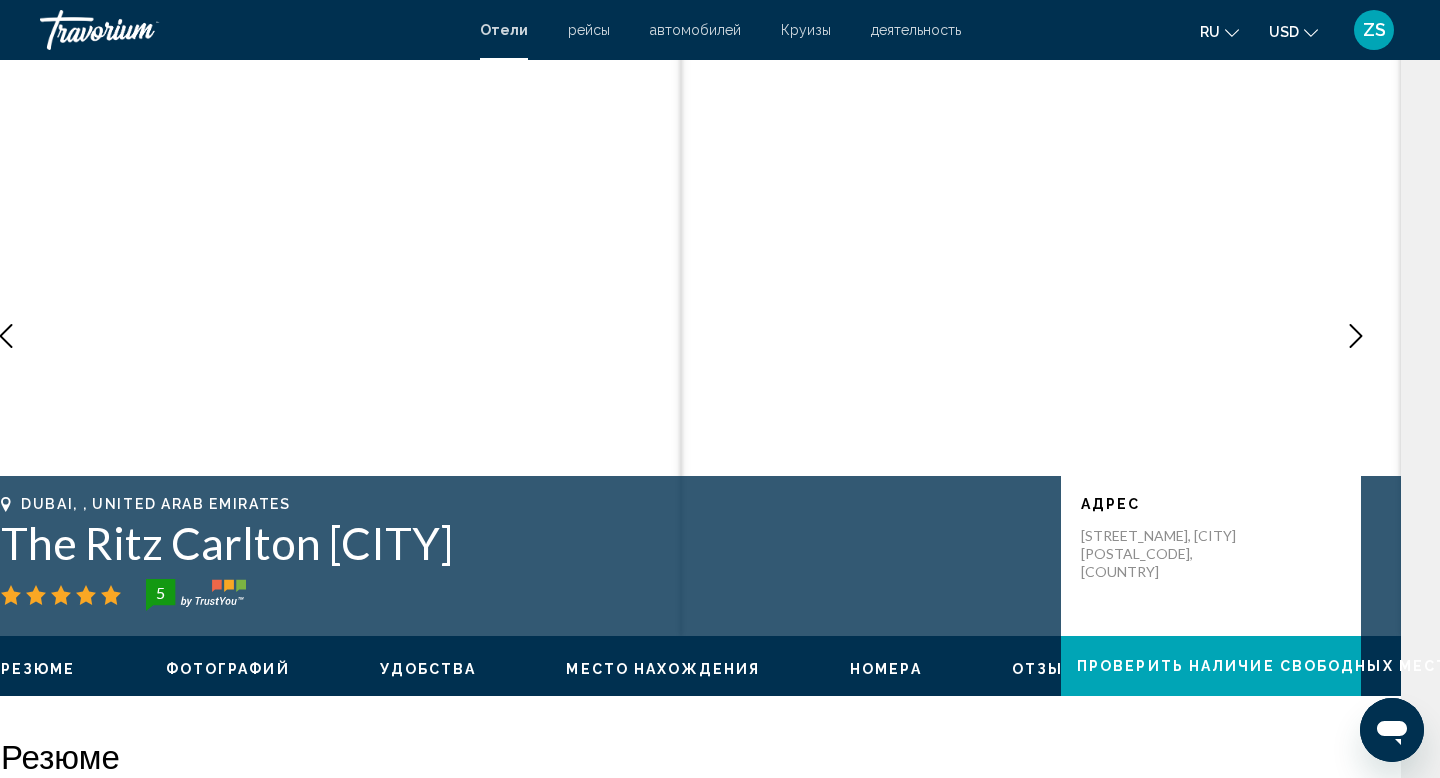 click at bounding box center [1356, 336] 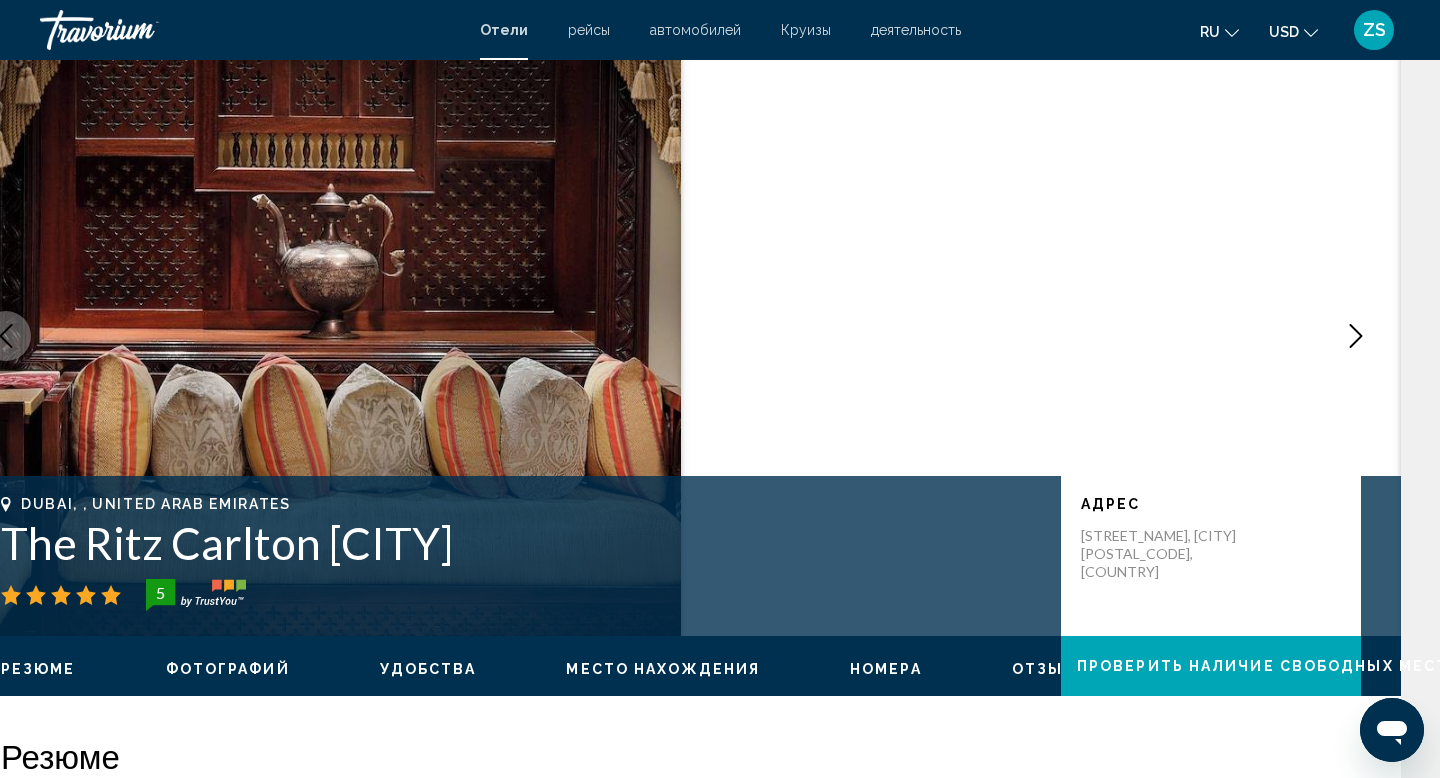 click at bounding box center [1356, 336] 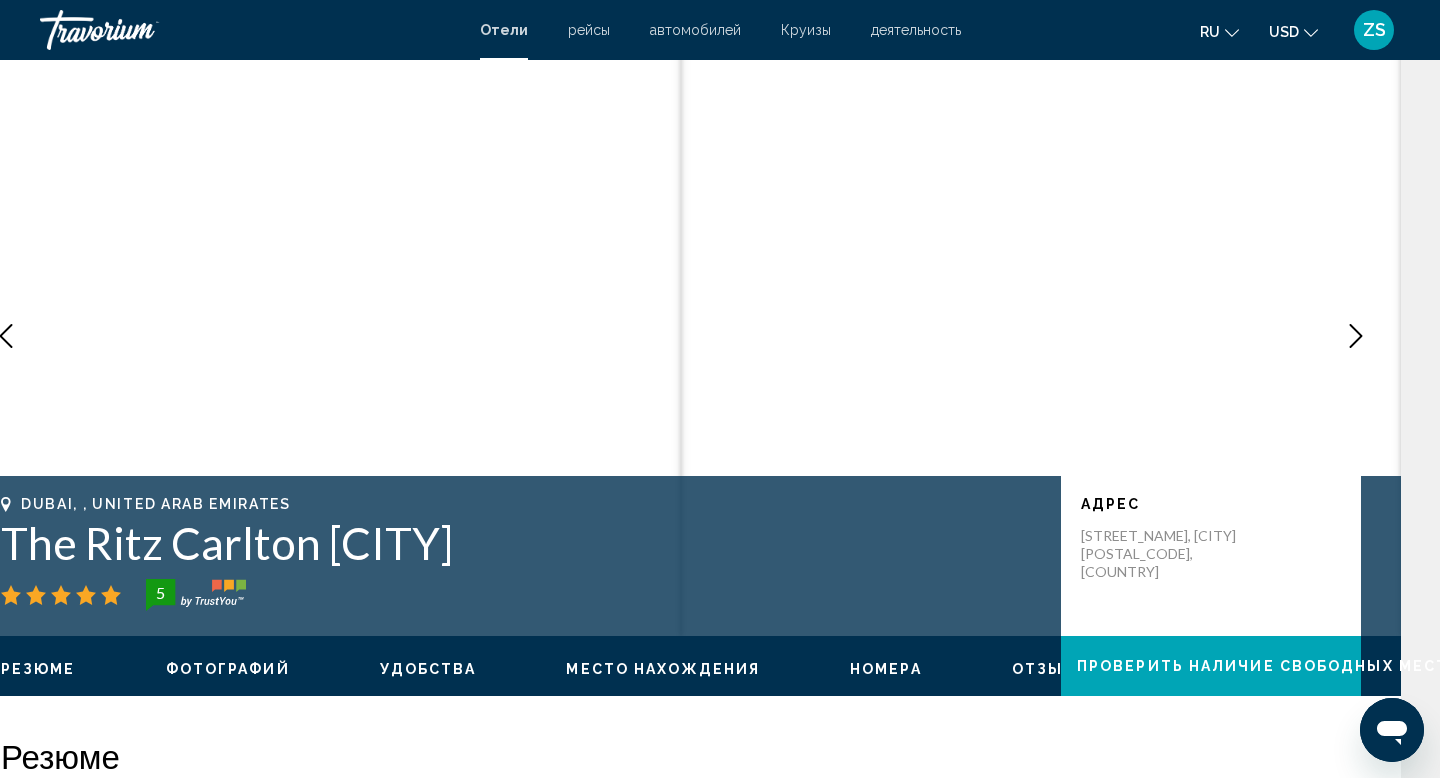 click at bounding box center (1356, 336) 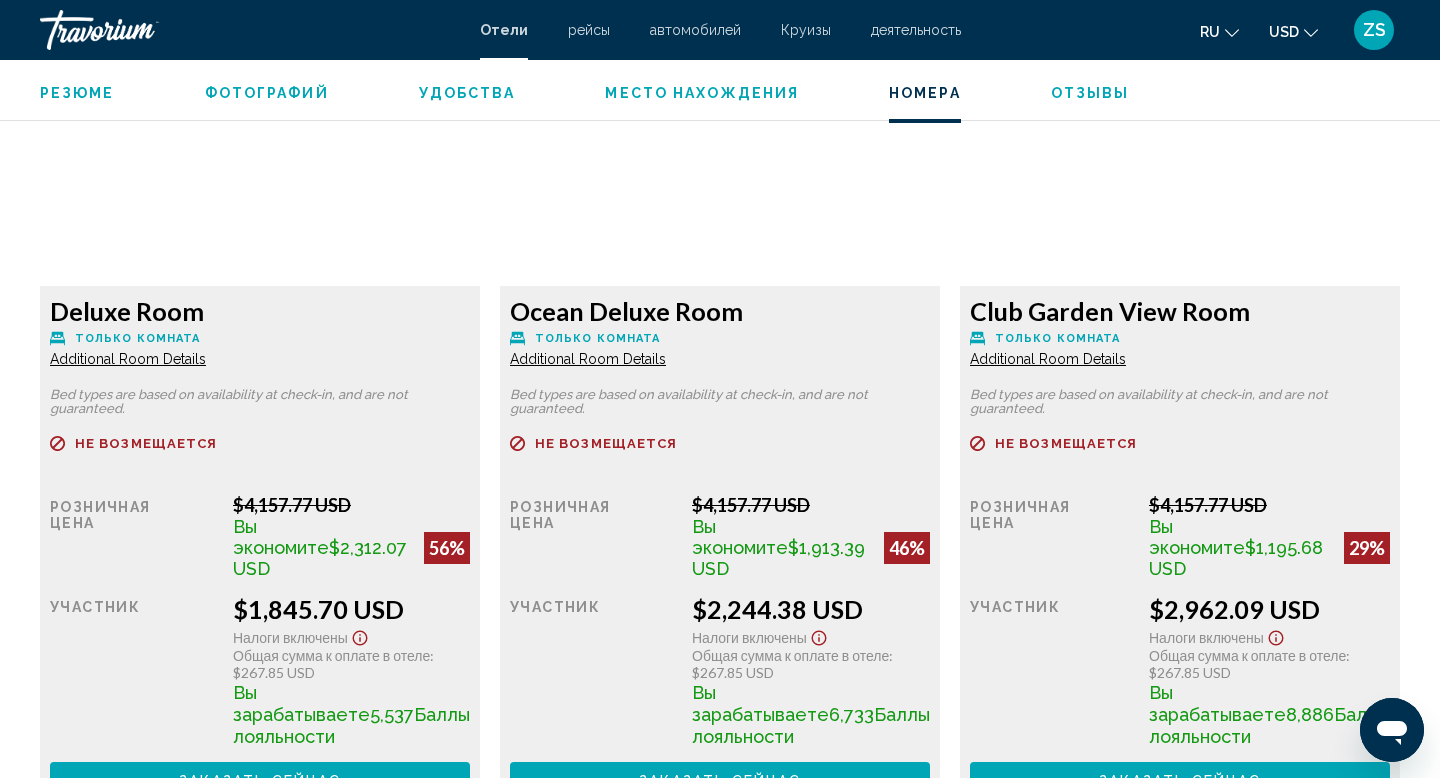 scroll, scrollTop: 2791, scrollLeft: 0, axis: vertical 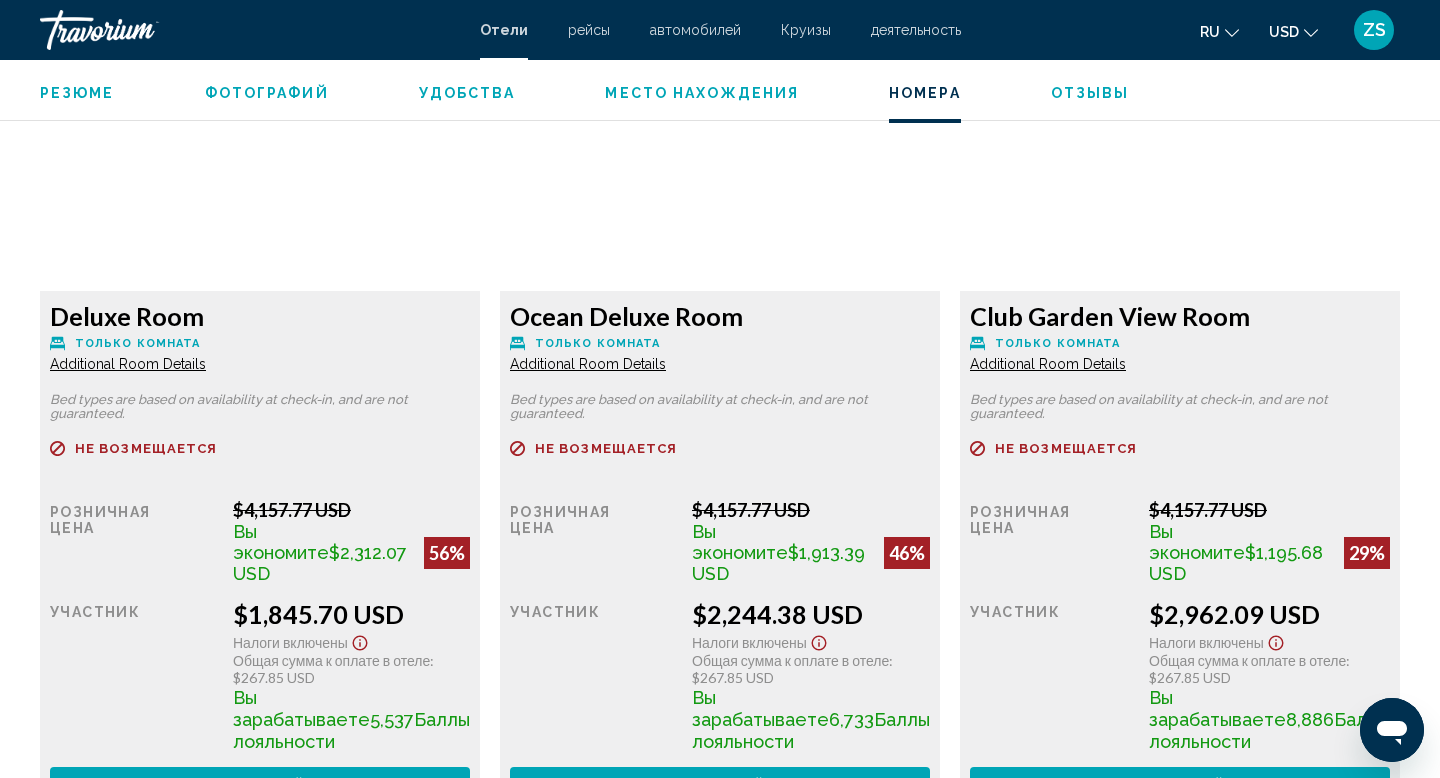 click at bounding box center [260, 166] 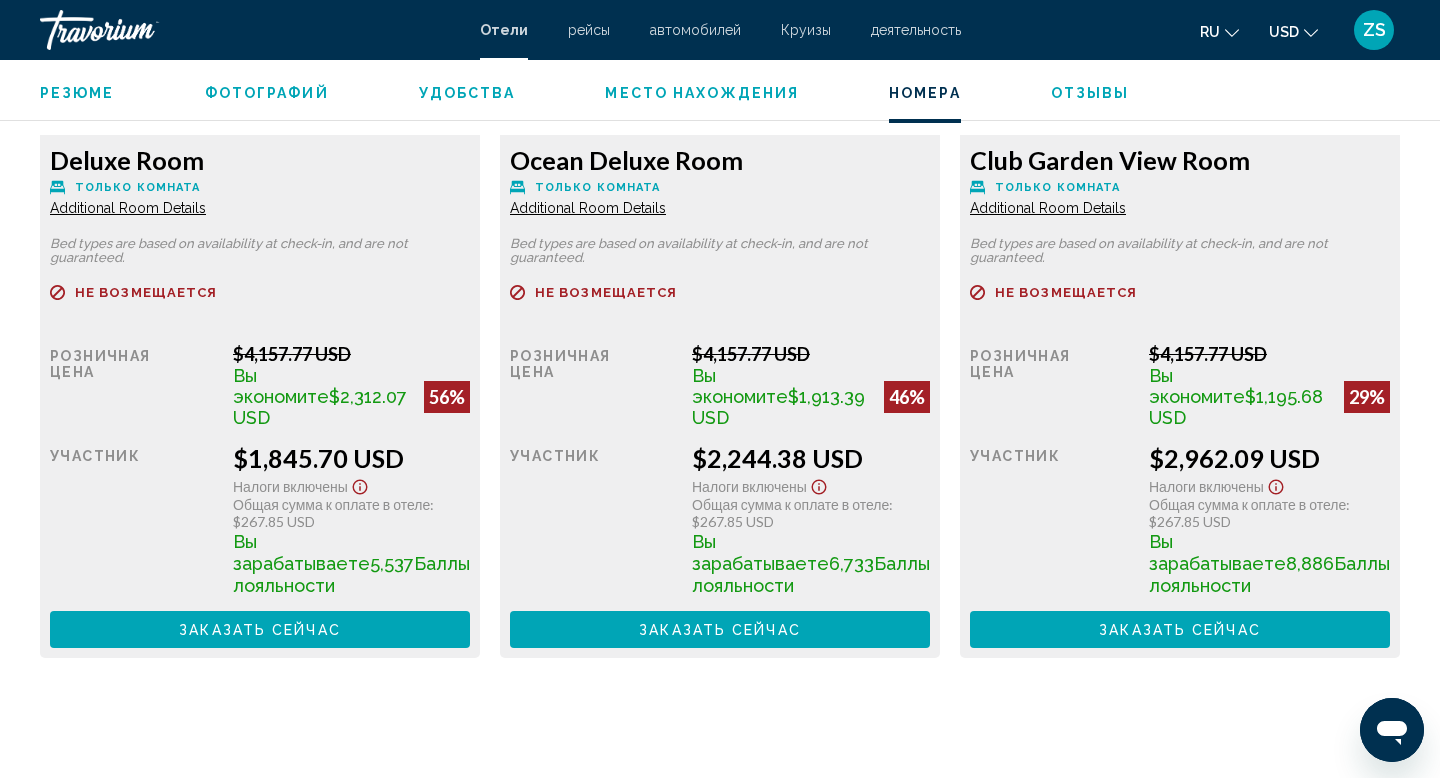 scroll, scrollTop: 2931, scrollLeft: 0, axis: vertical 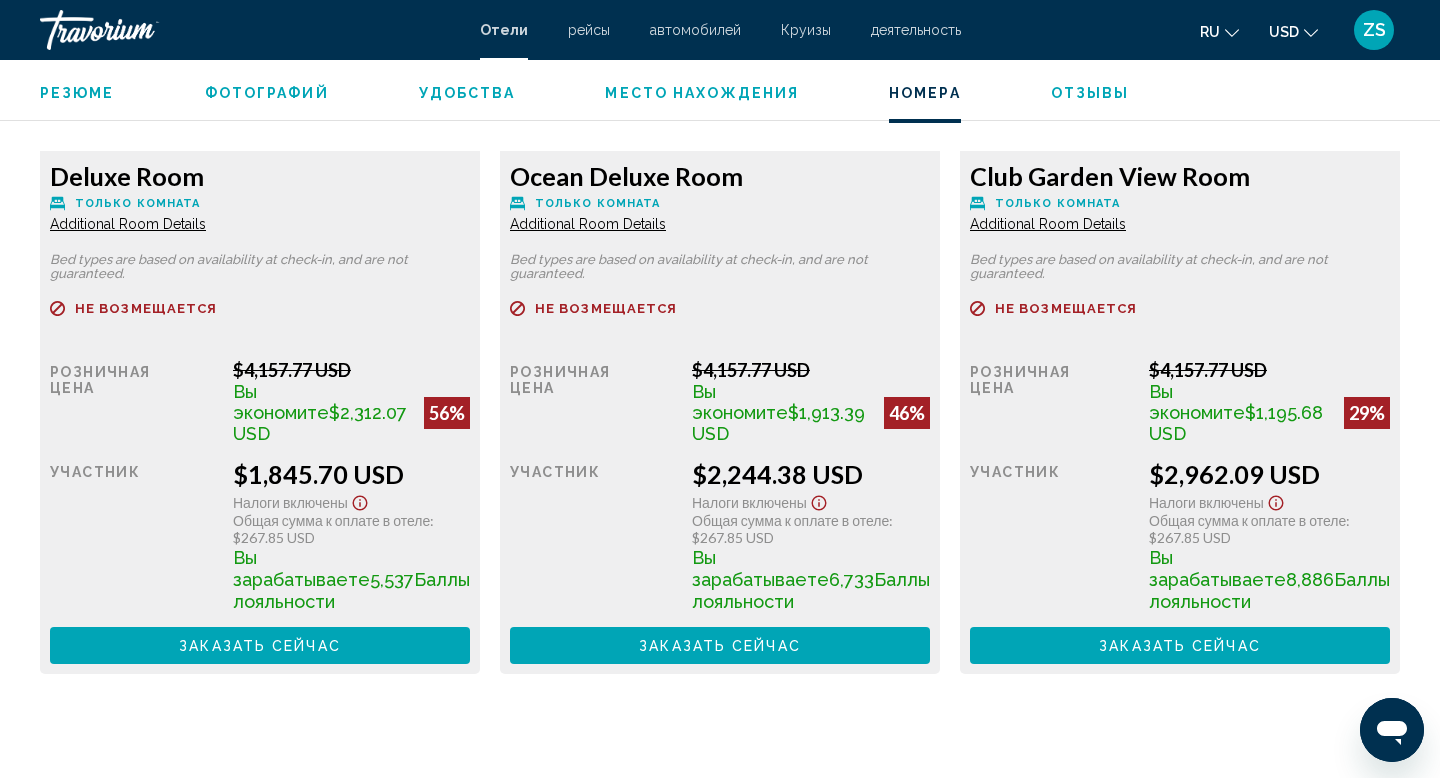 click on "Additional Room Details" at bounding box center (128, 224) 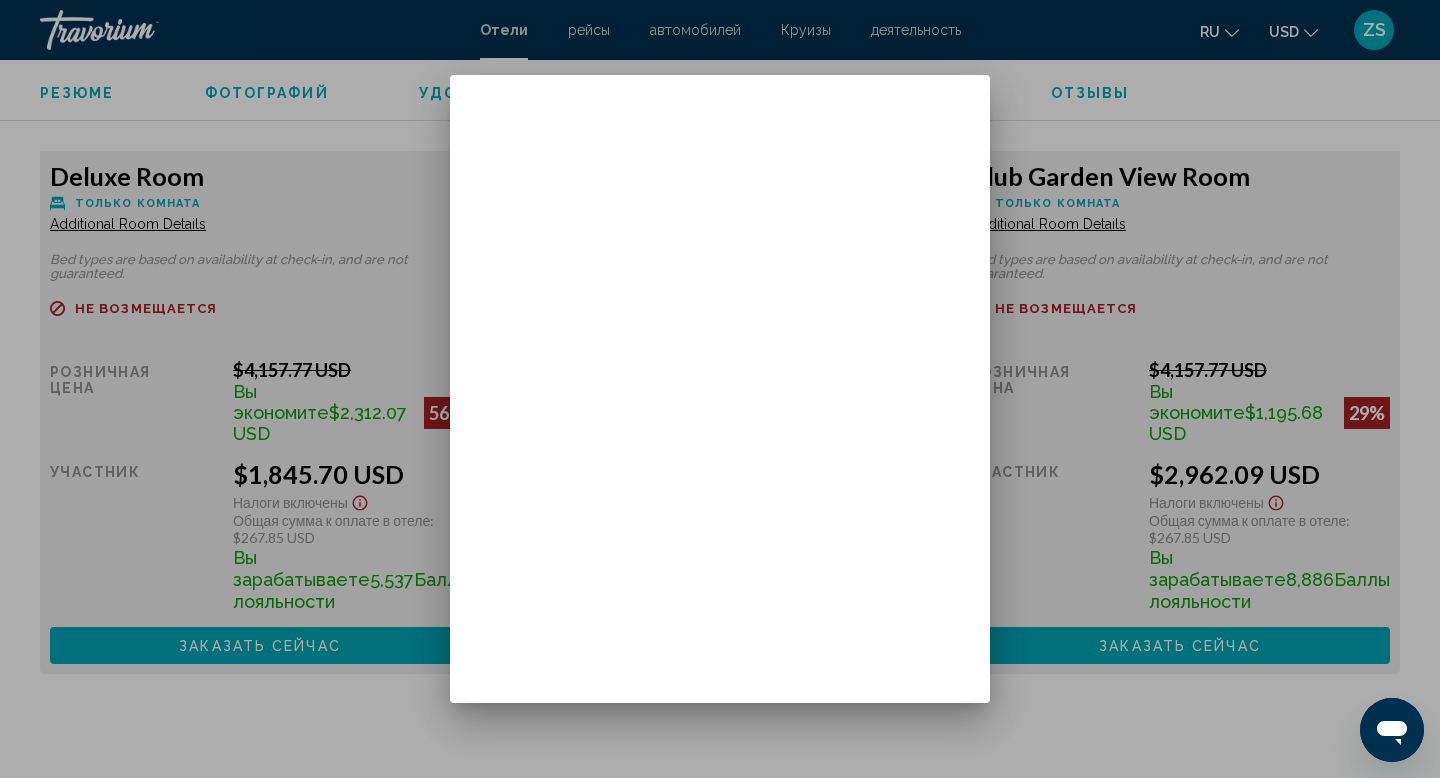 scroll, scrollTop: 0, scrollLeft: 0, axis: both 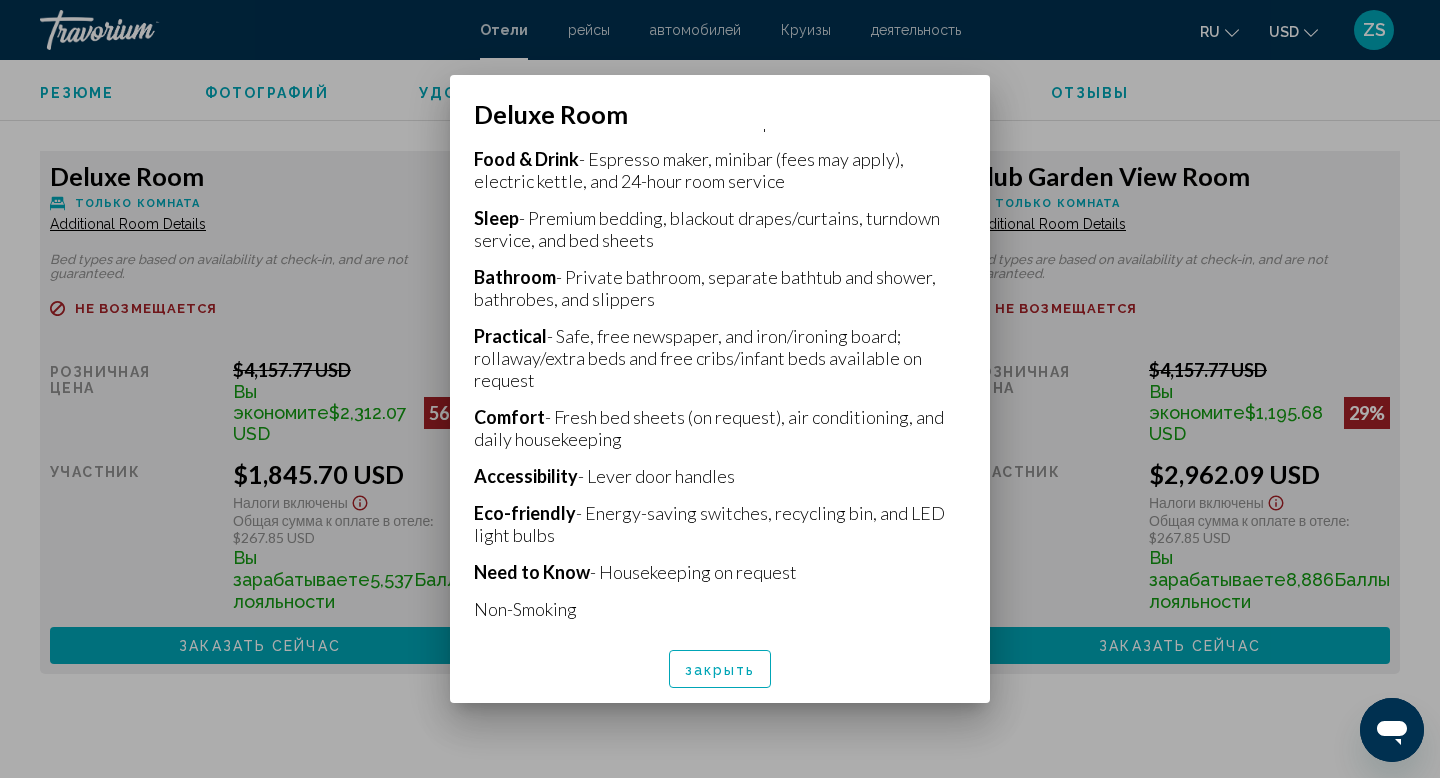 click on "закрыть" at bounding box center (720, 670) 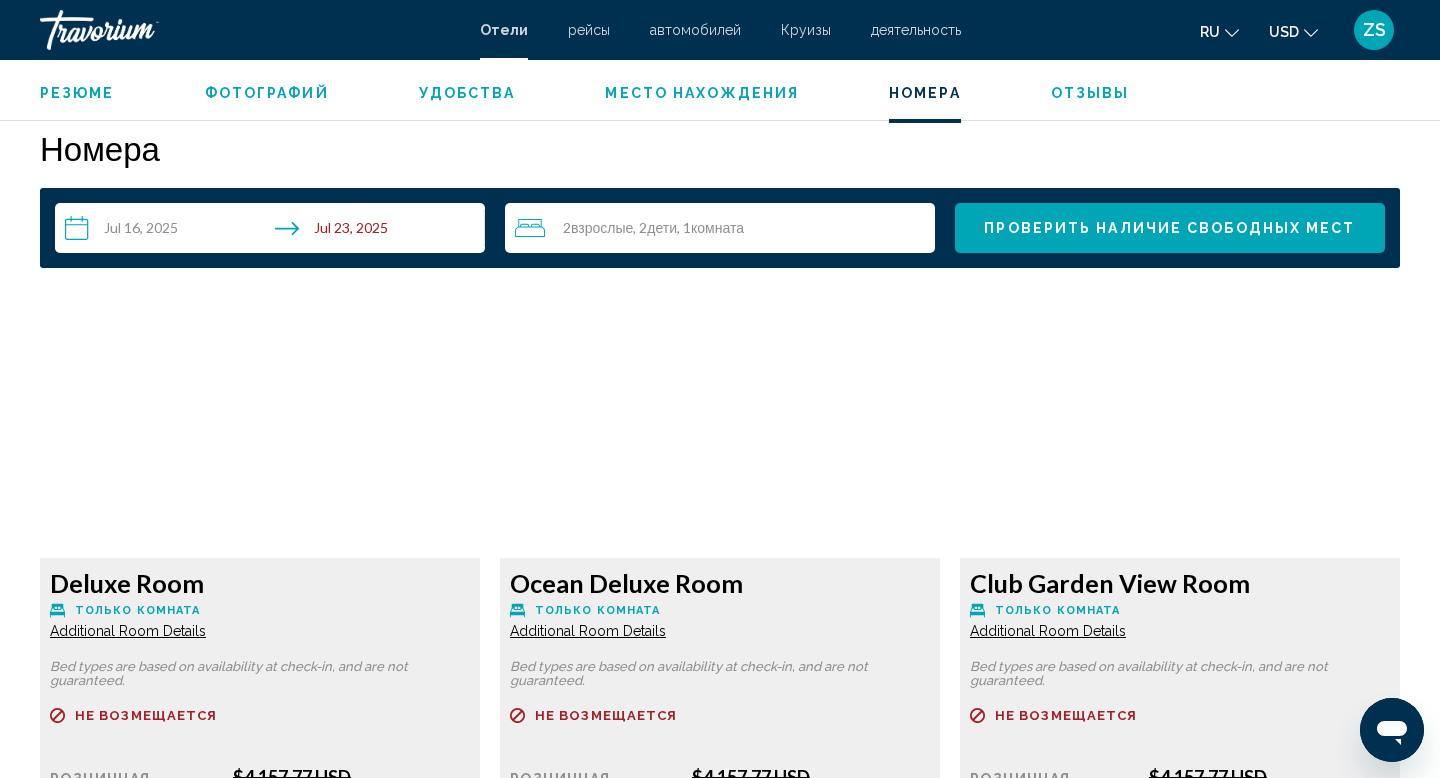 scroll, scrollTop: 2531, scrollLeft: 0, axis: vertical 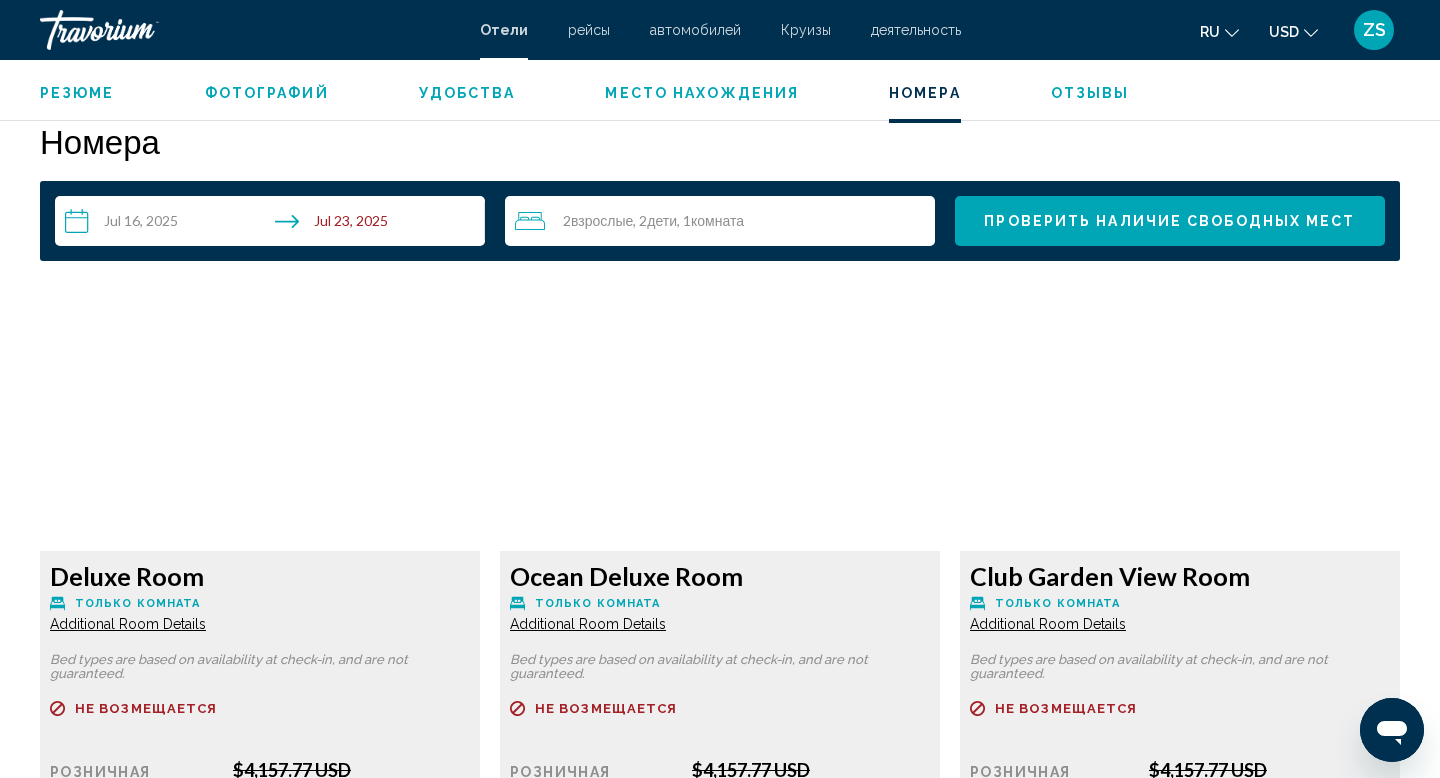 click at bounding box center (260, 426) 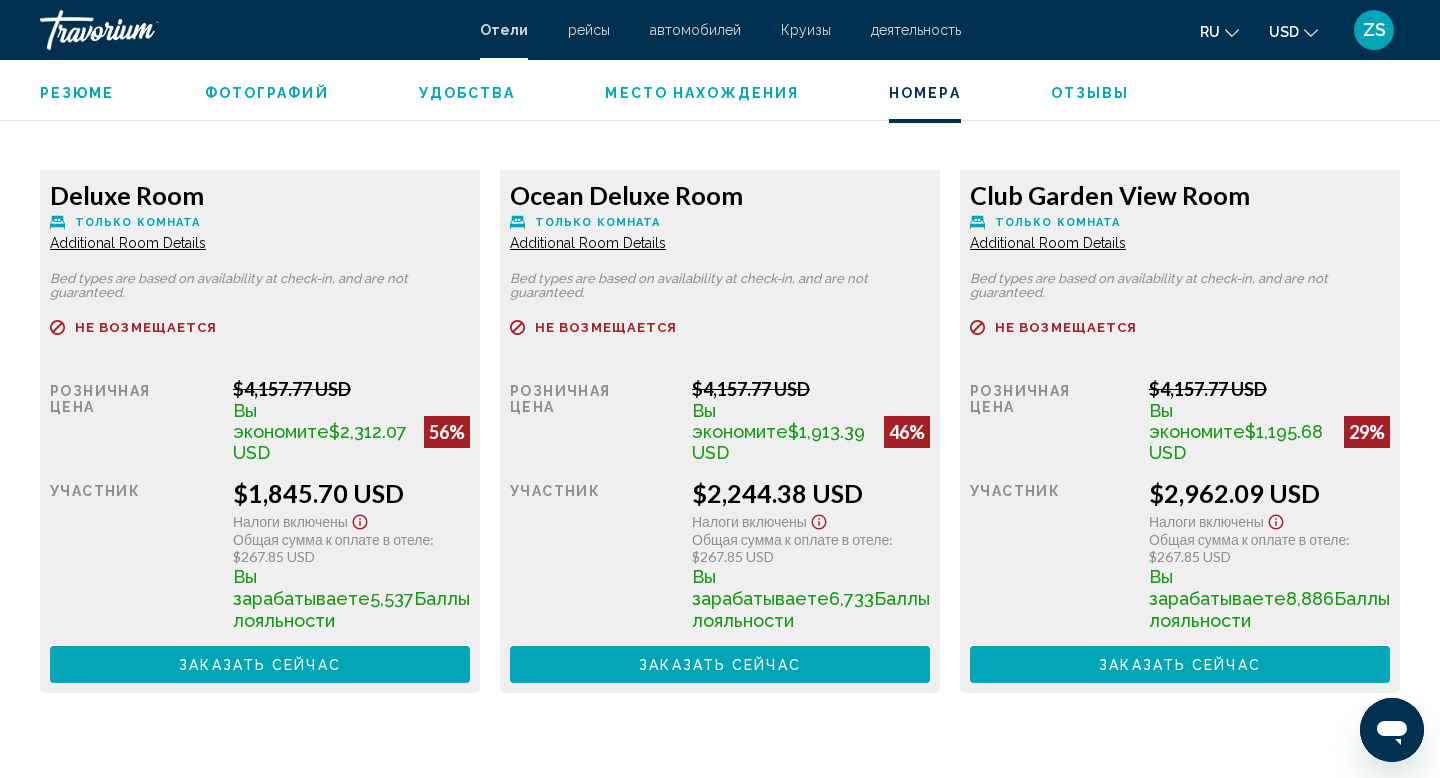 scroll, scrollTop: 2911, scrollLeft: 0, axis: vertical 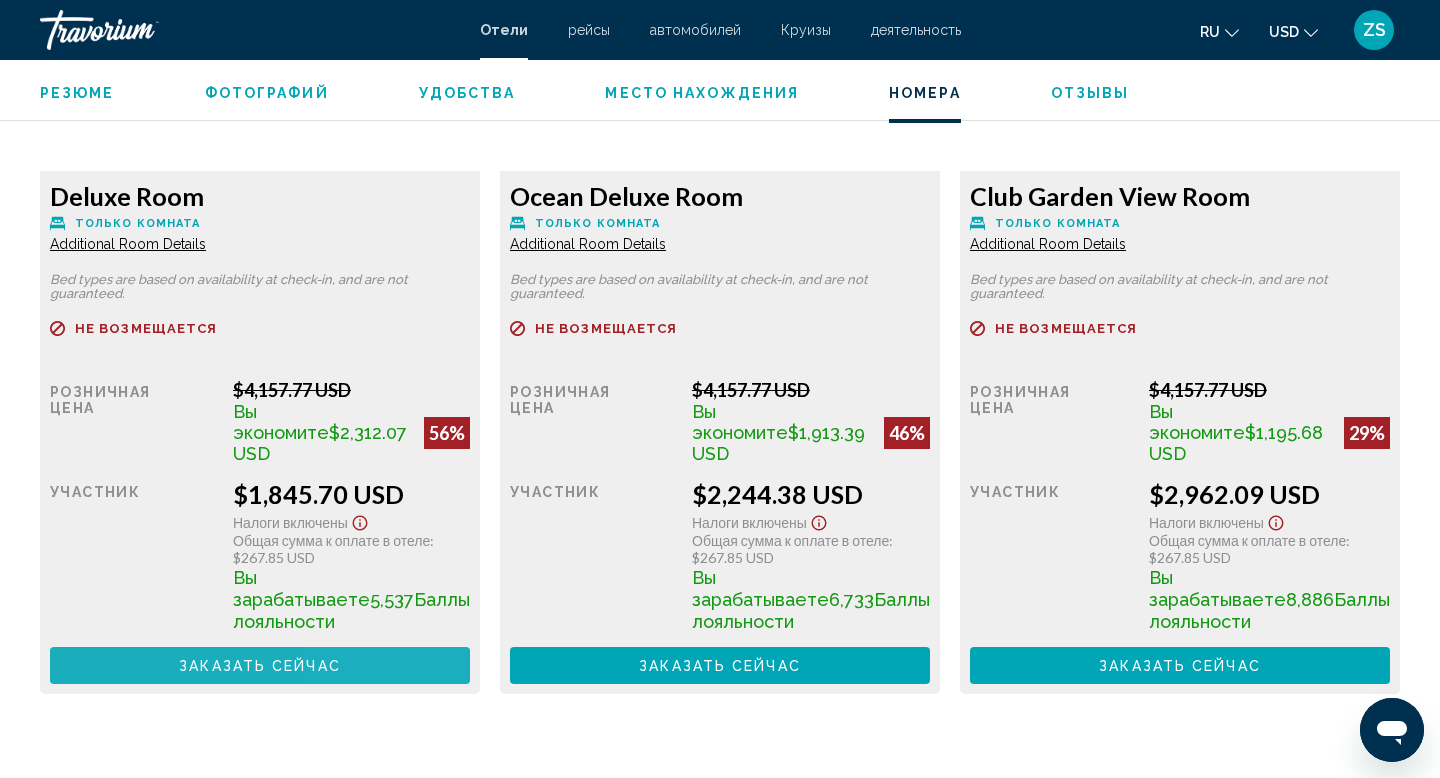 click on "Заказать сейчас Больше недоступно" at bounding box center [260, 665] 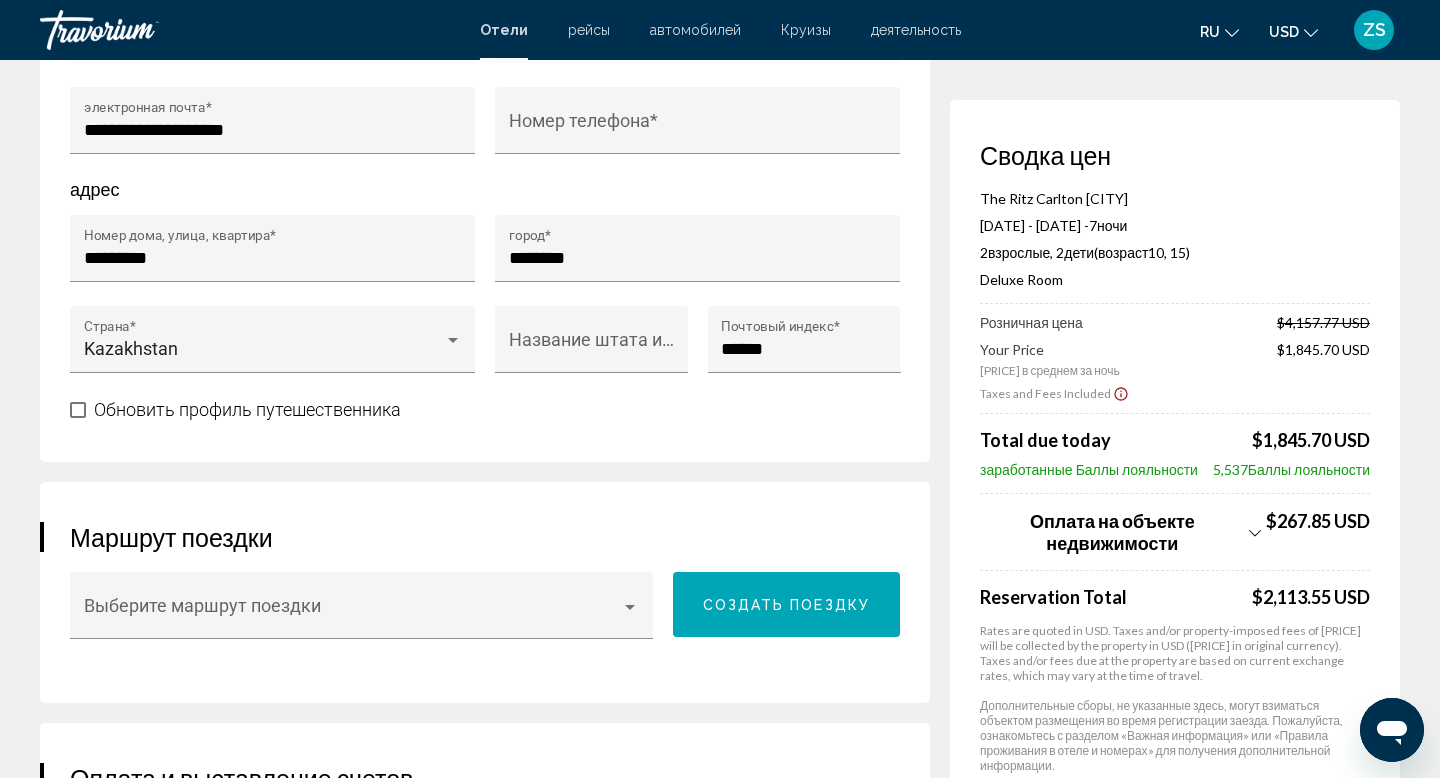 scroll, scrollTop: 0, scrollLeft: 0, axis: both 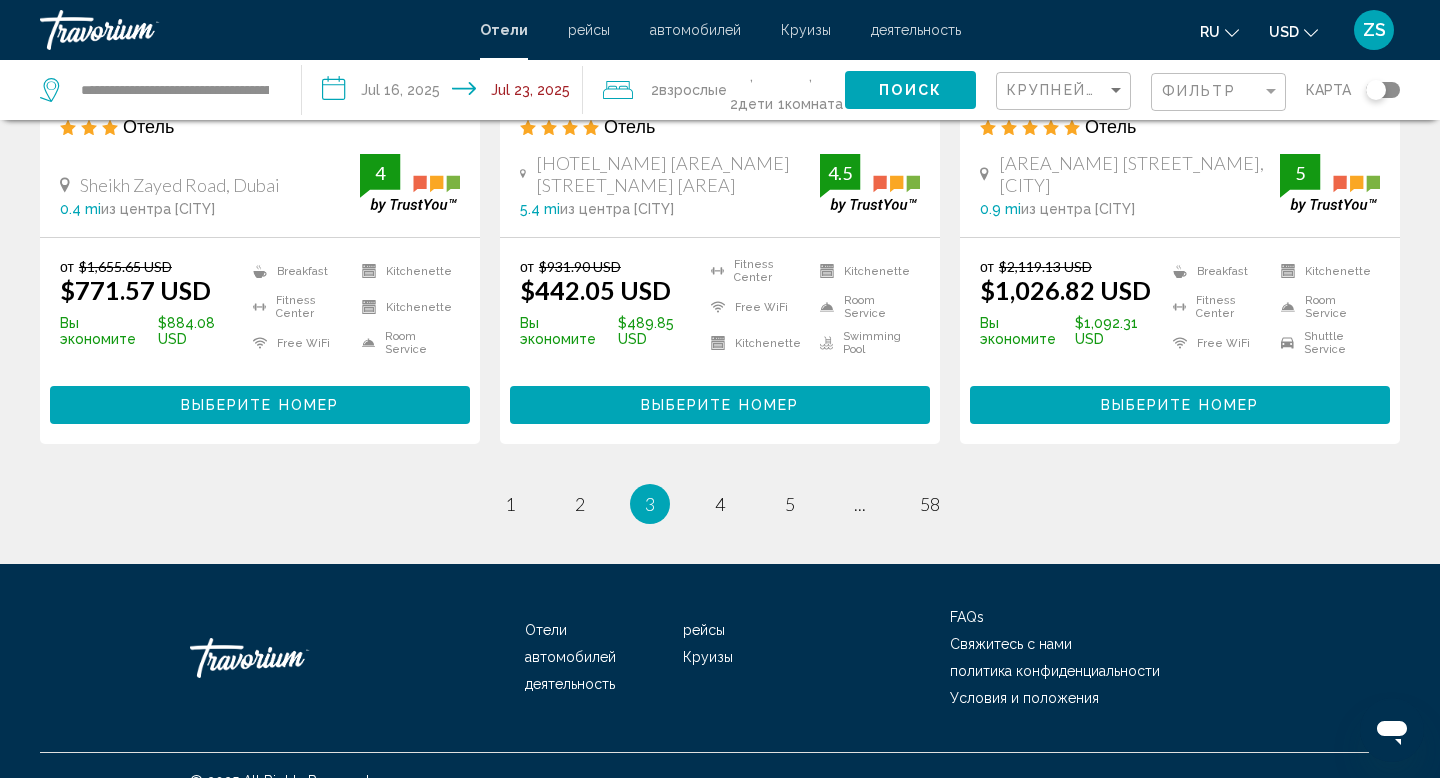 click on "**********" at bounding box center [720, -946] 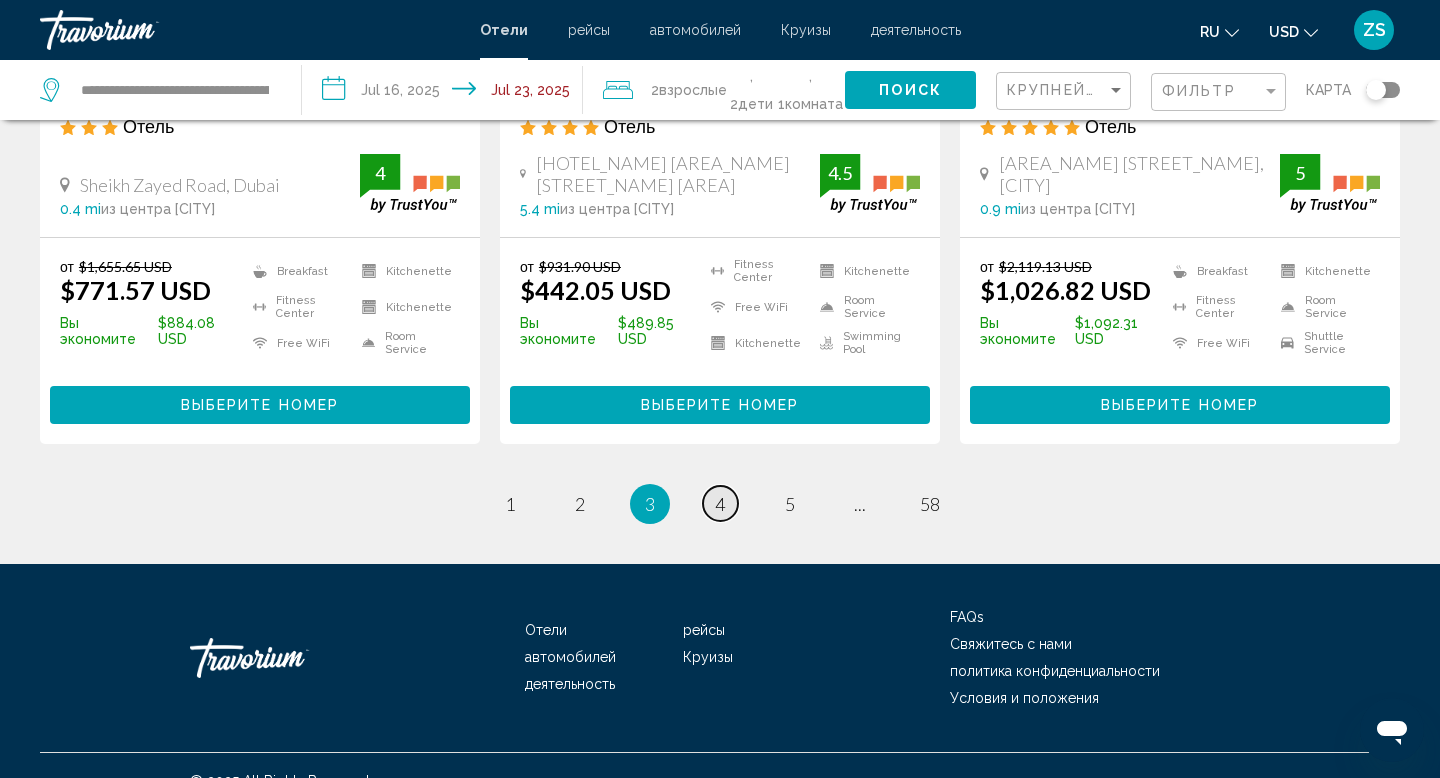 click on "page  4" at bounding box center (510, 503) 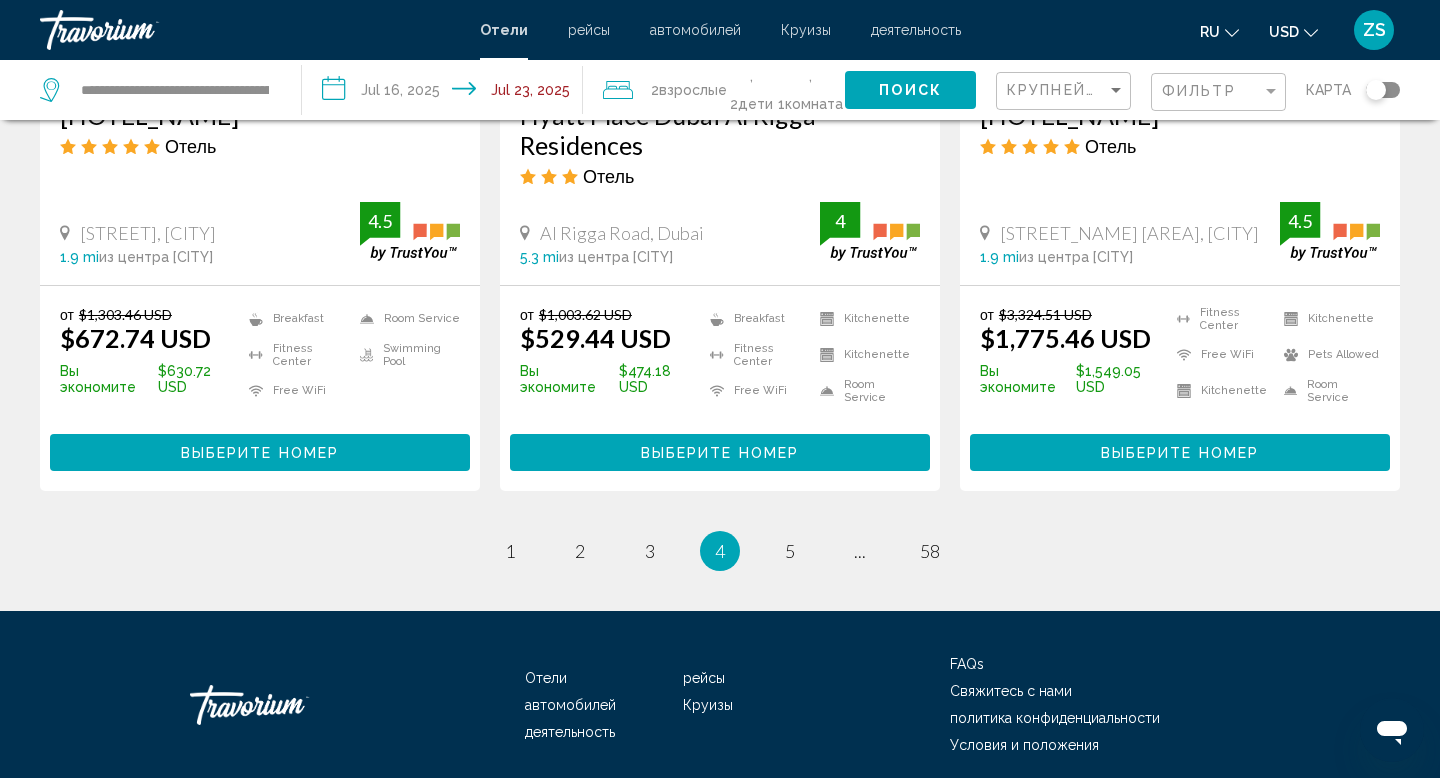 scroll, scrollTop: 2701, scrollLeft: 0, axis: vertical 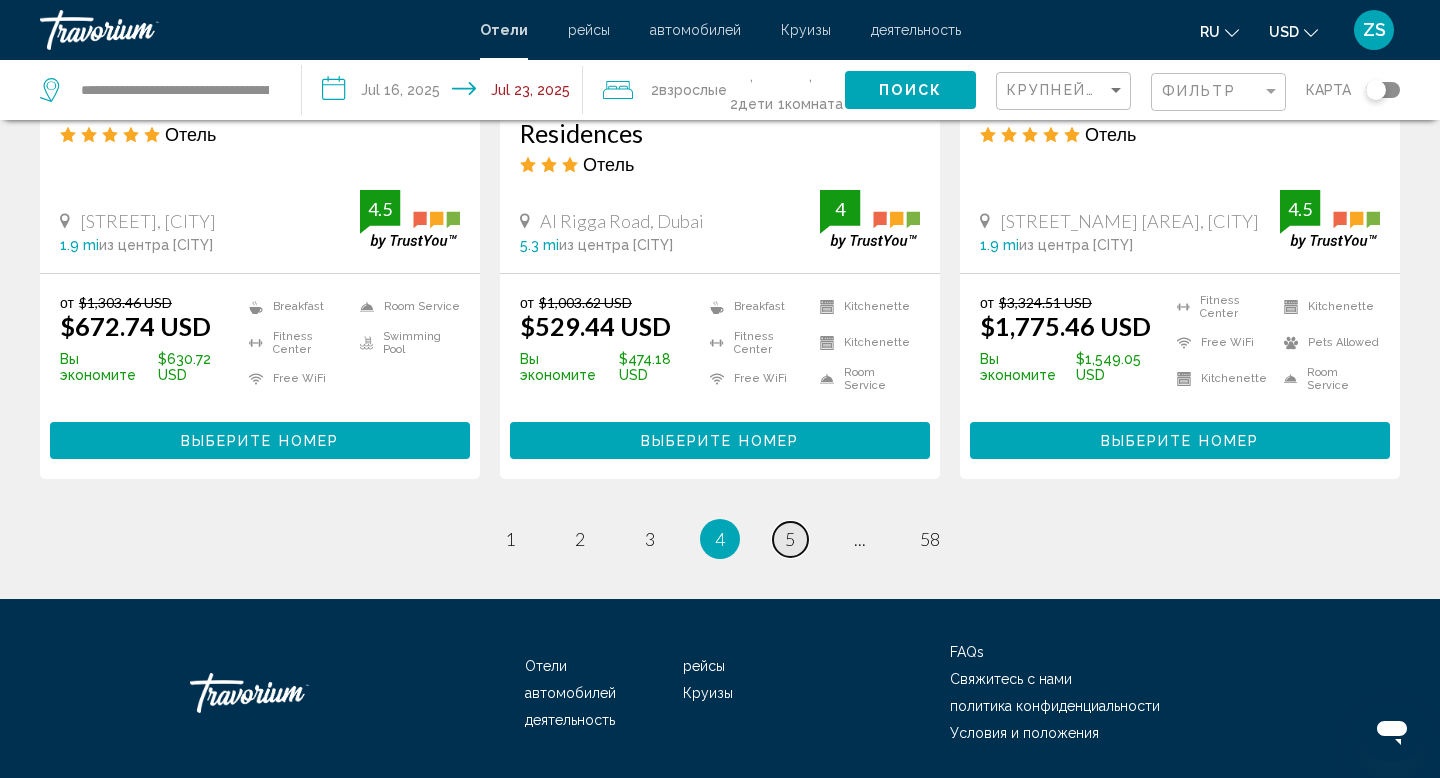 click on "5" at bounding box center (510, 539) 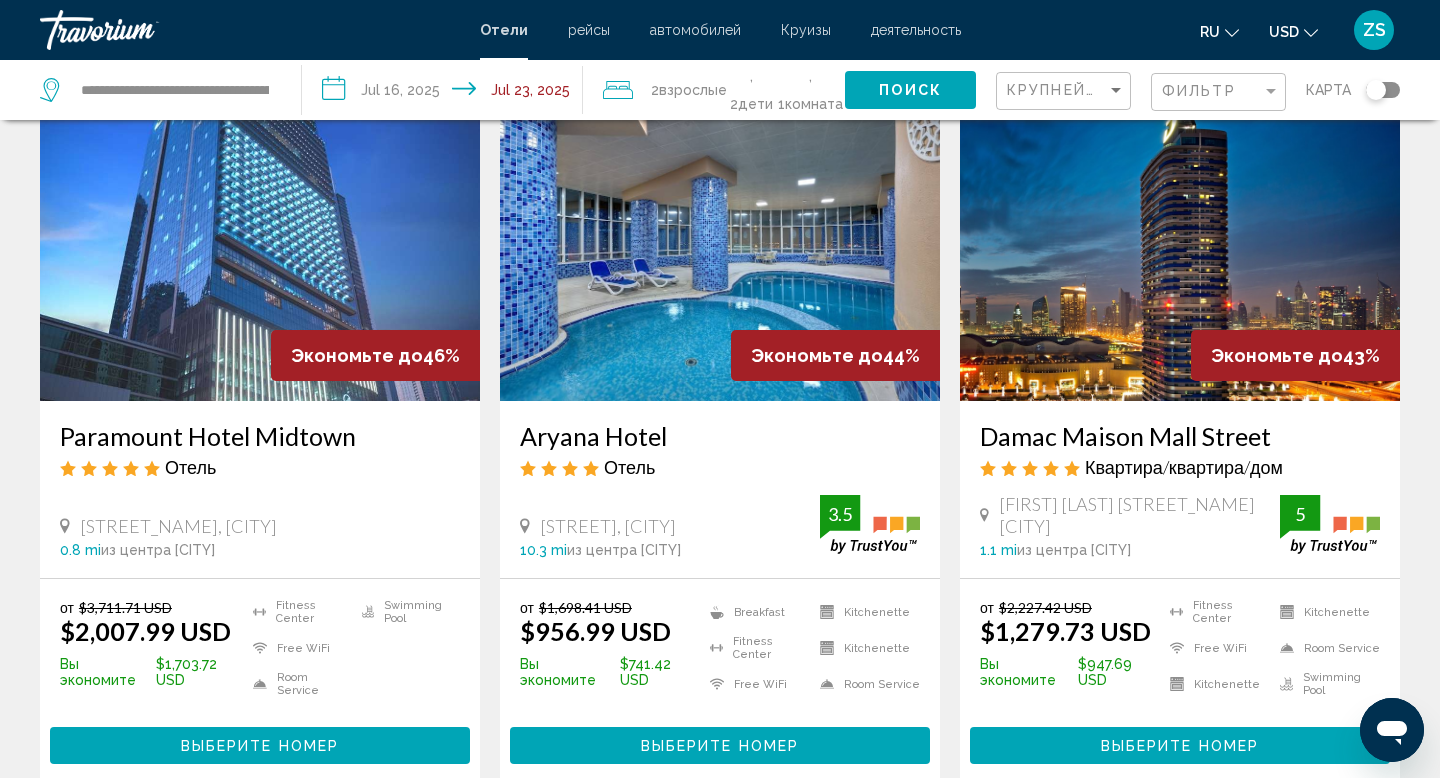 scroll, scrollTop: 0, scrollLeft: 0, axis: both 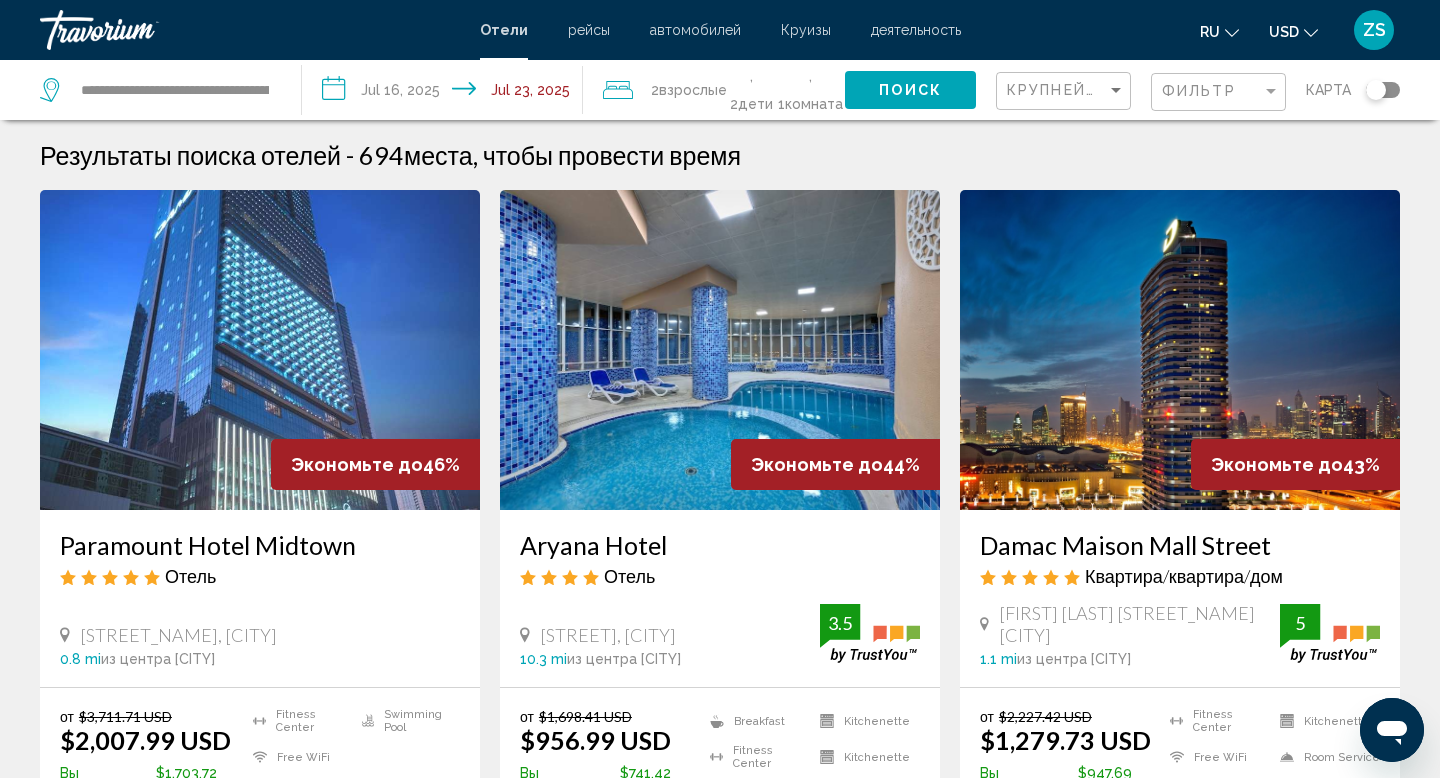 click on "Фильтр" at bounding box center (1221, 92) 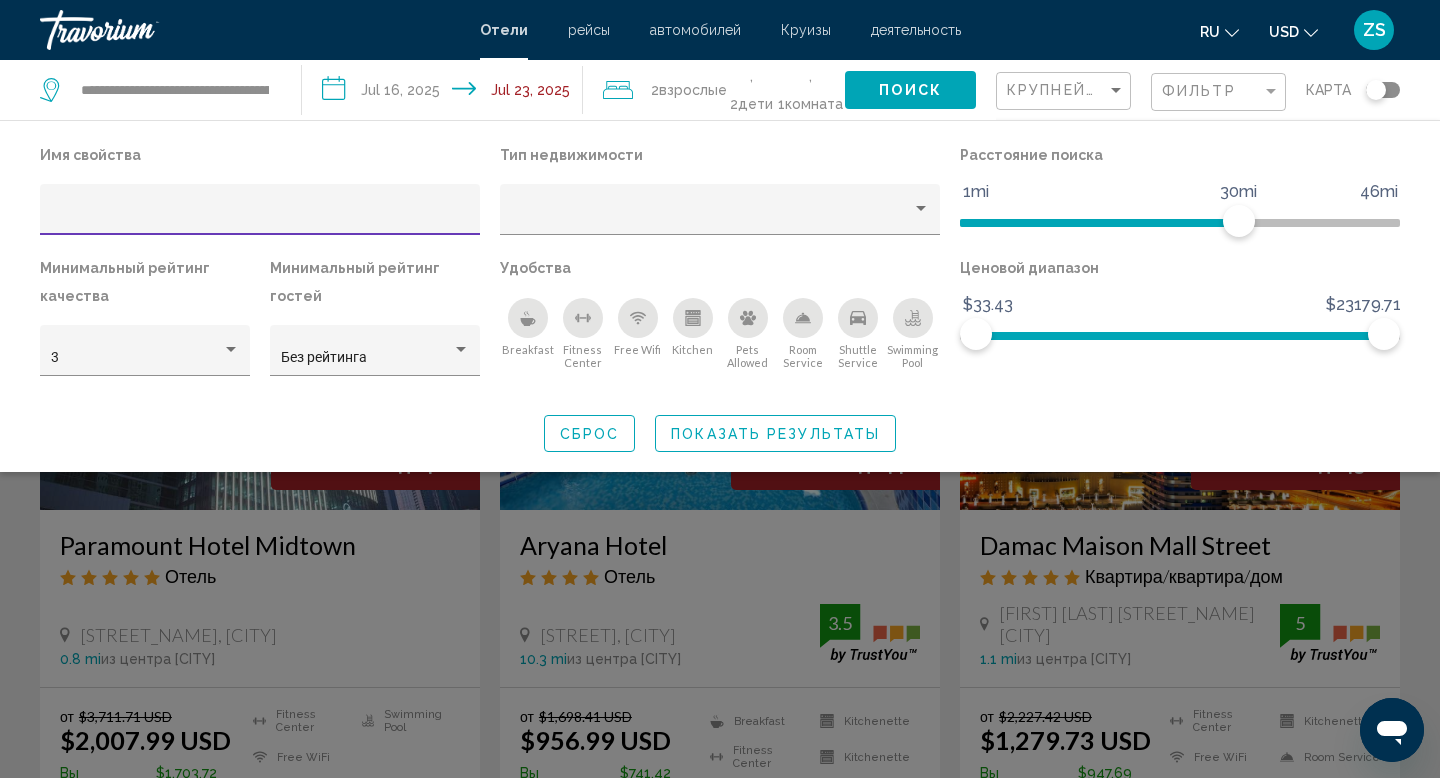 click on "Breakfast" at bounding box center (527, 333) 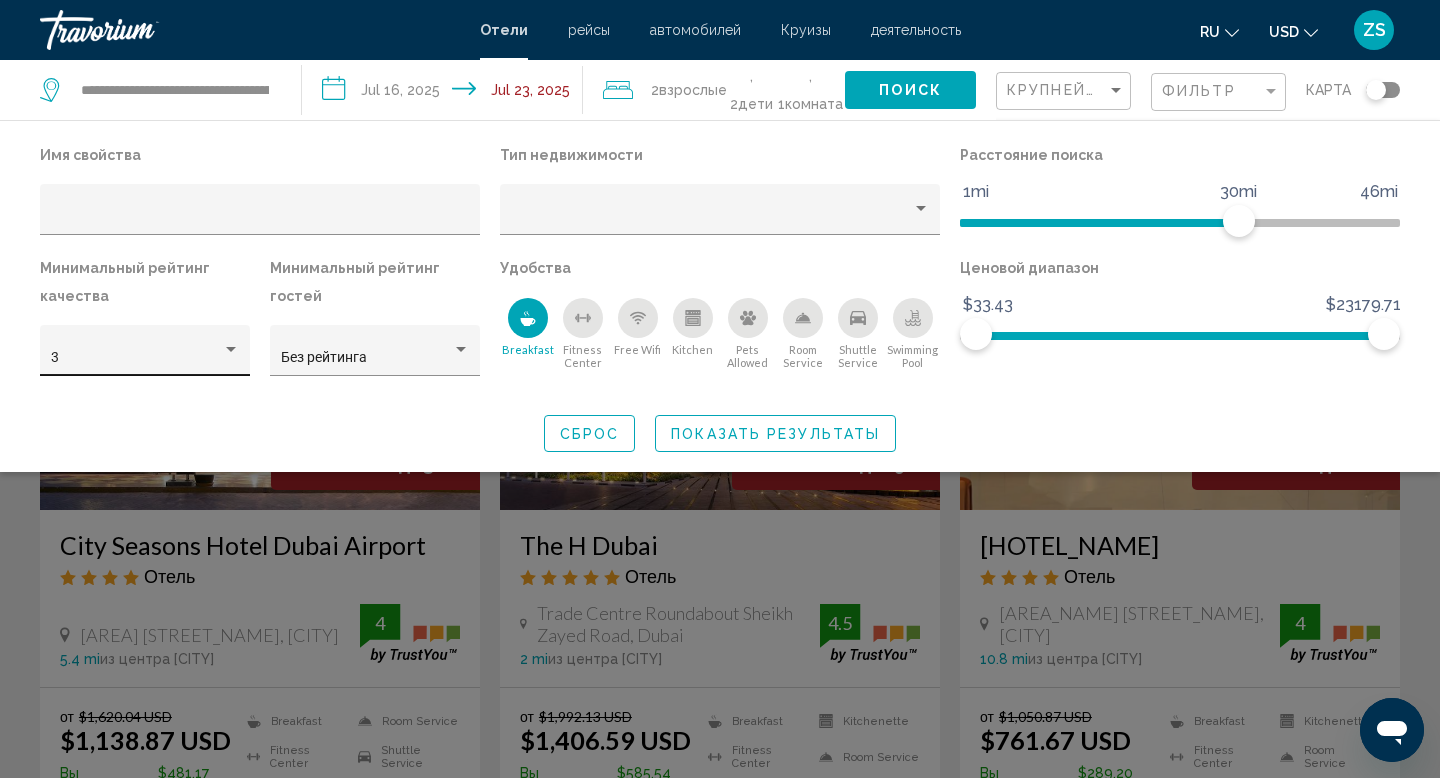 click at bounding box center [231, 349] 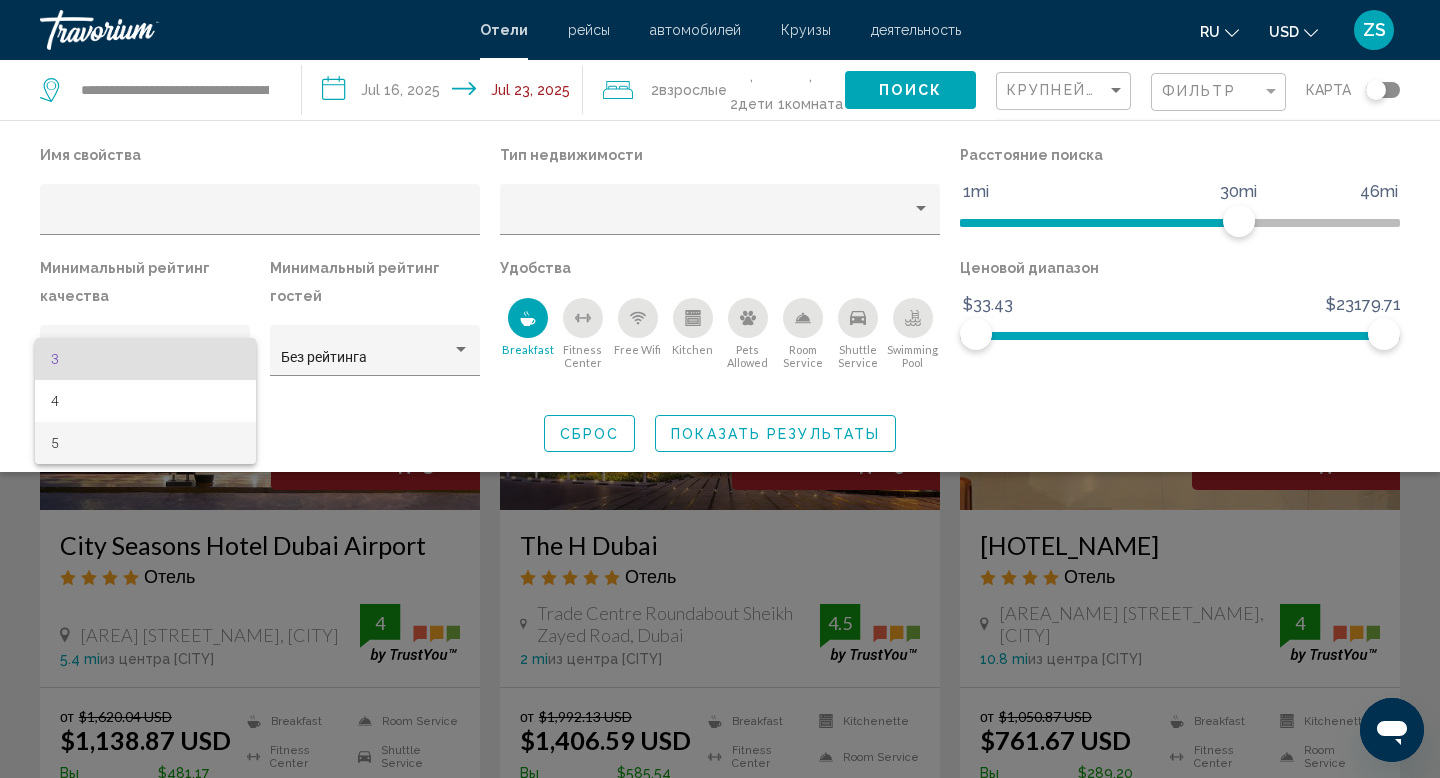 click on "5" at bounding box center (145, 443) 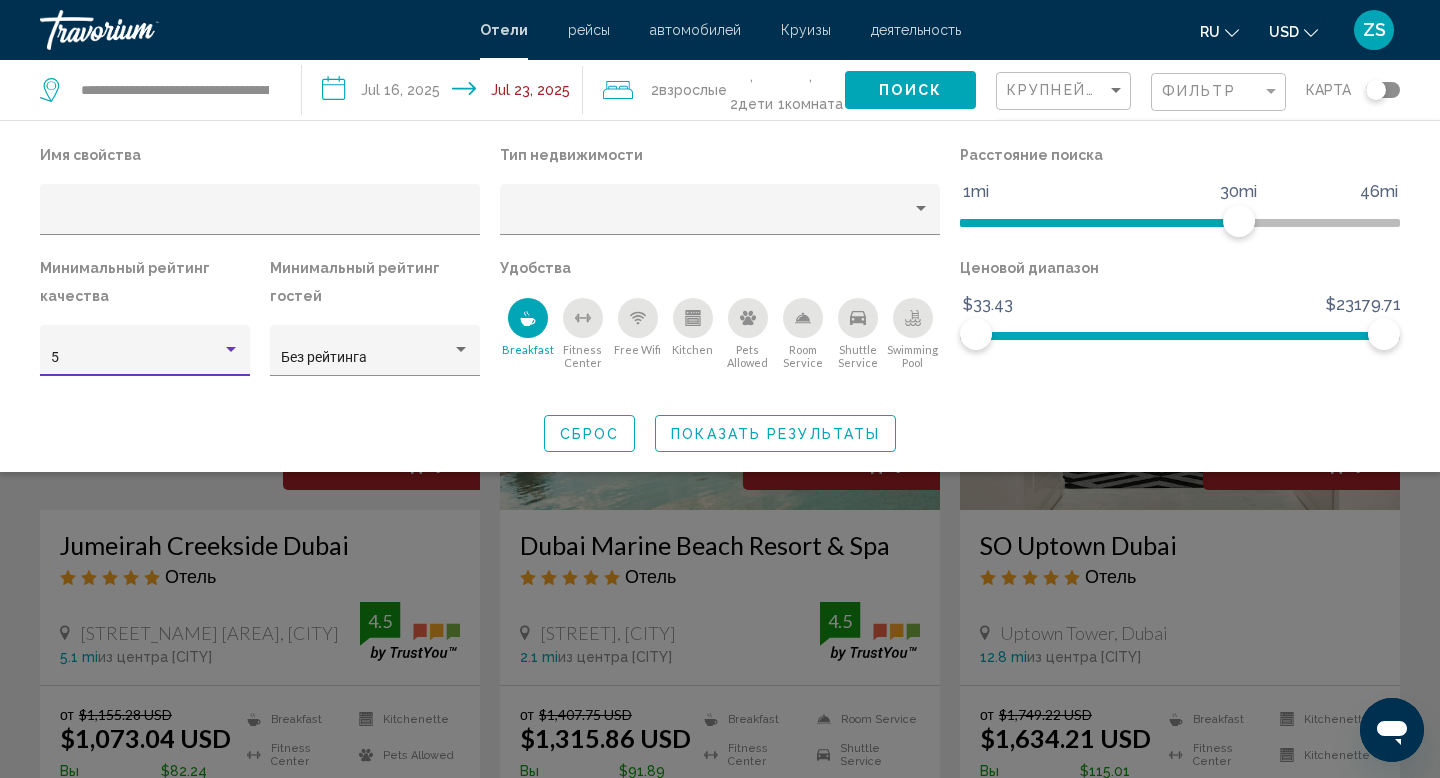 click at bounding box center [913, 318] 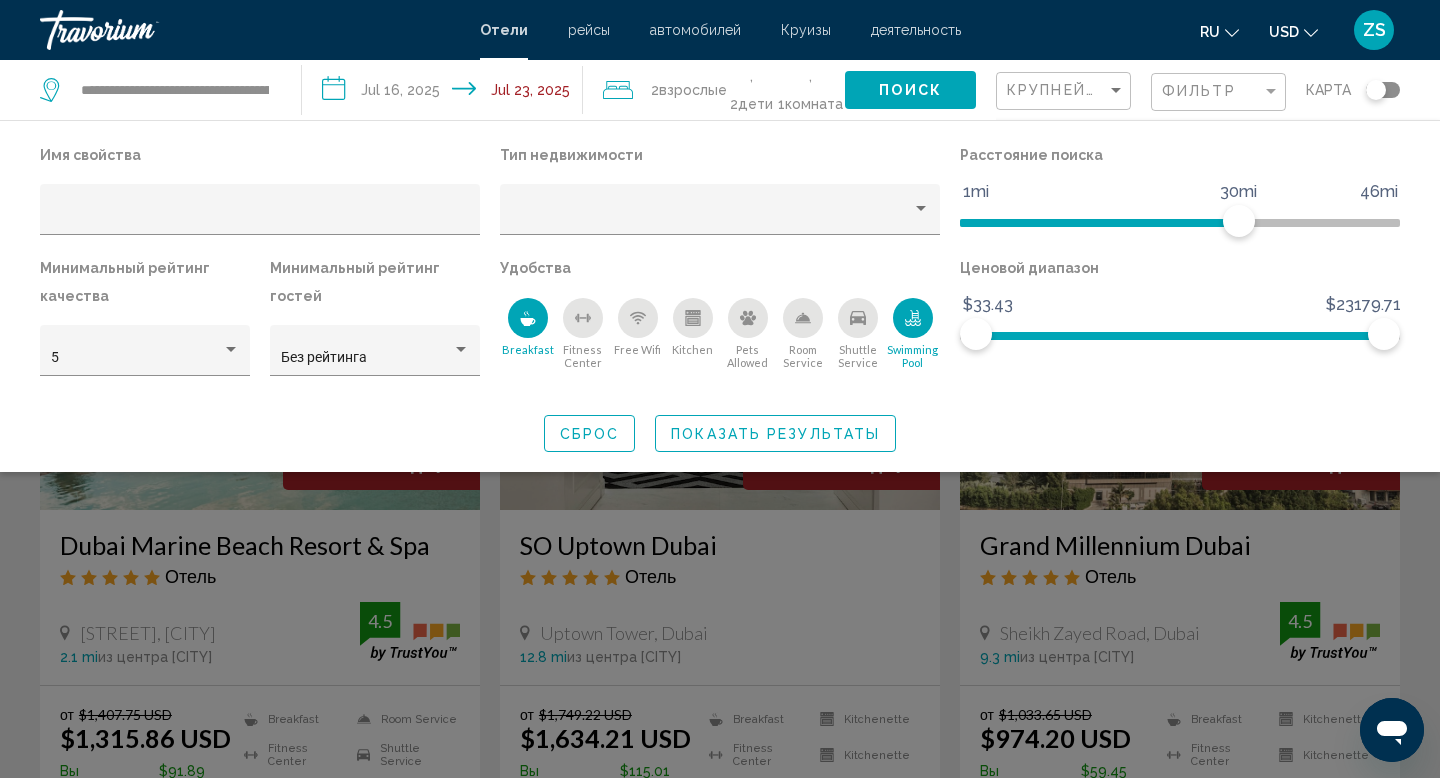 click on "Free Wifi" at bounding box center [637, 333] 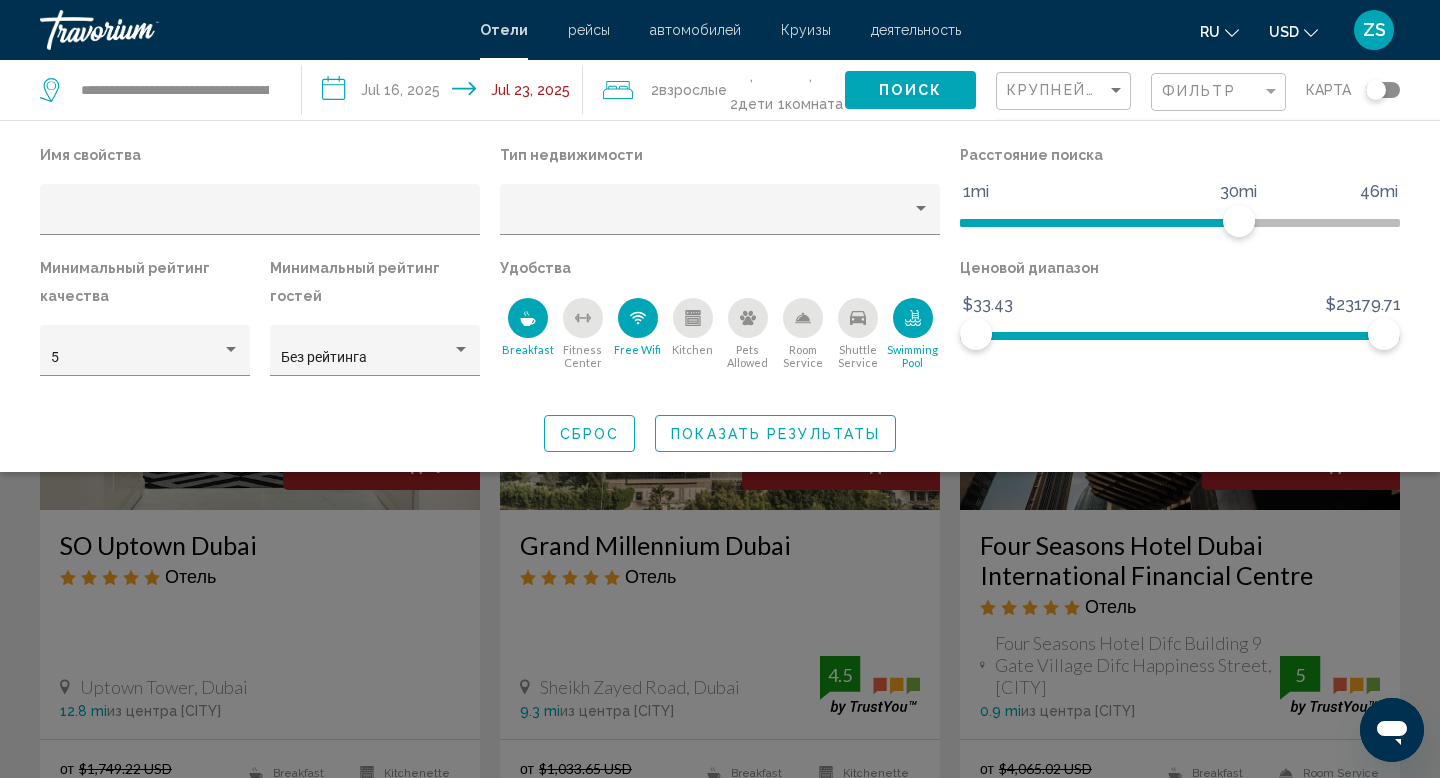 click at bounding box center [803, 318] 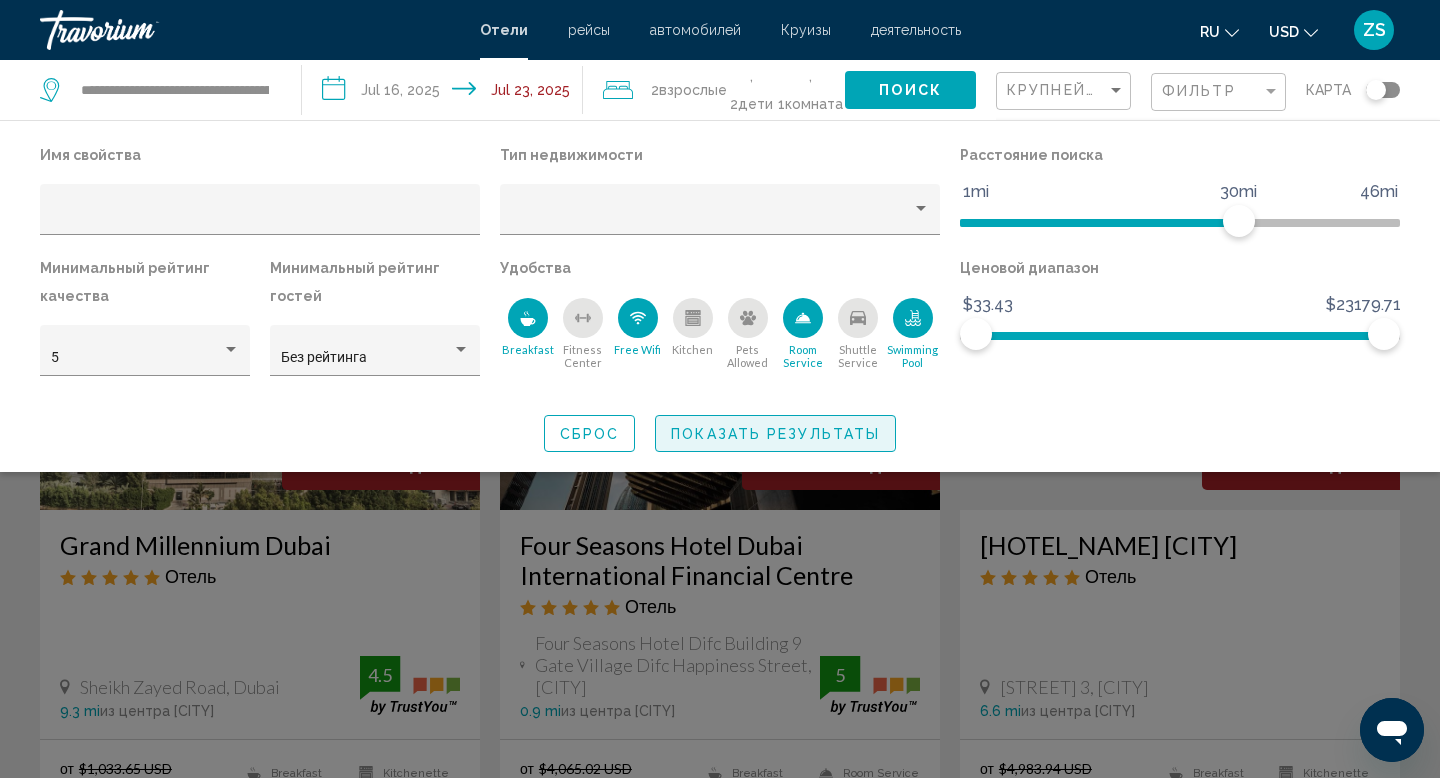 click on "Показать результаты" at bounding box center [775, 433] 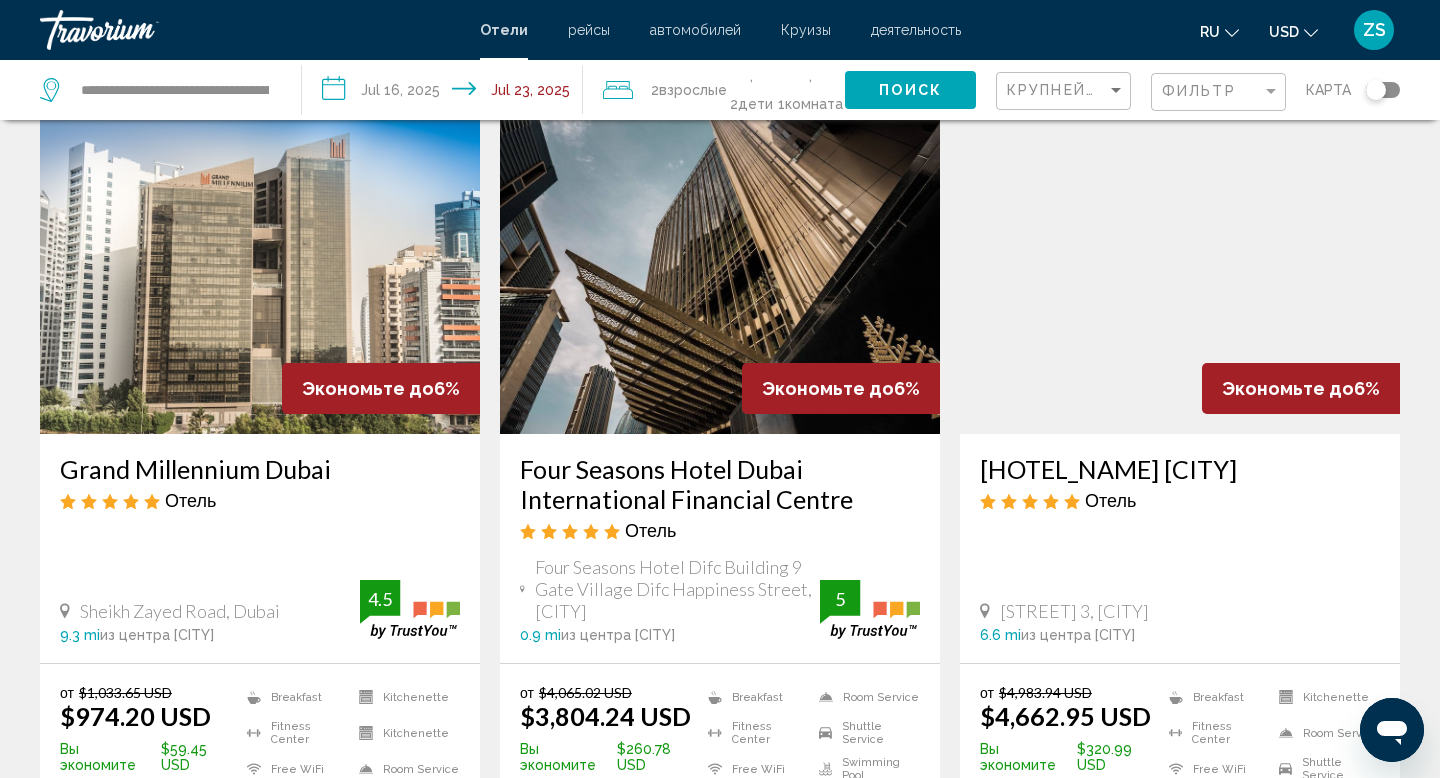 scroll, scrollTop: 78, scrollLeft: 0, axis: vertical 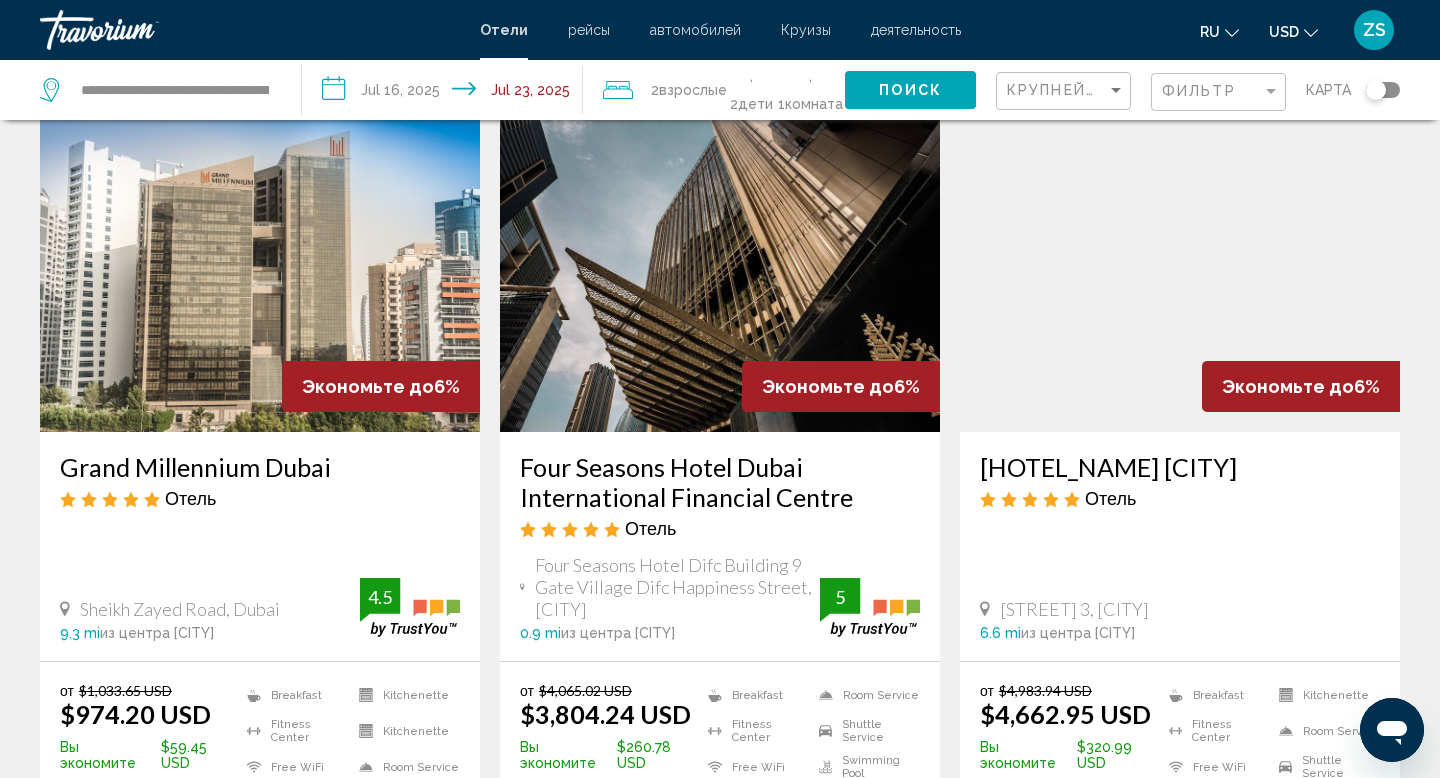 click at bounding box center (1180, 272) 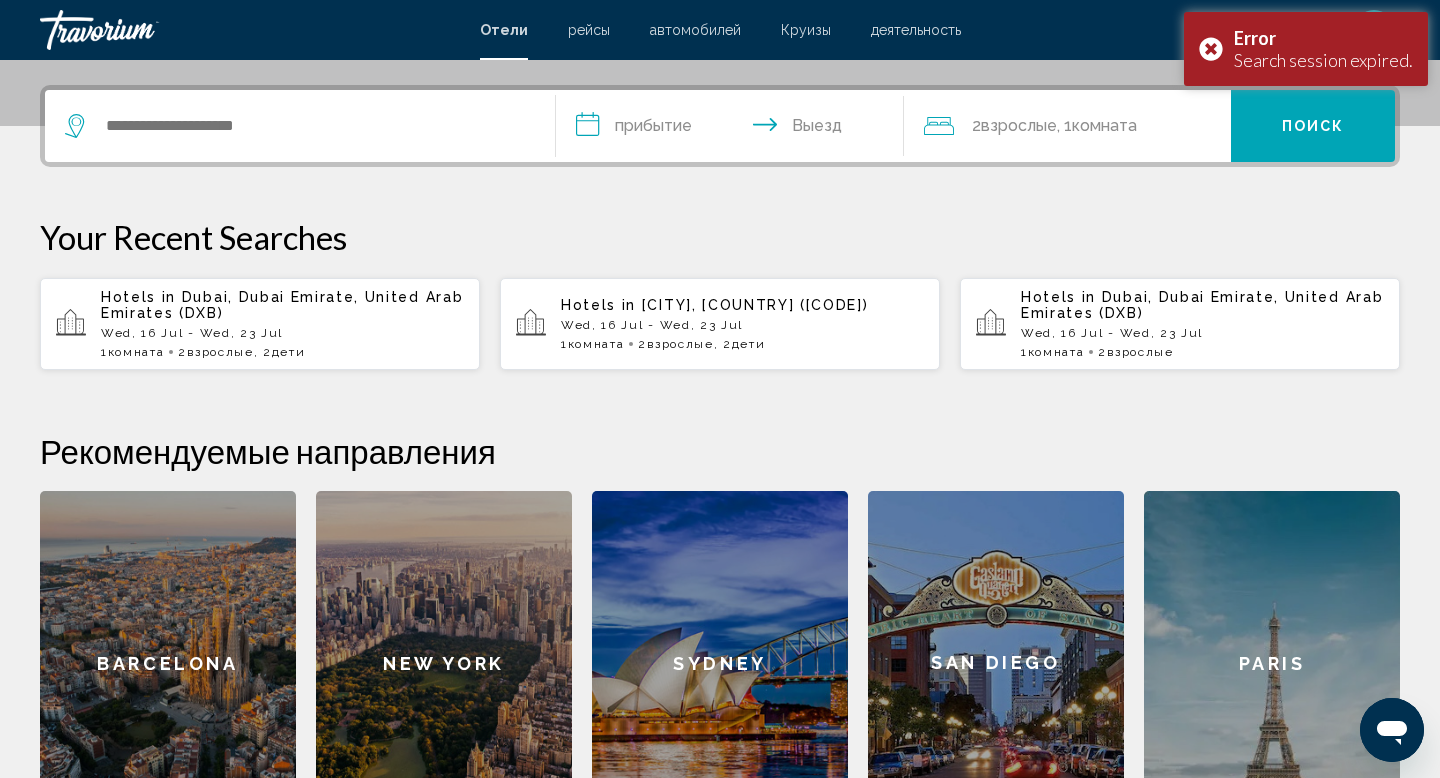 scroll, scrollTop: 0, scrollLeft: 0, axis: both 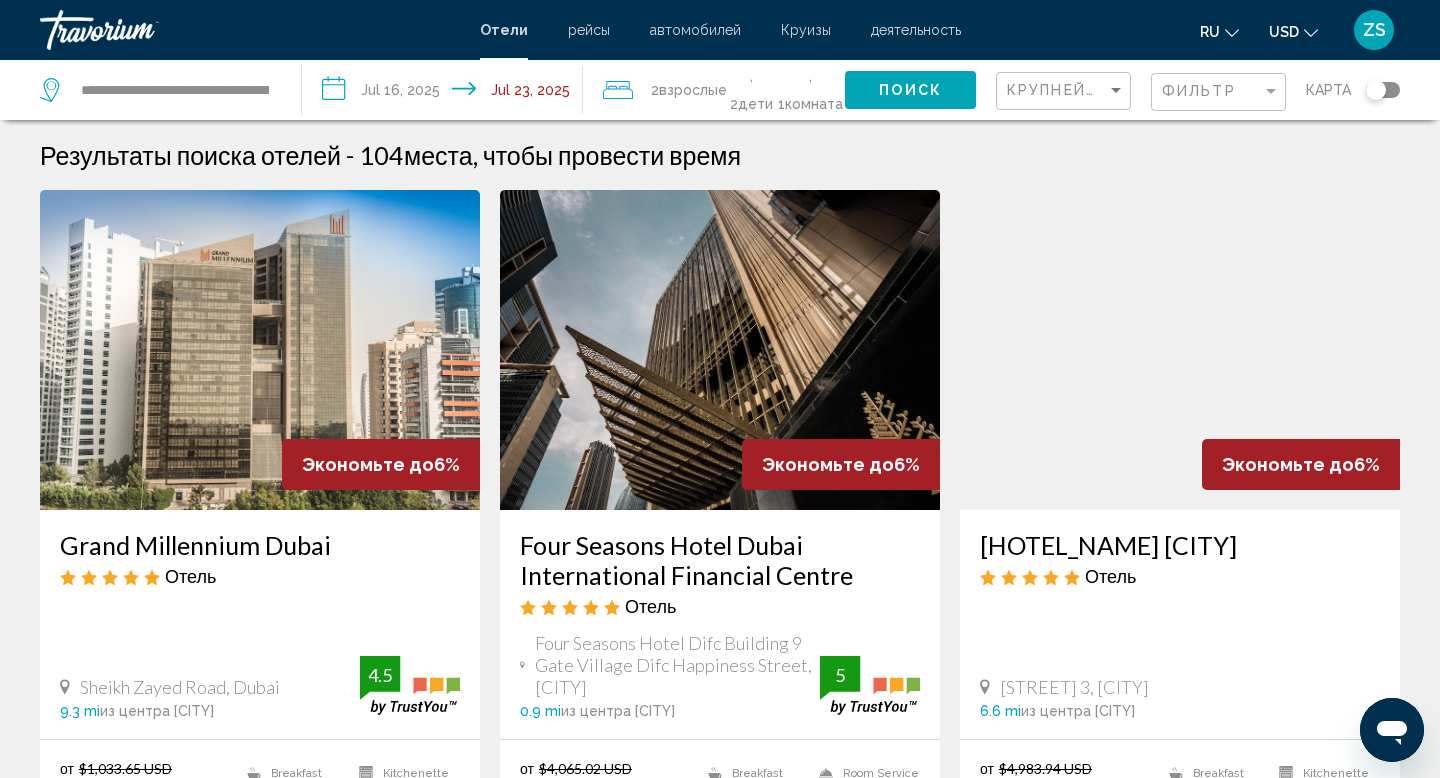 click at bounding box center [1180, 350] 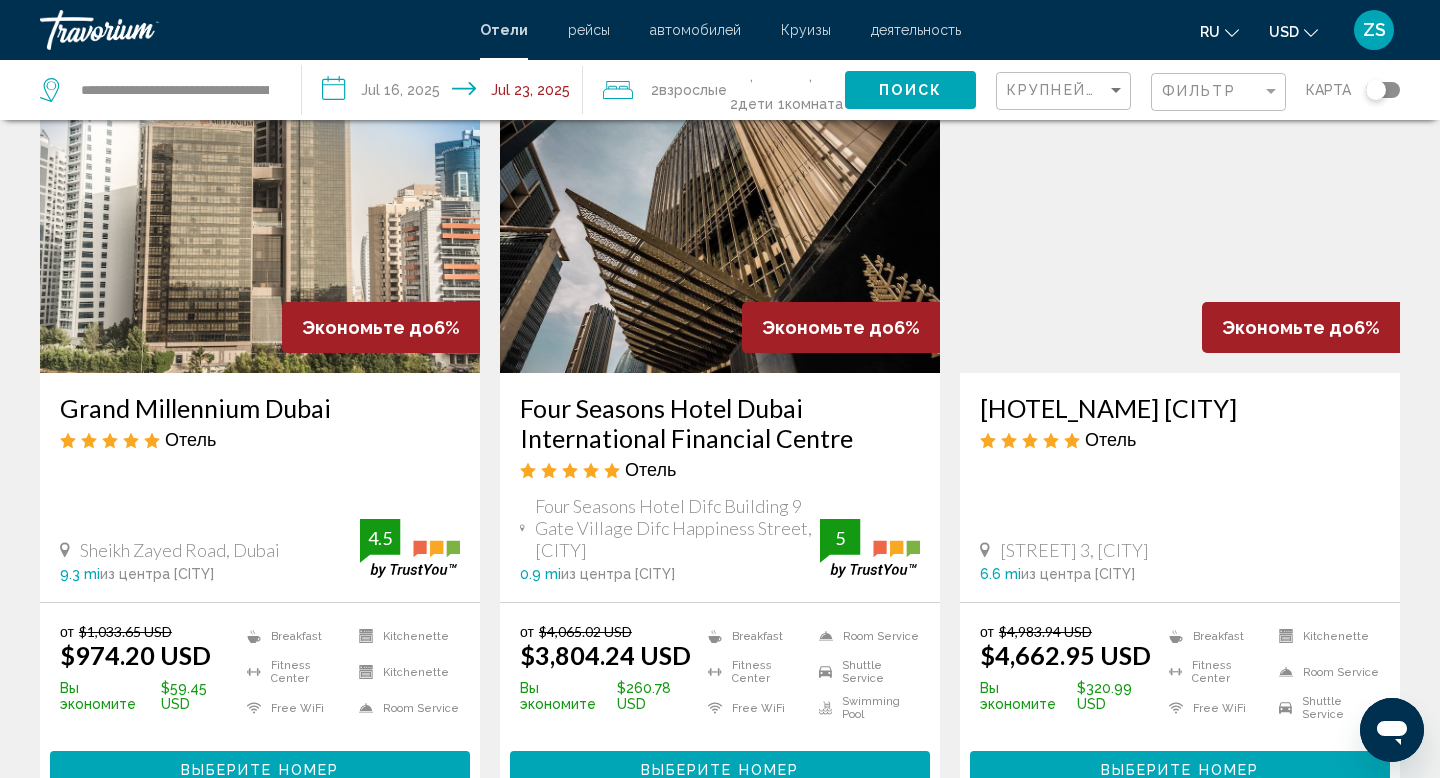 scroll, scrollTop: 145, scrollLeft: 0, axis: vertical 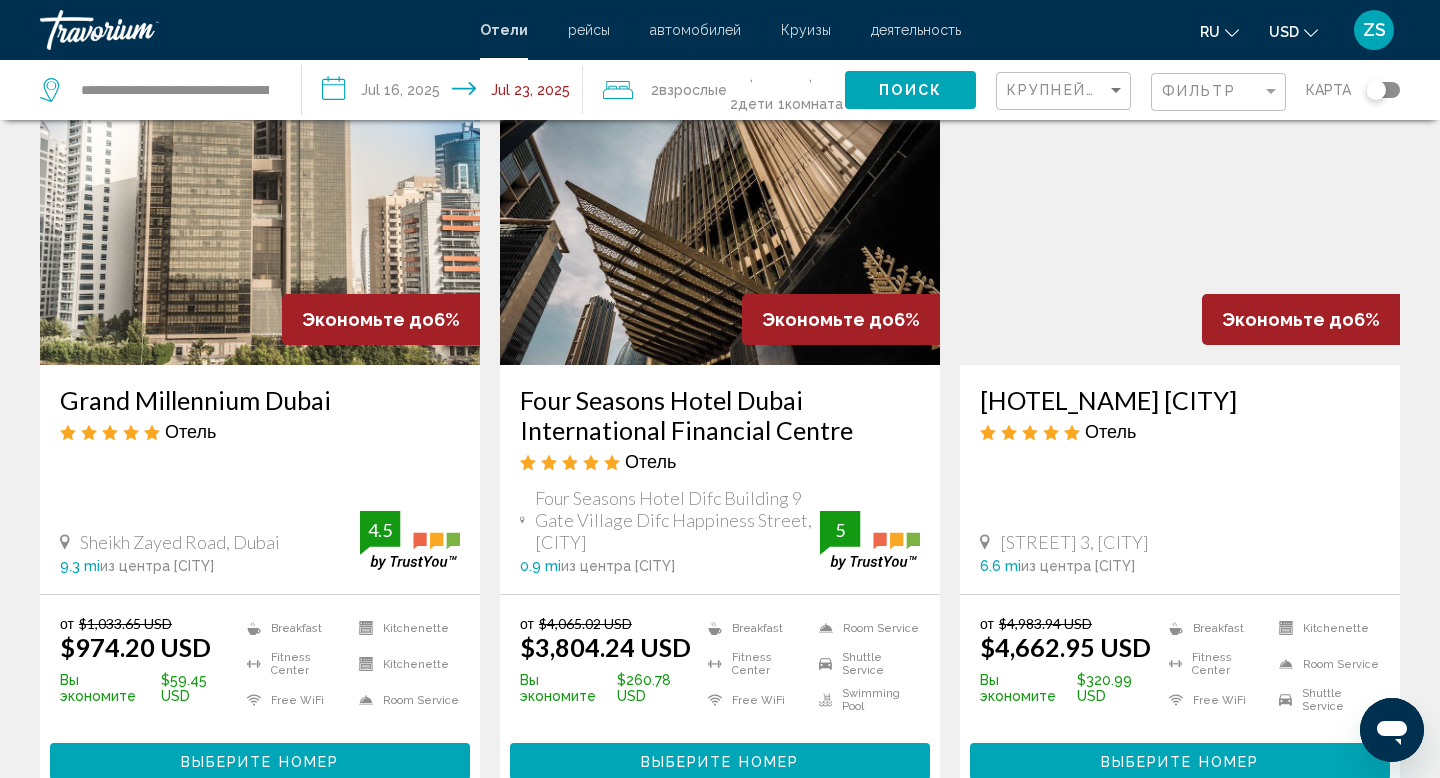 click at bounding box center (720, 205) 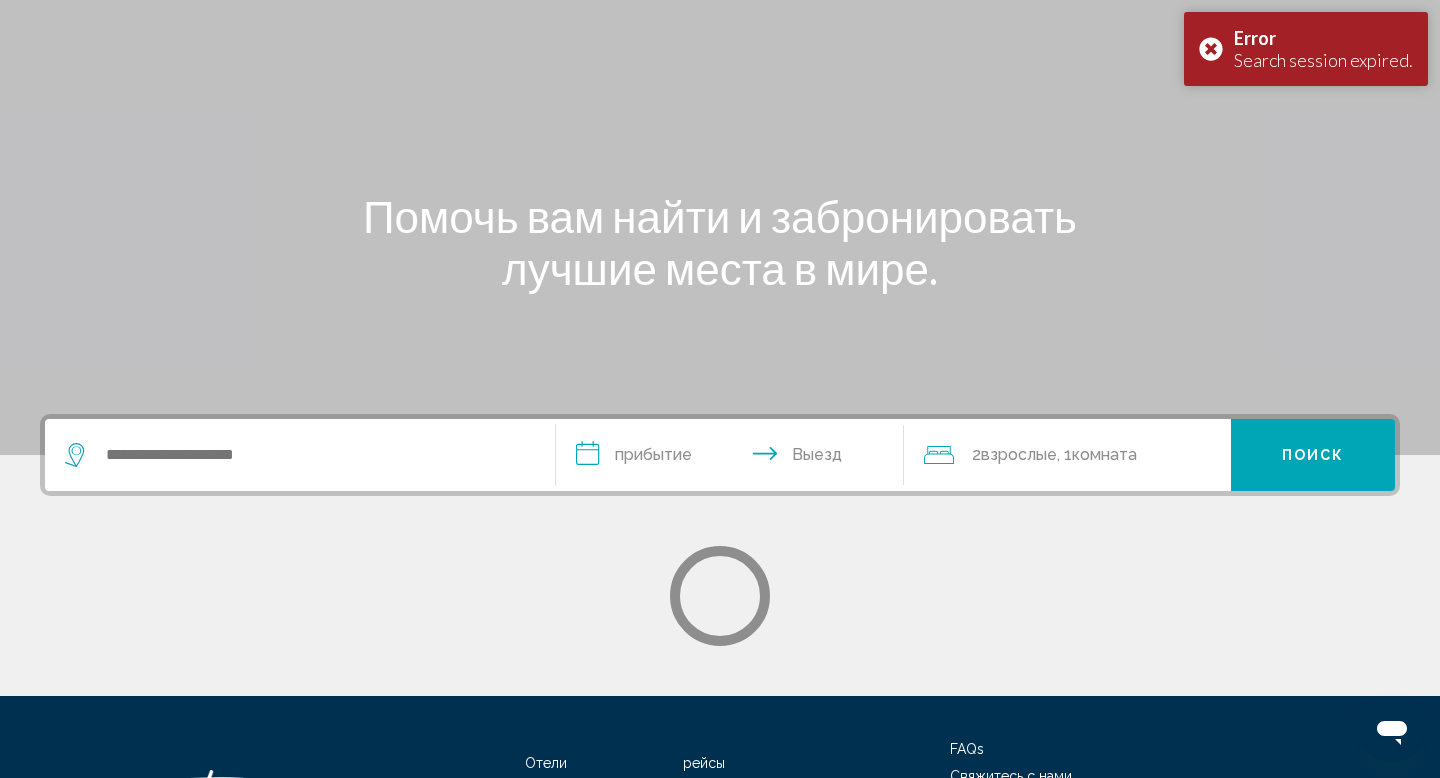 scroll, scrollTop: 0, scrollLeft: 0, axis: both 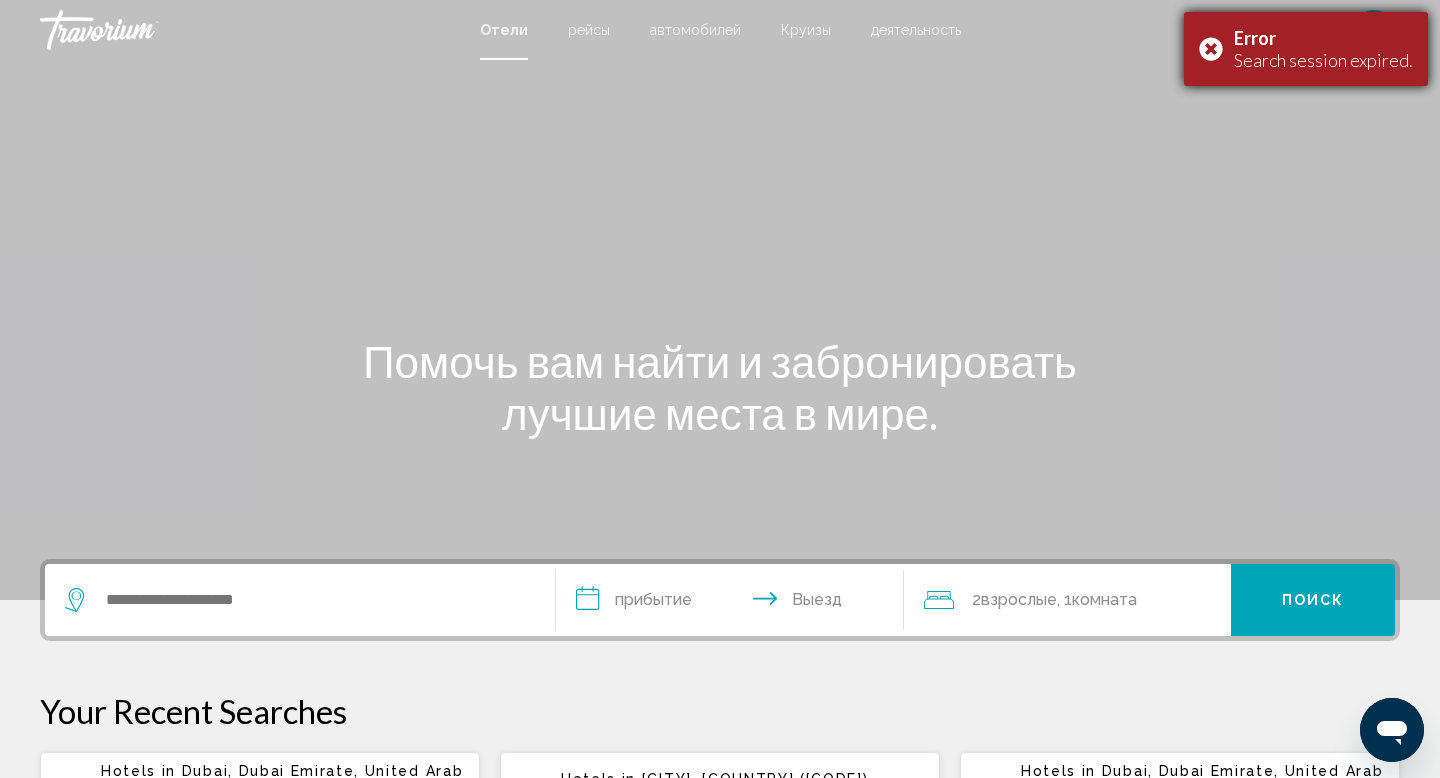 click on "Search session expired." at bounding box center (1323, 60) 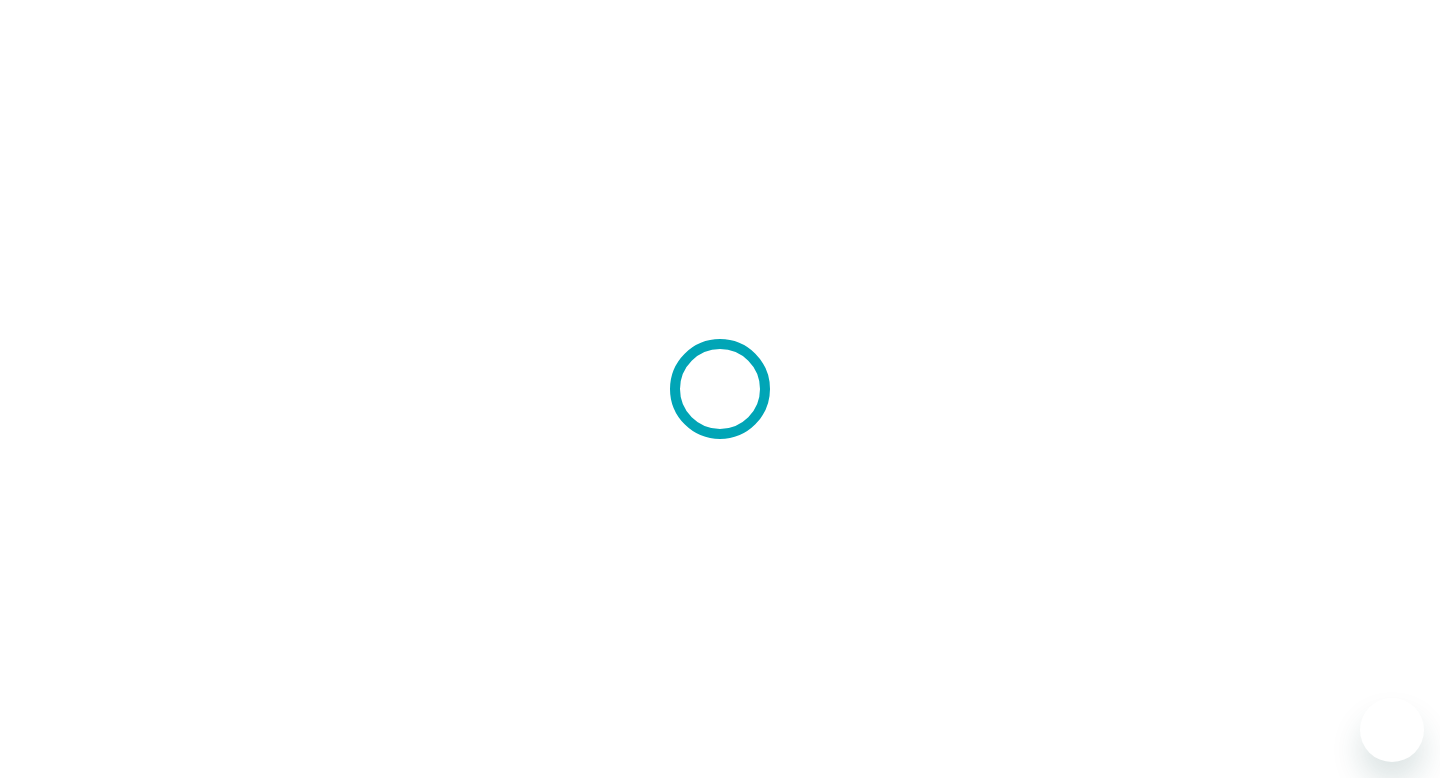 scroll, scrollTop: 0, scrollLeft: 0, axis: both 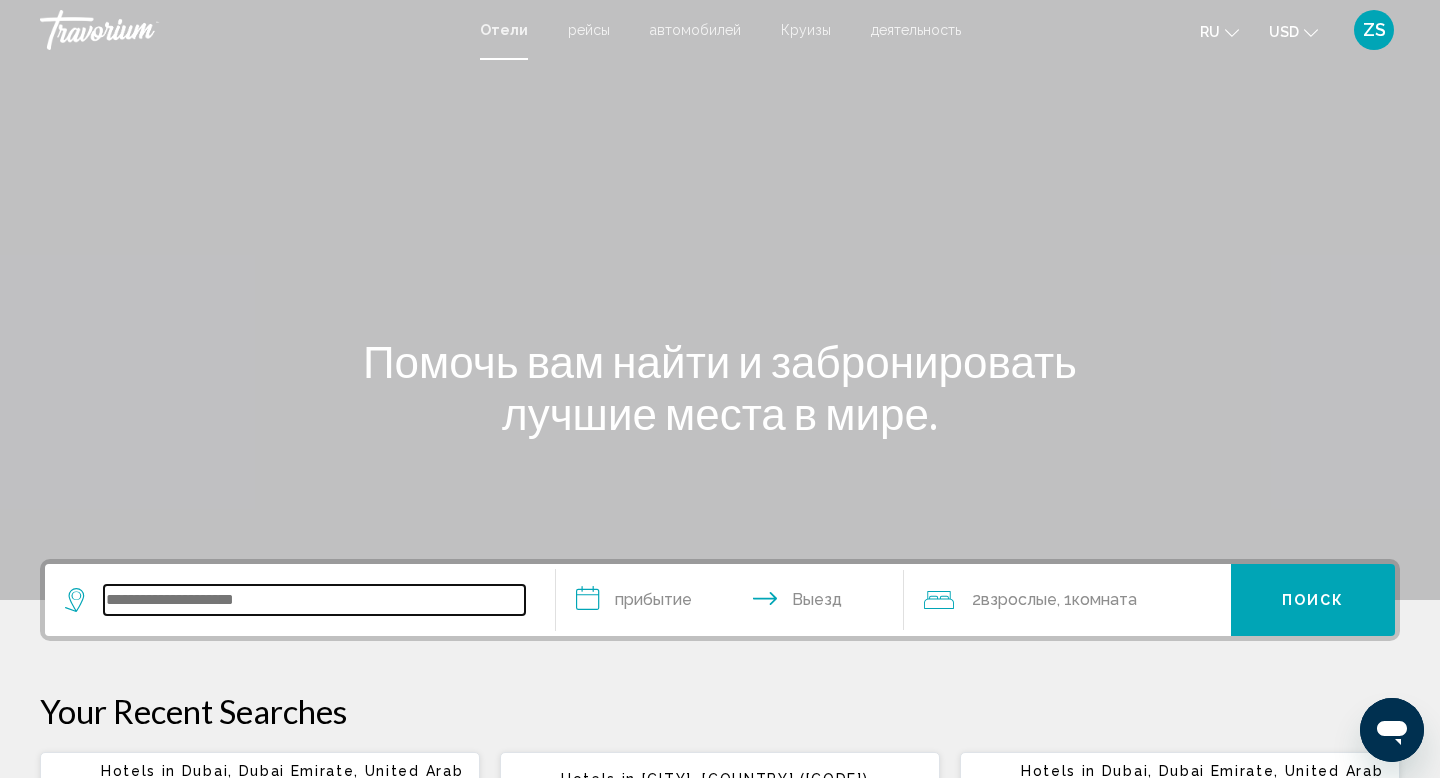 click at bounding box center [314, 600] 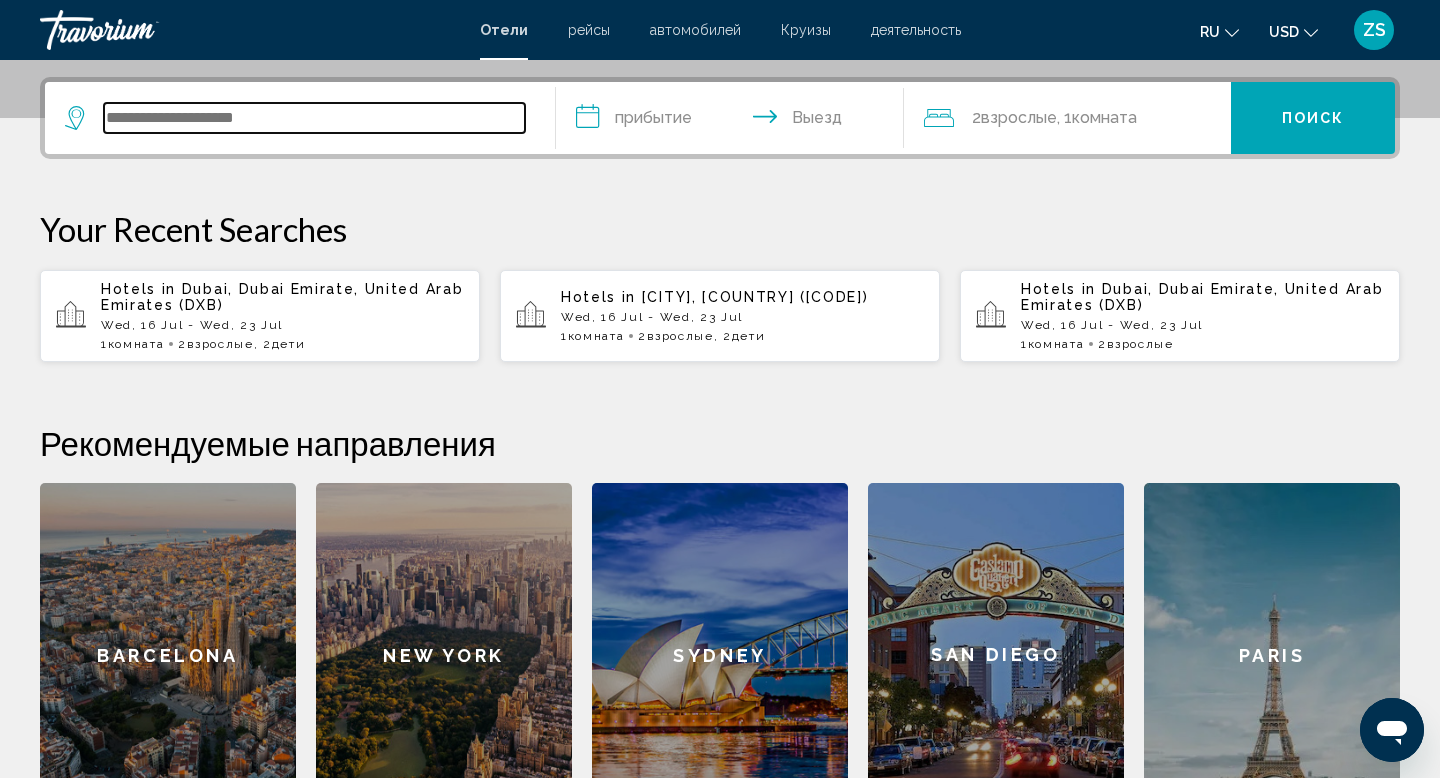 scroll, scrollTop: 494, scrollLeft: 0, axis: vertical 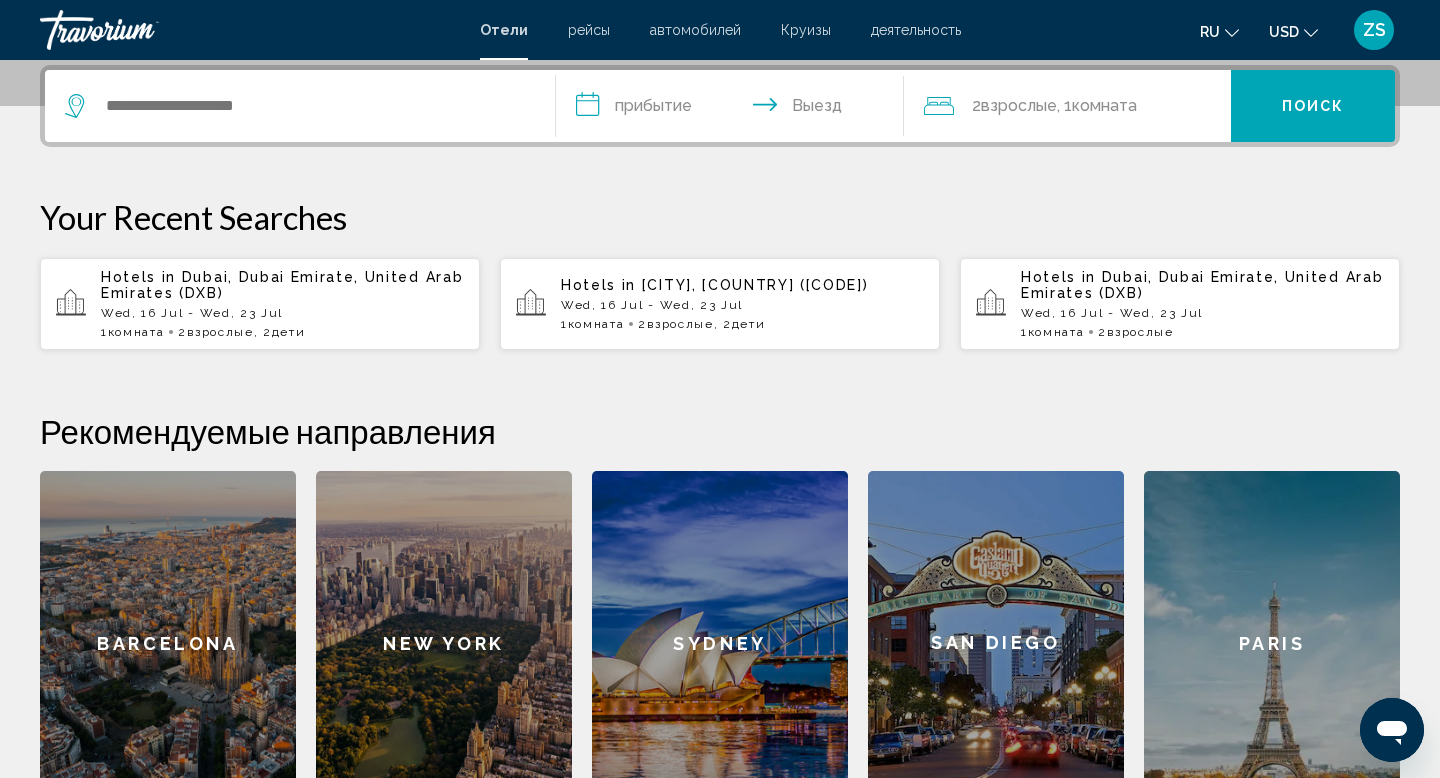 click on "Dubai, Dubai Emirate, United Arab Emirates (DXB)" at bounding box center (282, 285) 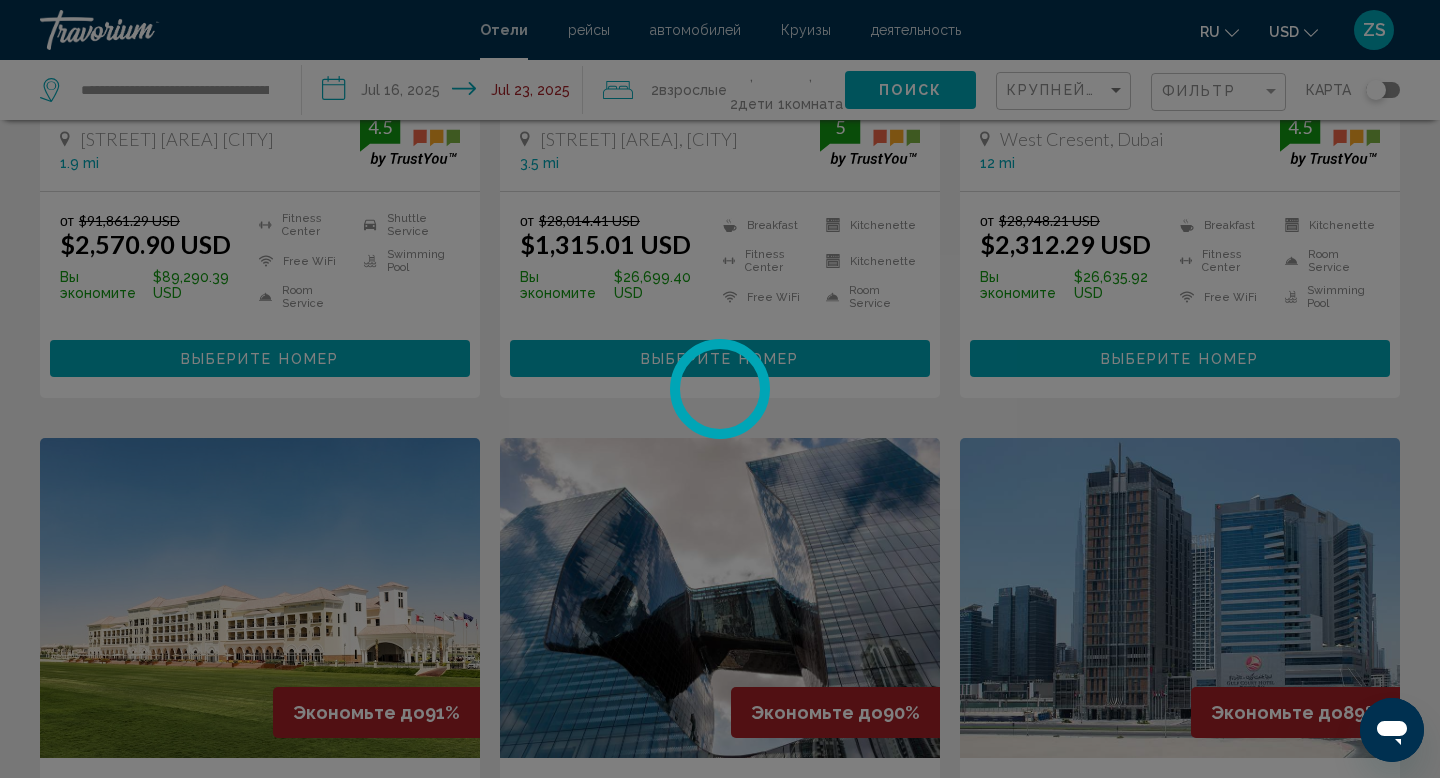 scroll, scrollTop: 0, scrollLeft: 0, axis: both 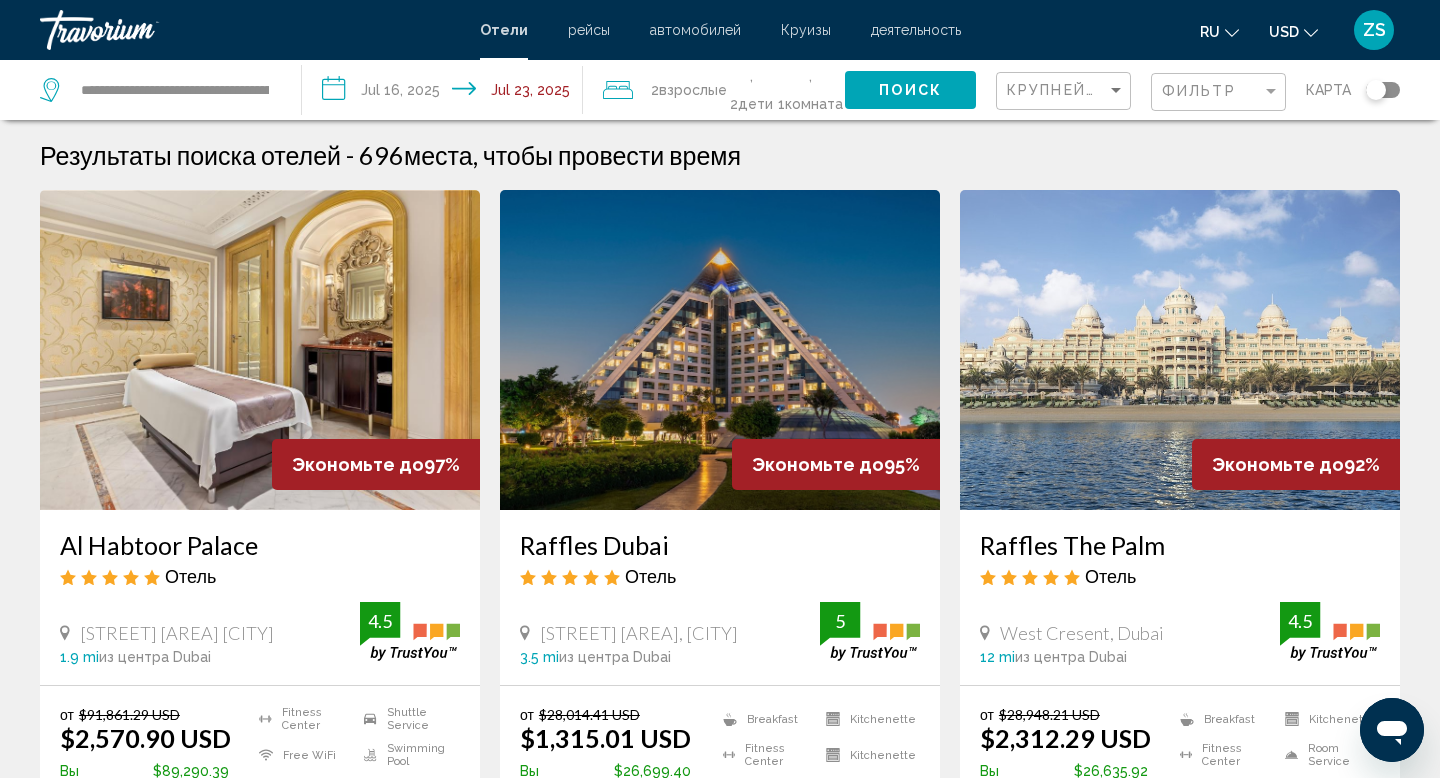 click at bounding box center [720, 350] 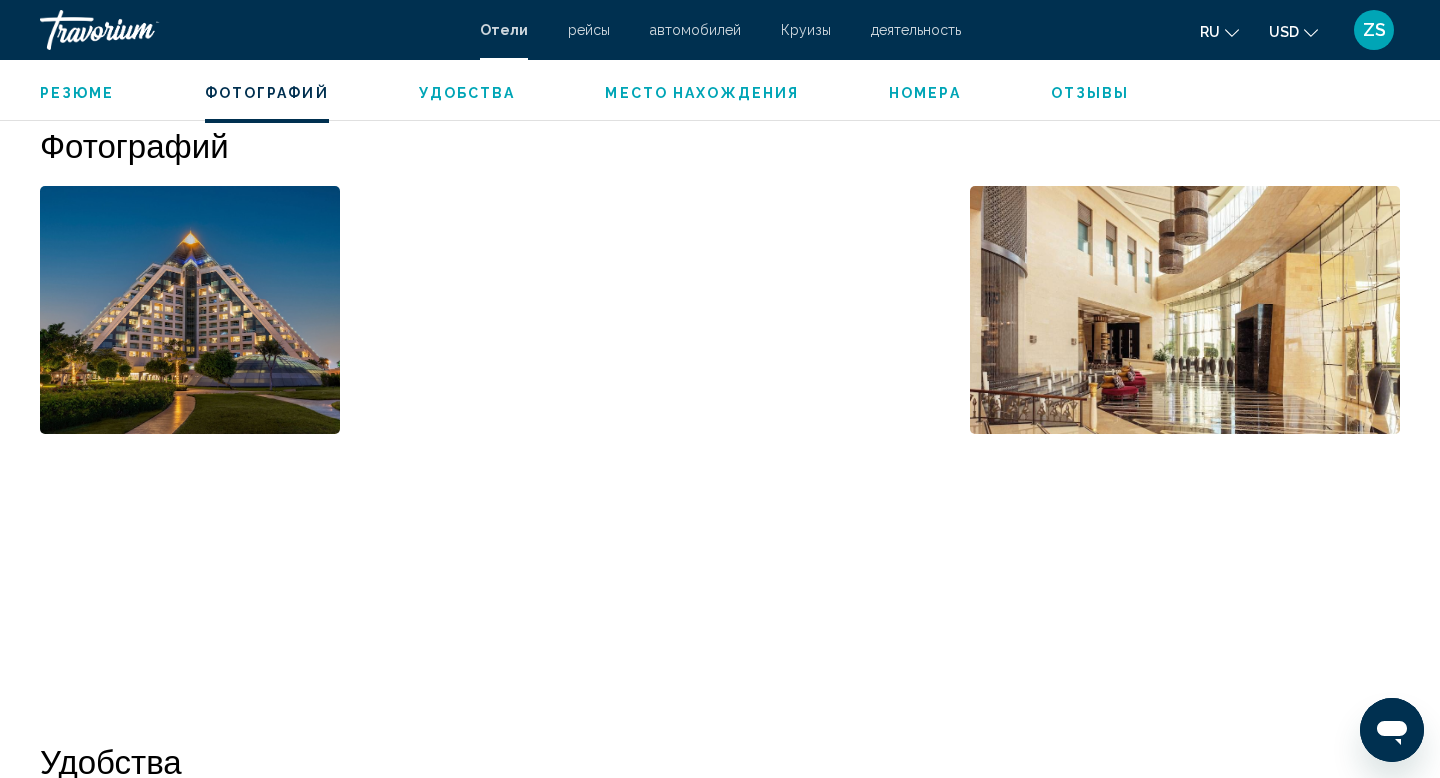scroll, scrollTop: 980, scrollLeft: 0, axis: vertical 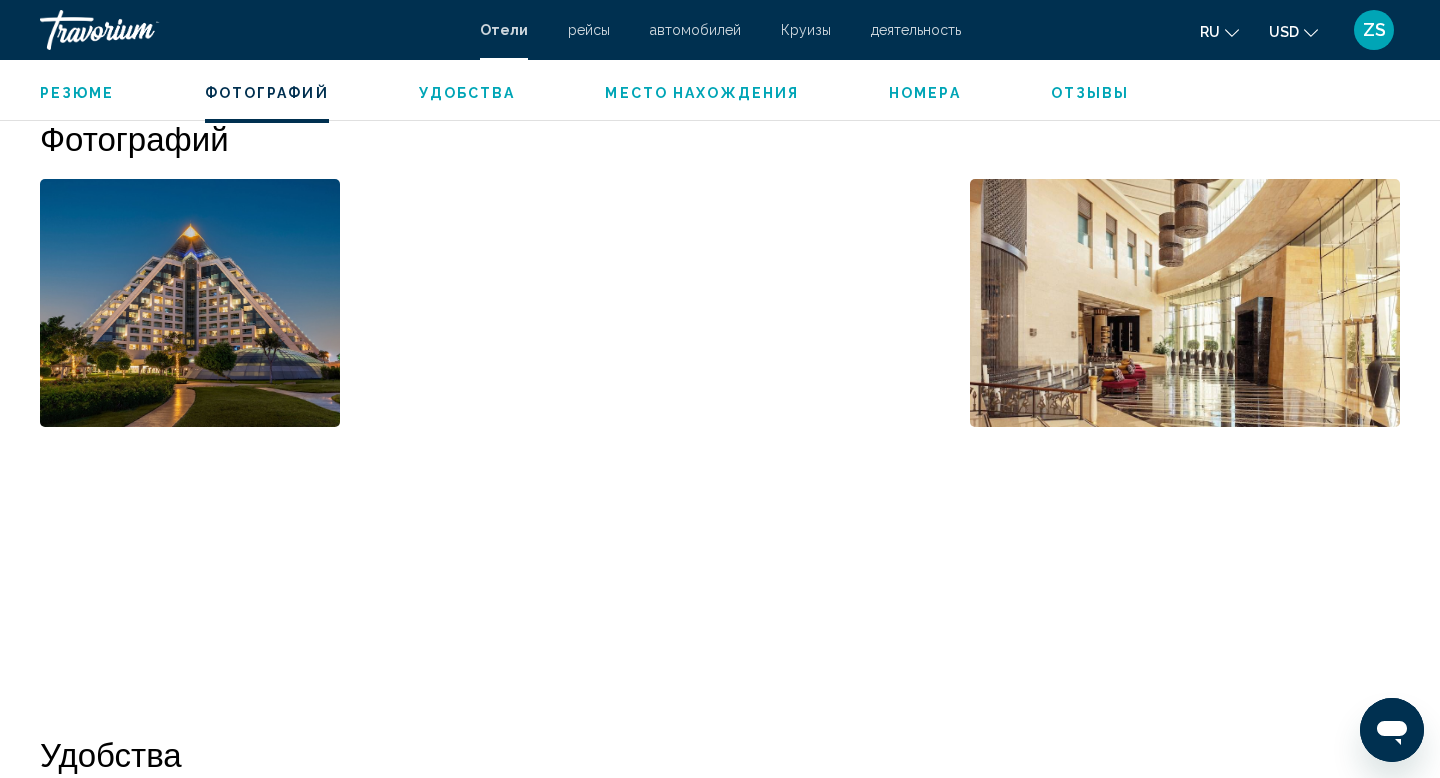 click at bounding box center (190, 303) 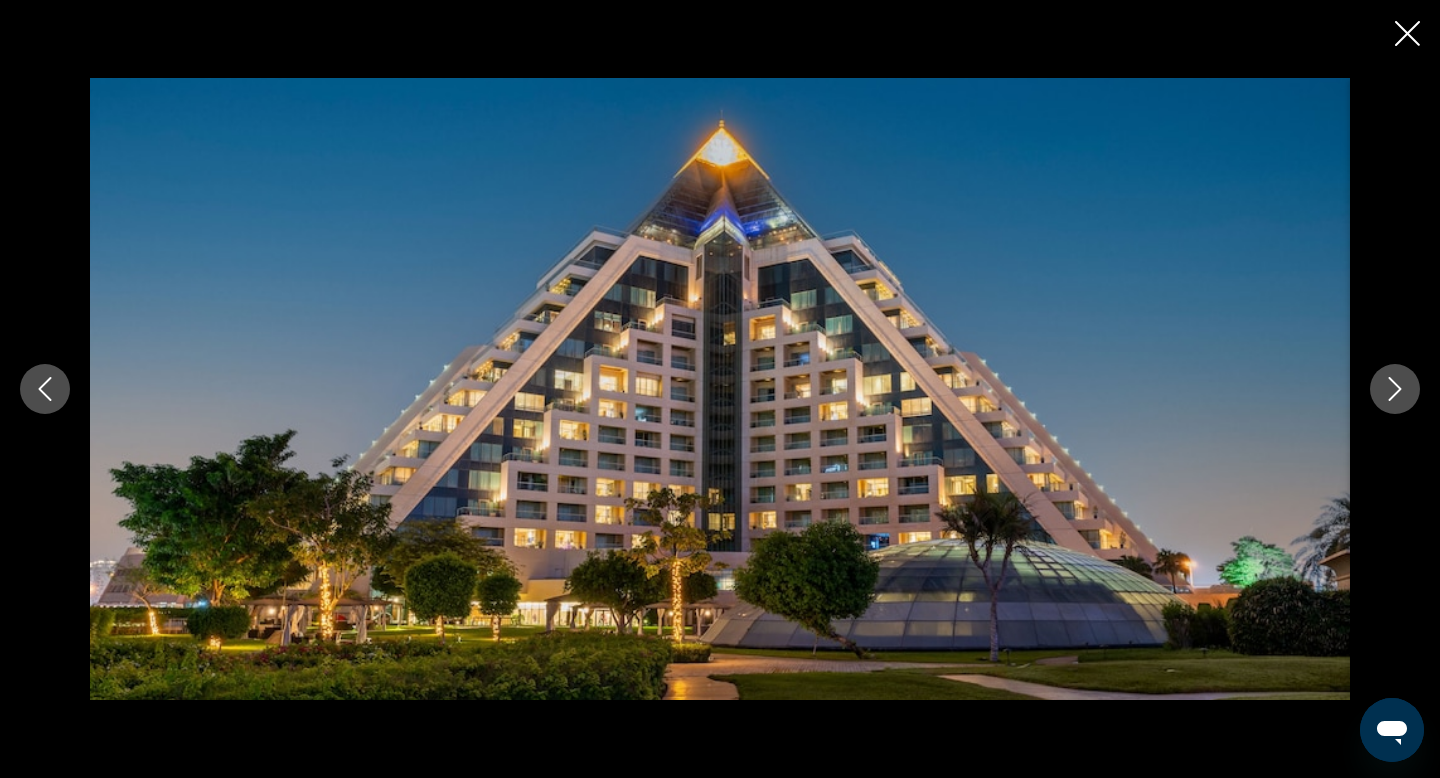 type 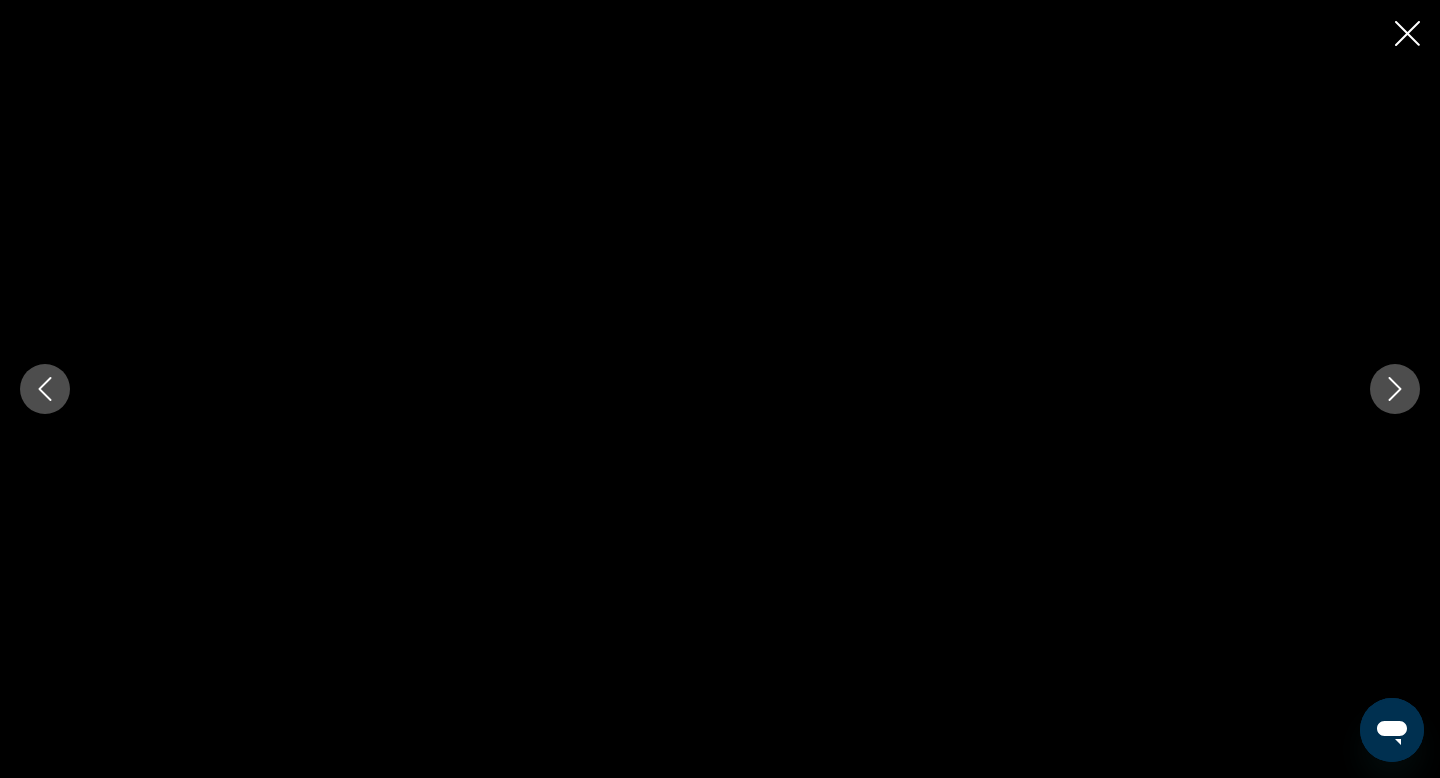 click at bounding box center (1395, 389) 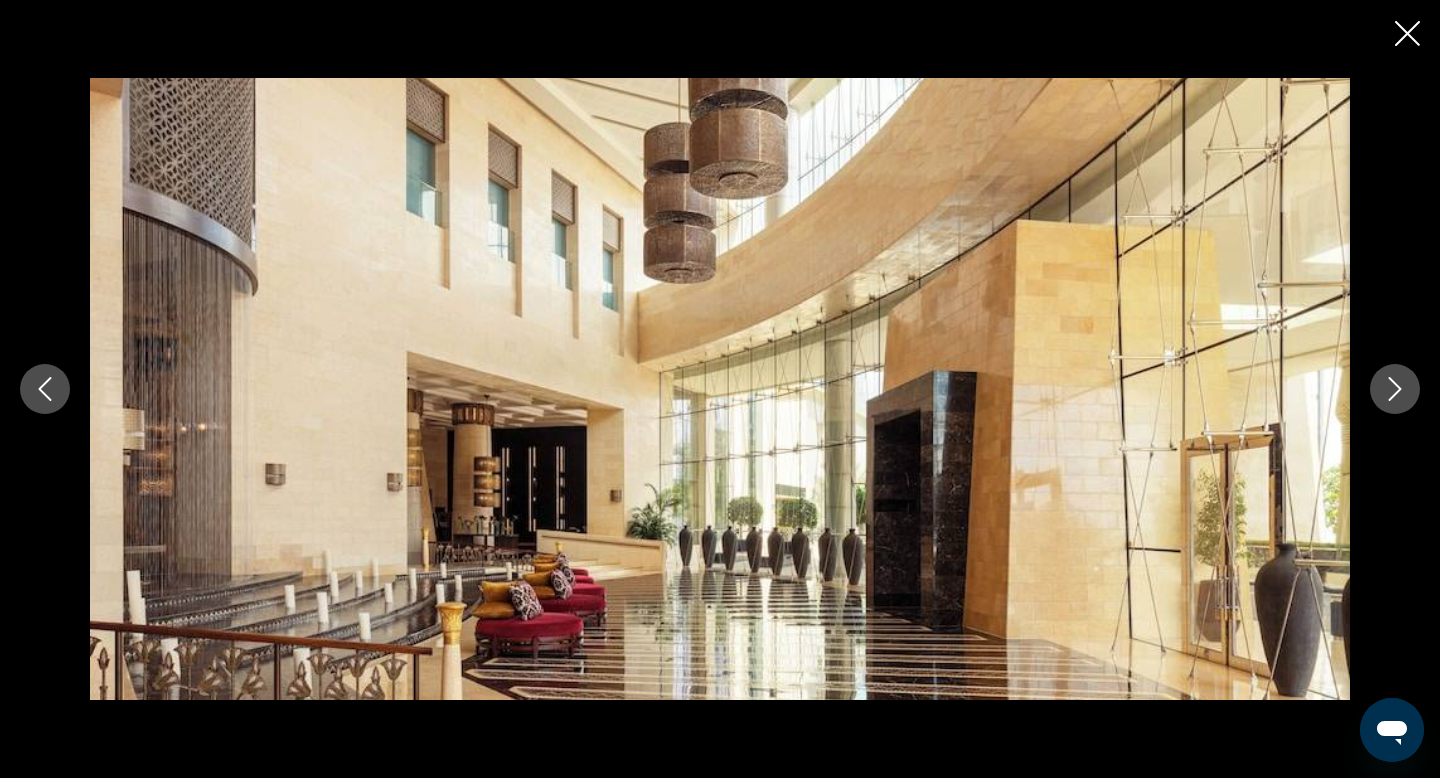 click at bounding box center [1395, 389] 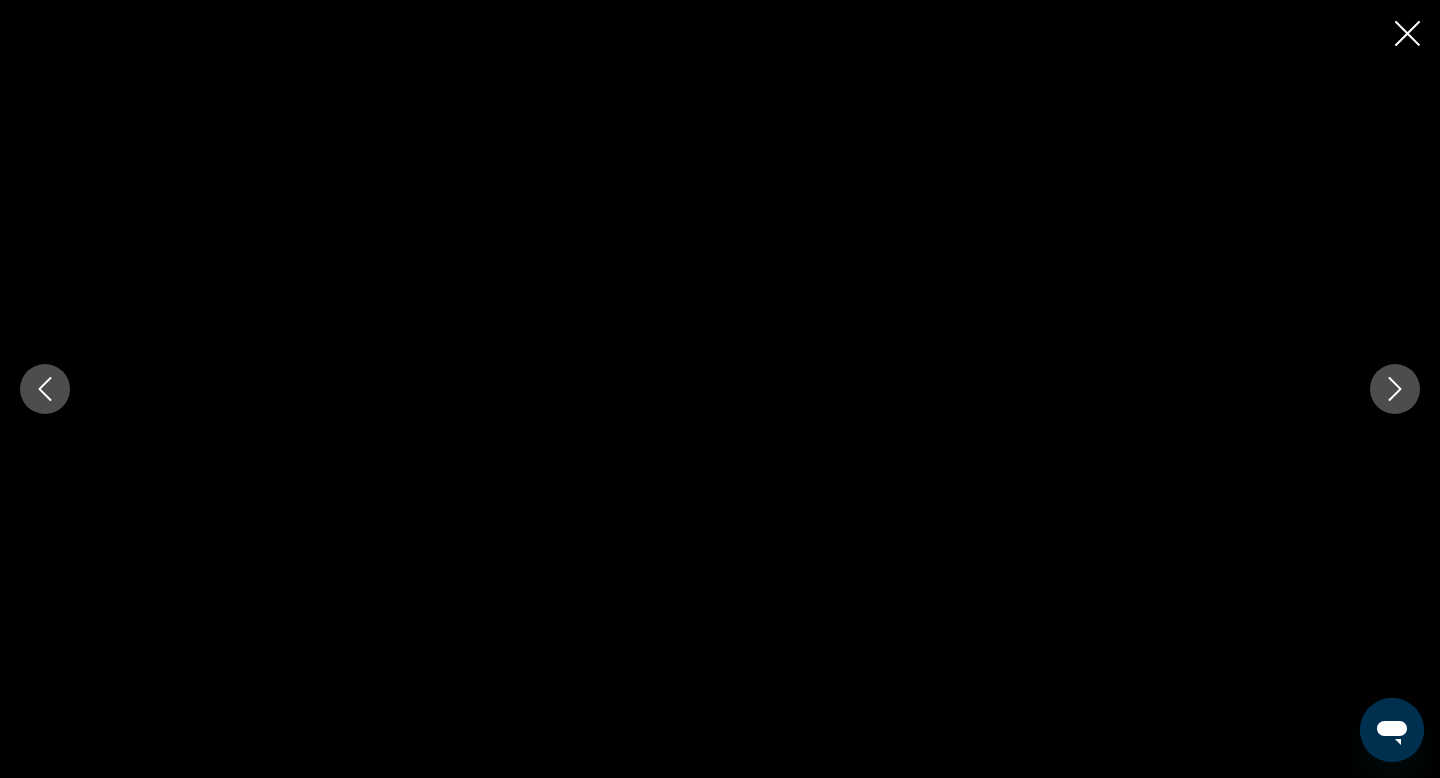 click at bounding box center (1395, 389) 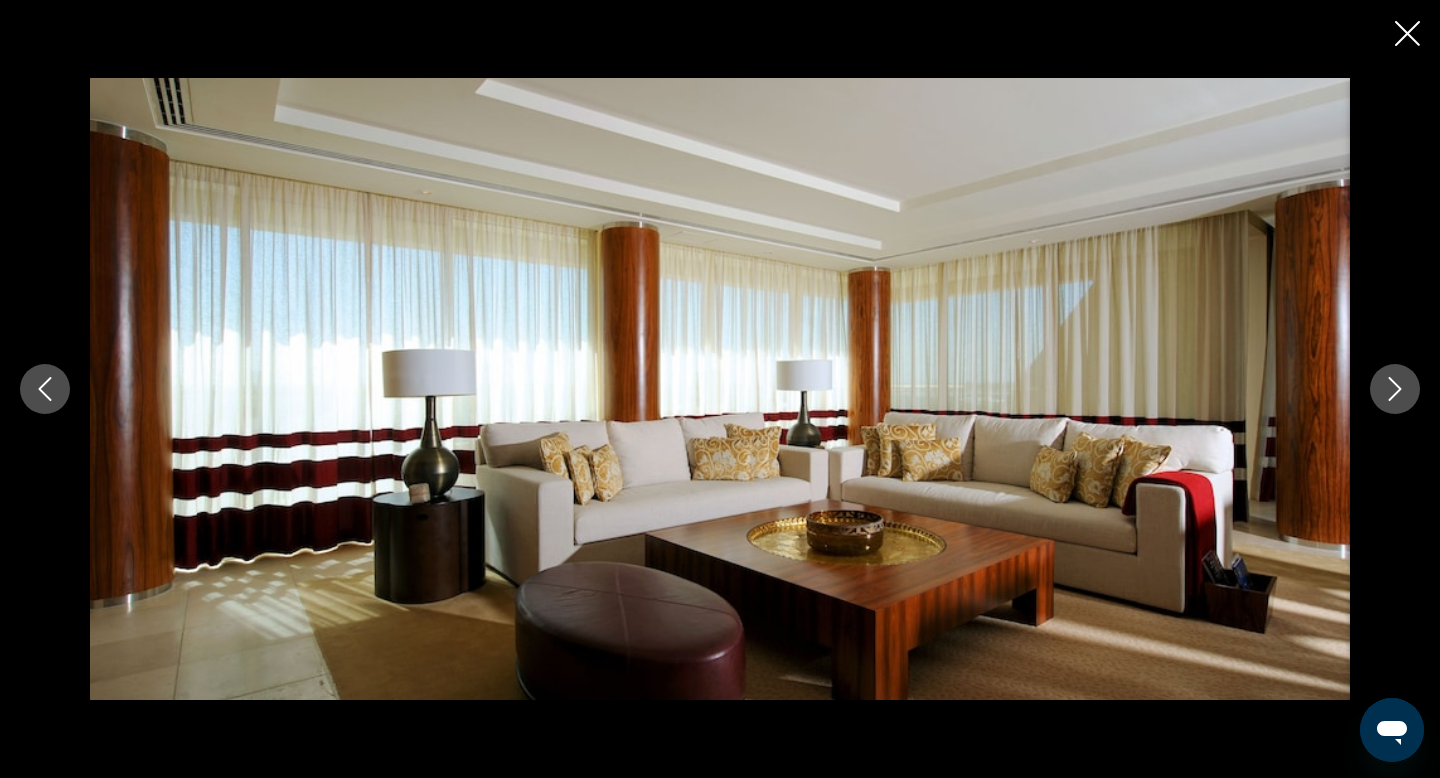 click at bounding box center [1395, 389] 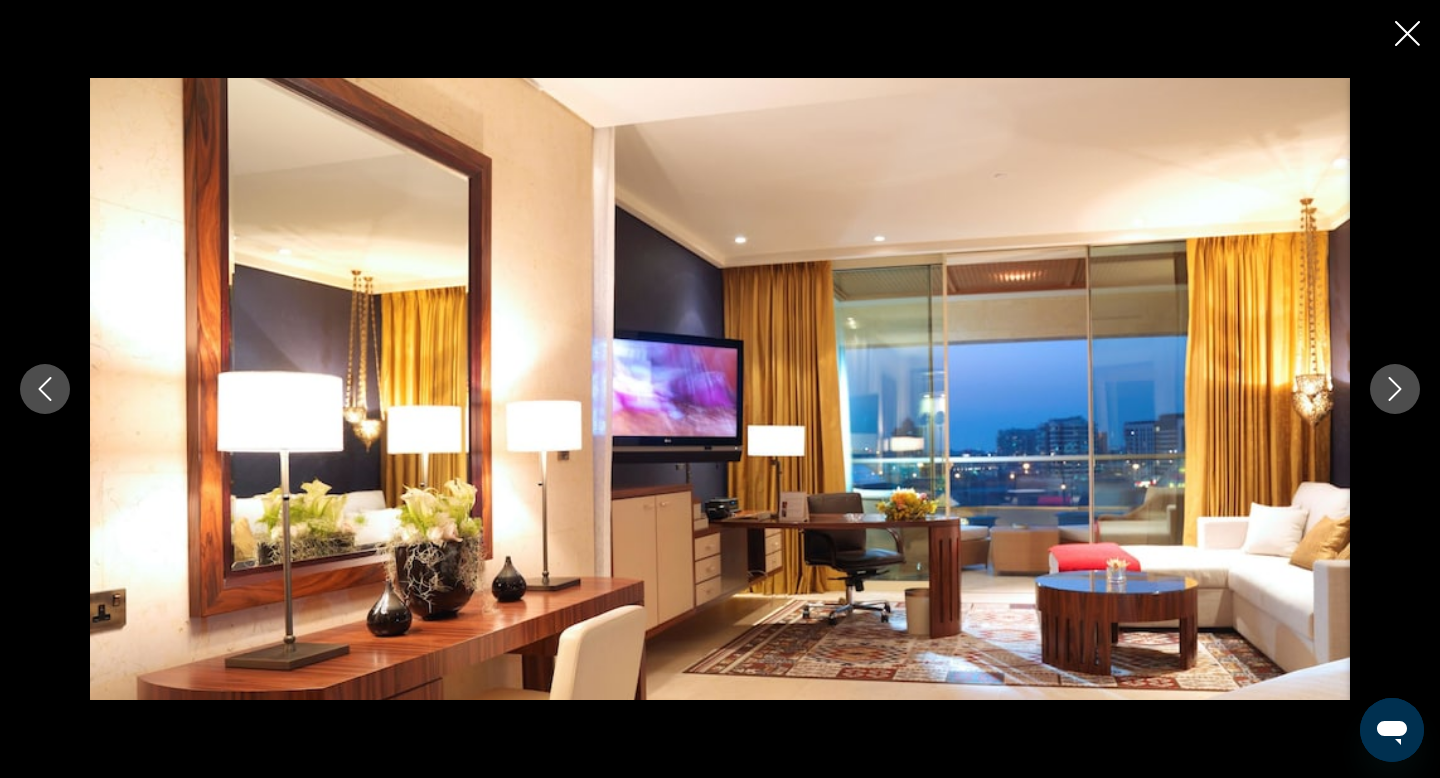 click at bounding box center [1395, 389] 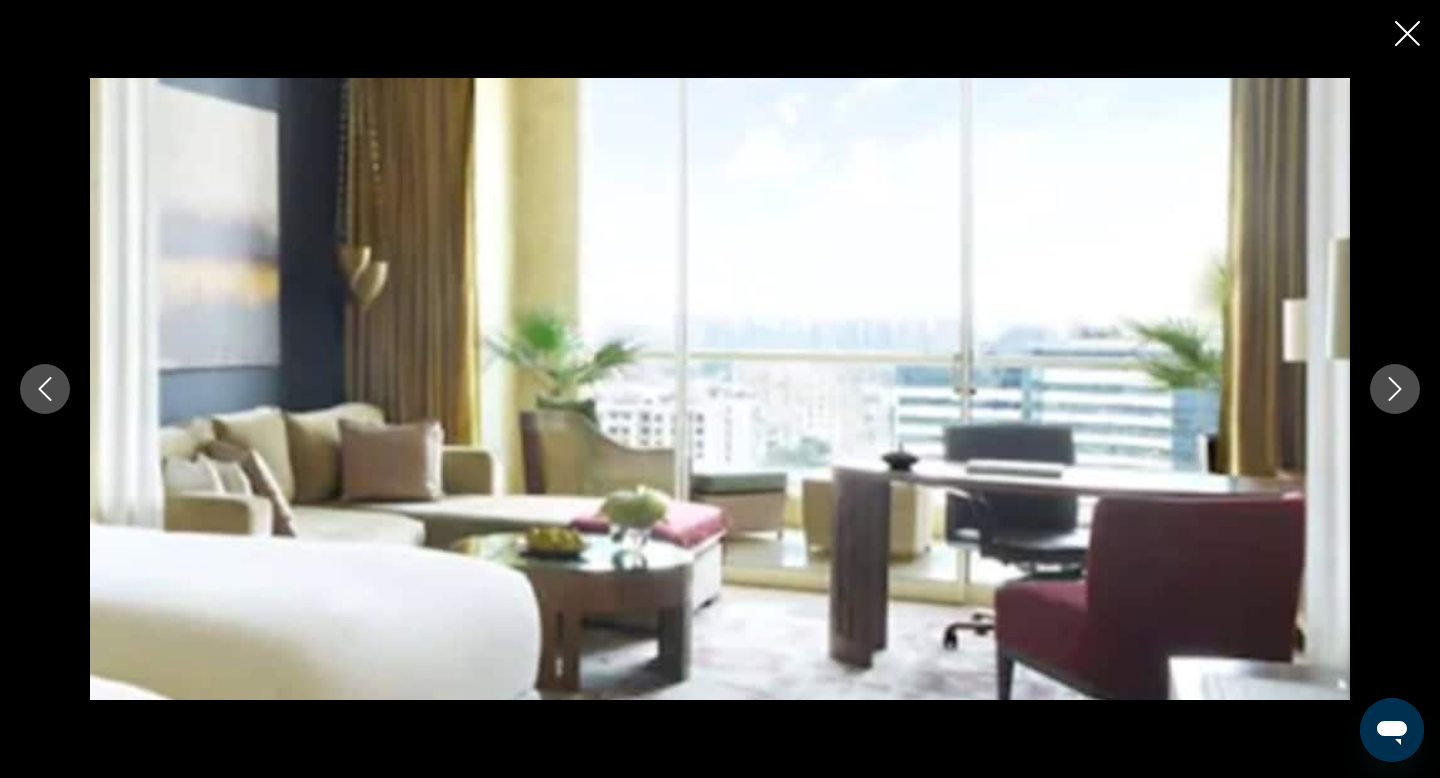 click at bounding box center [1395, 389] 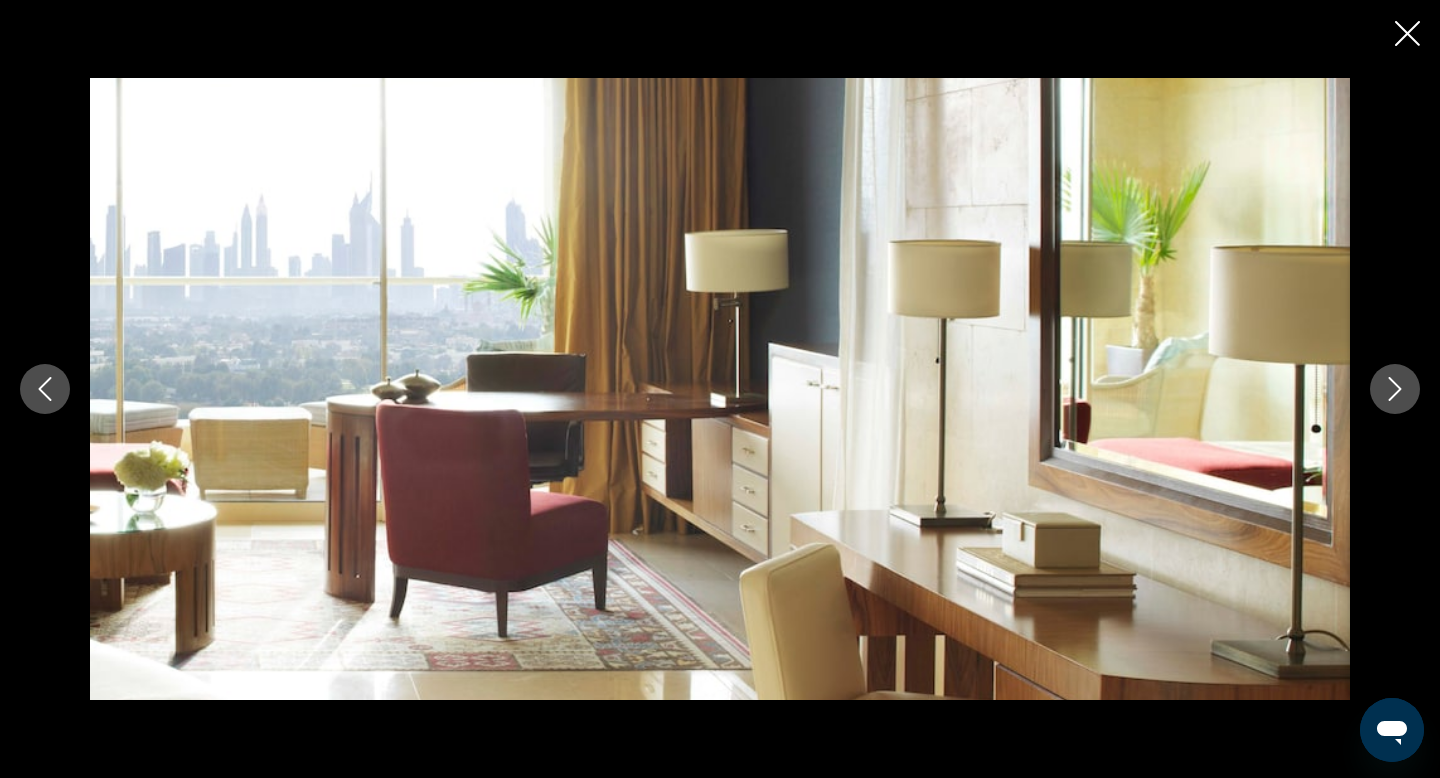 click at bounding box center (1395, 389) 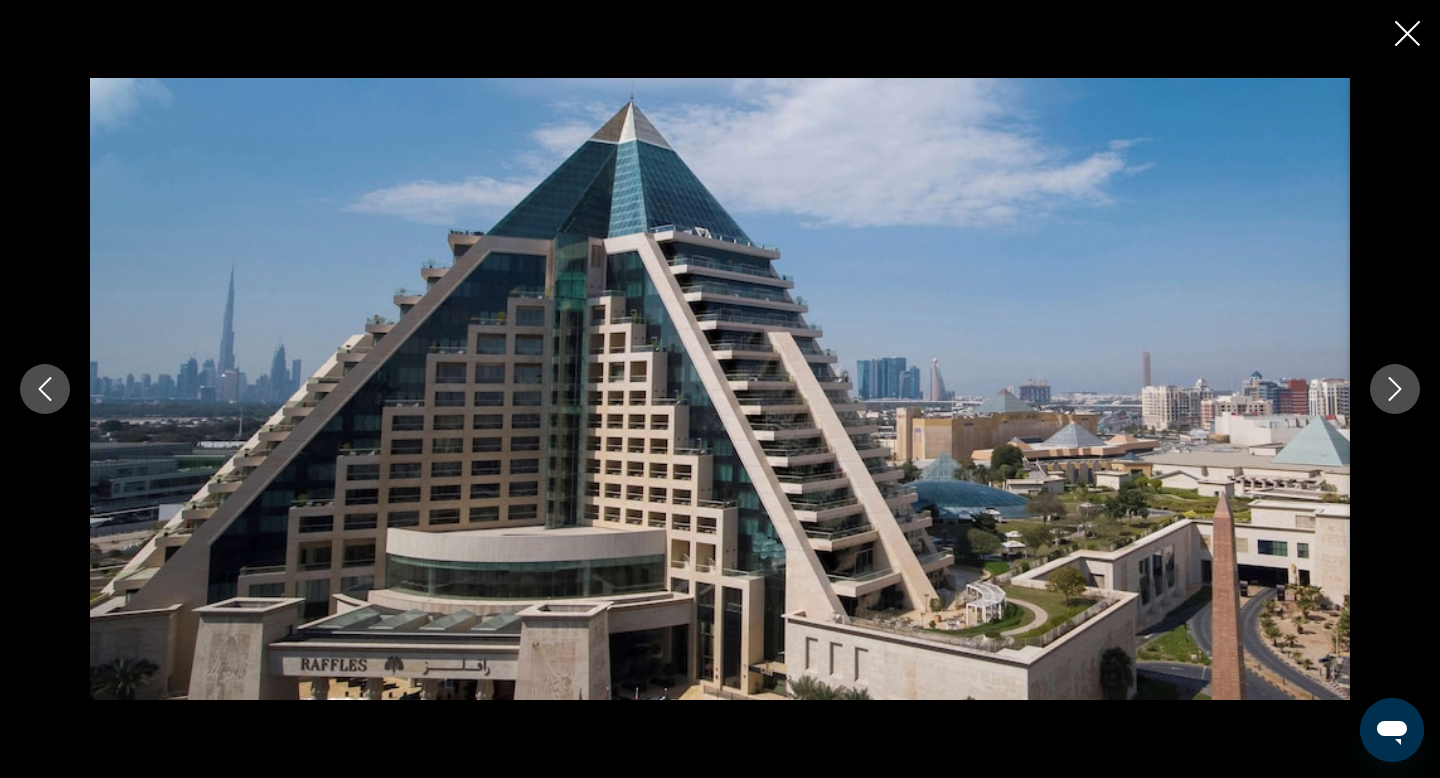 click at bounding box center (1395, 389) 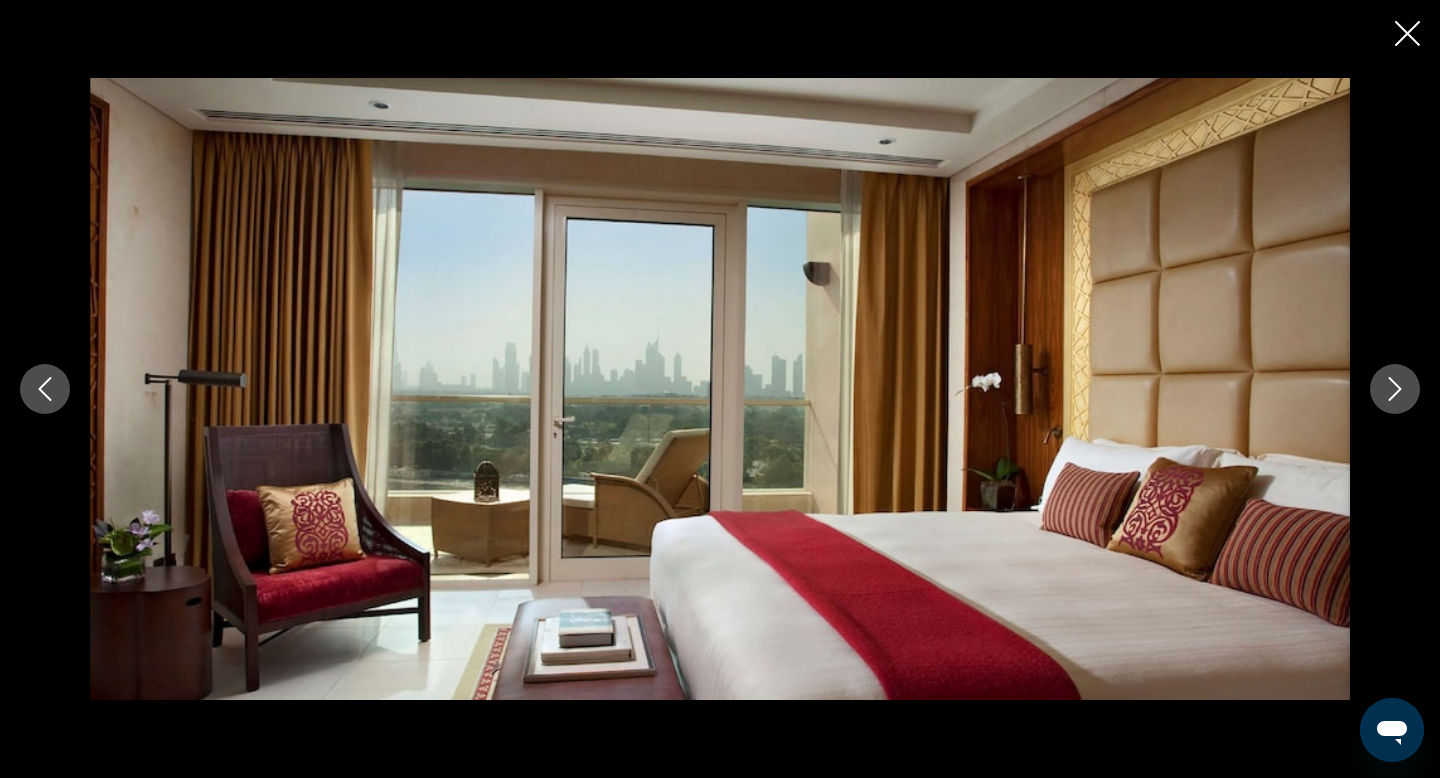 click at bounding box center [1395, 389] 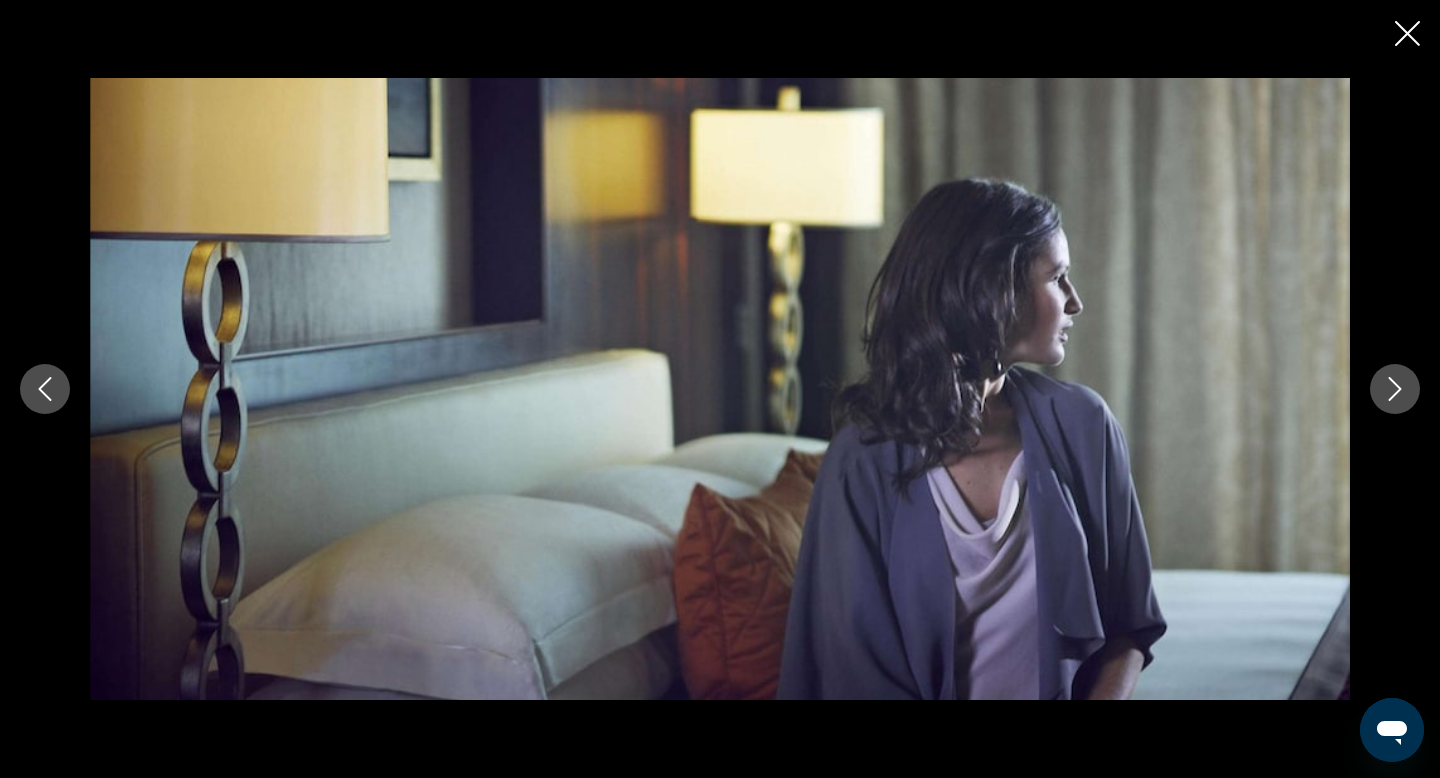 click at bounding box center [1395, 389] 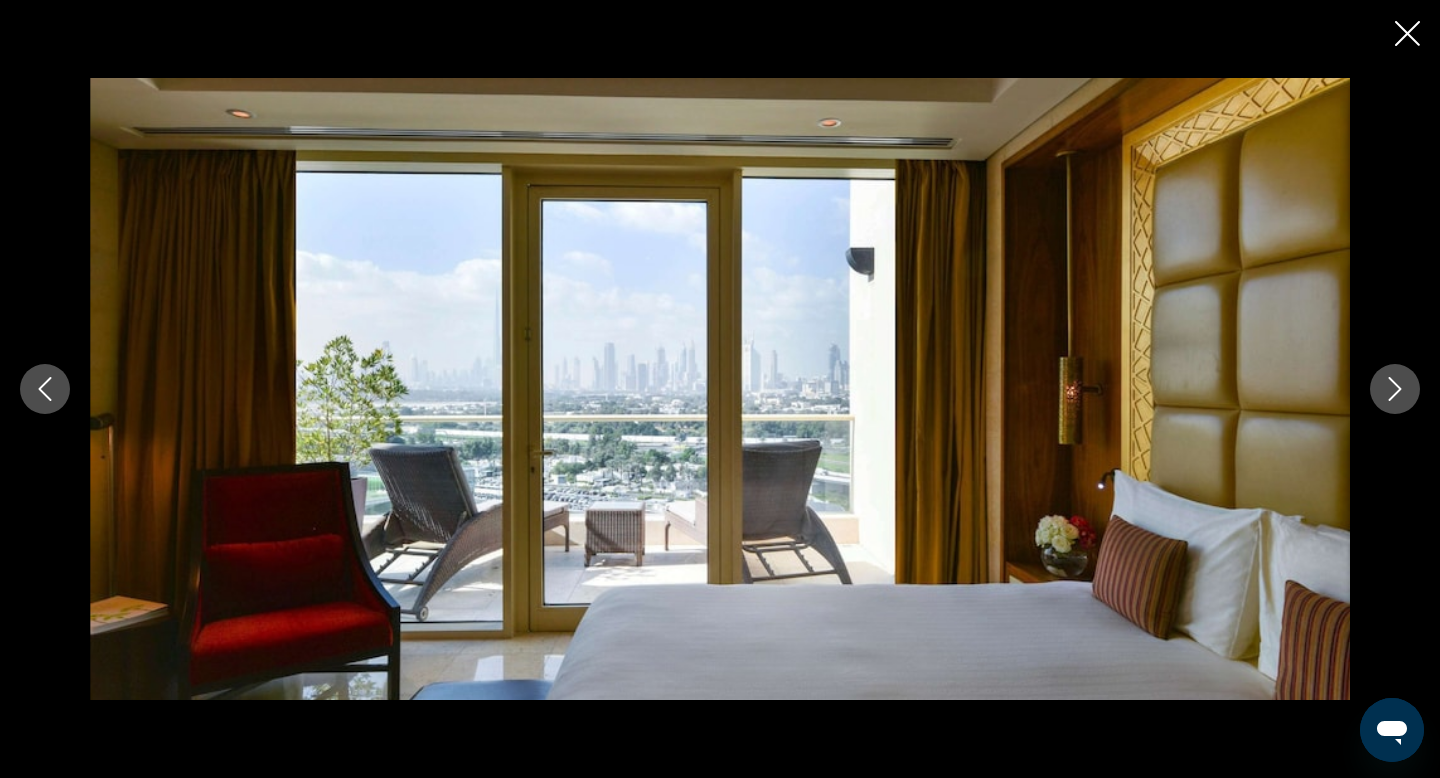 click at bounding box center [720, 389] 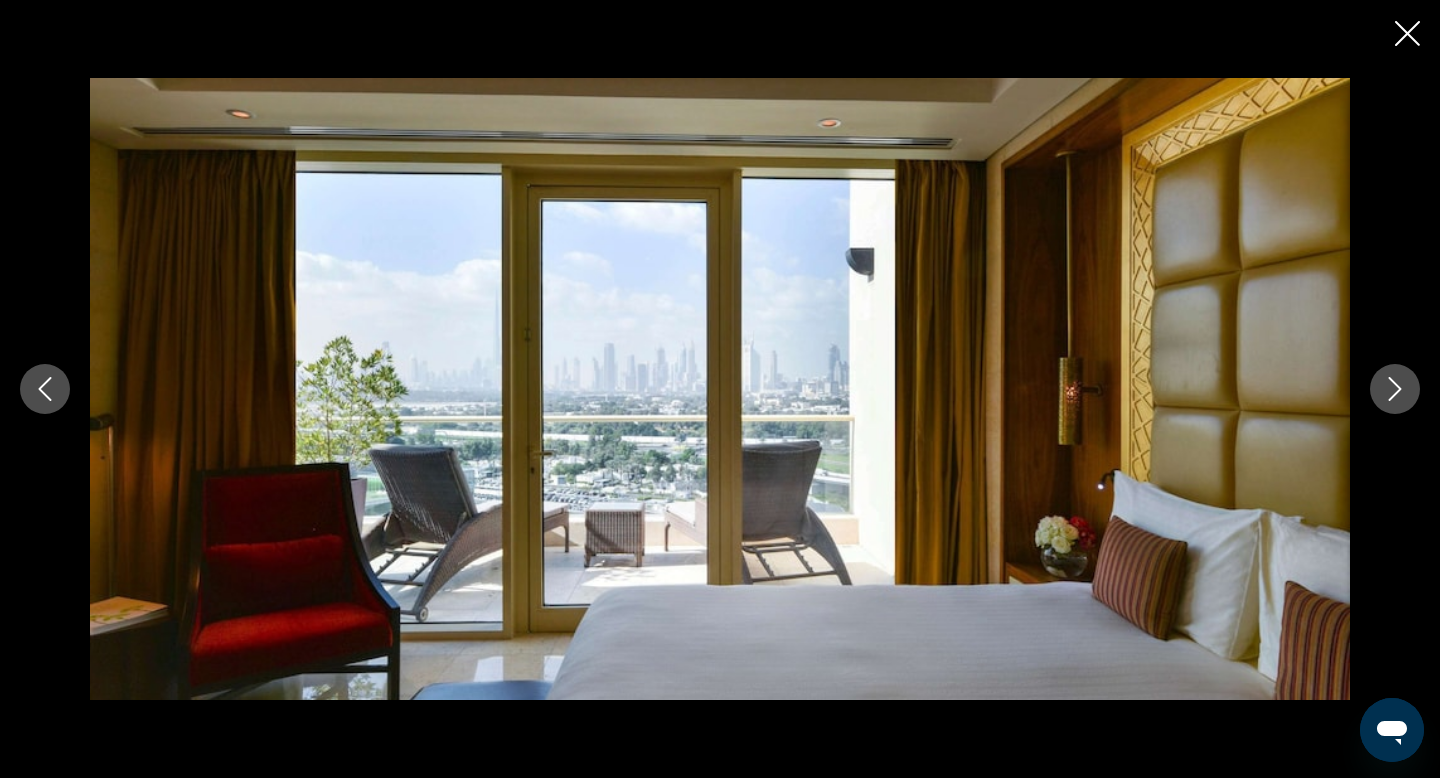 click at bounding box center (1407, 35) 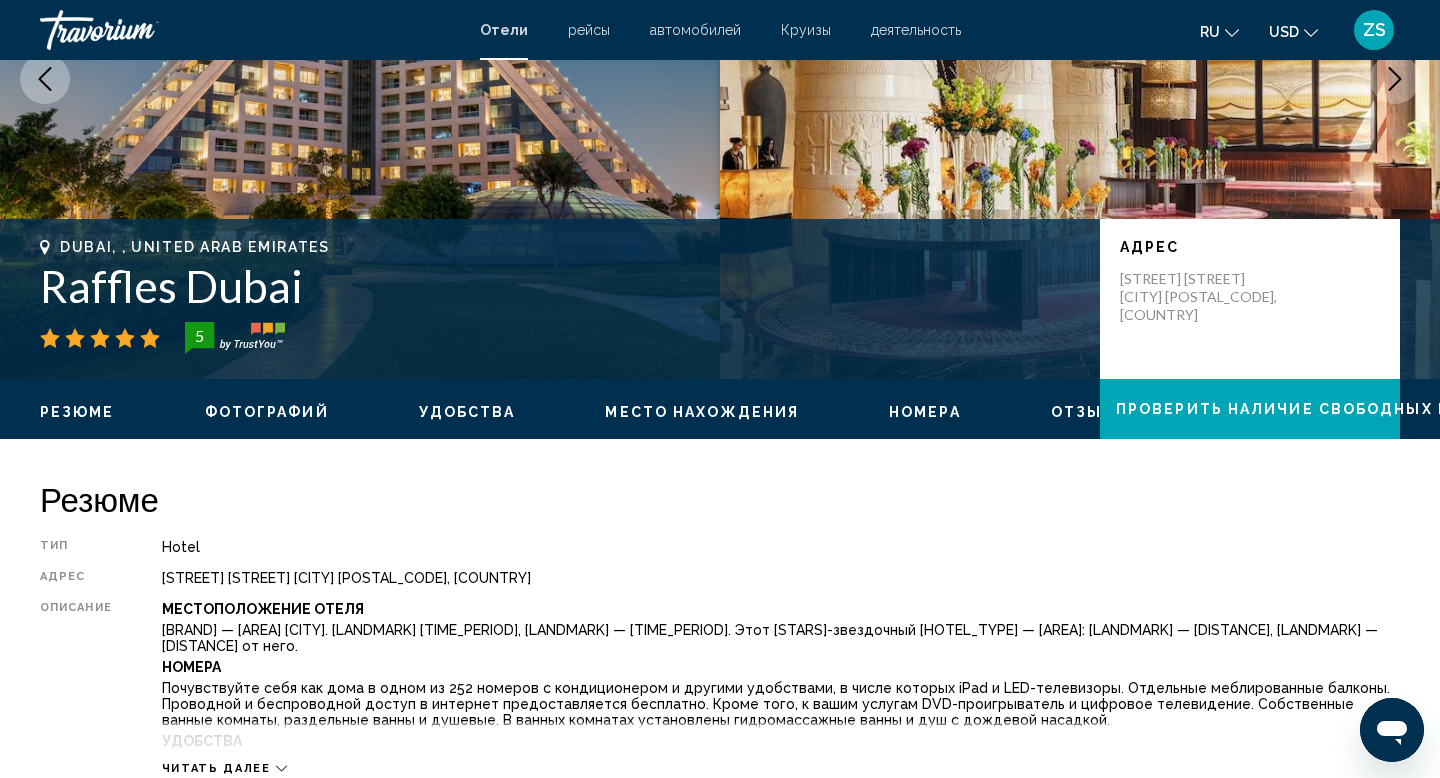 scroll, scrollTop: 0, scrollLeft: 0, axis: both 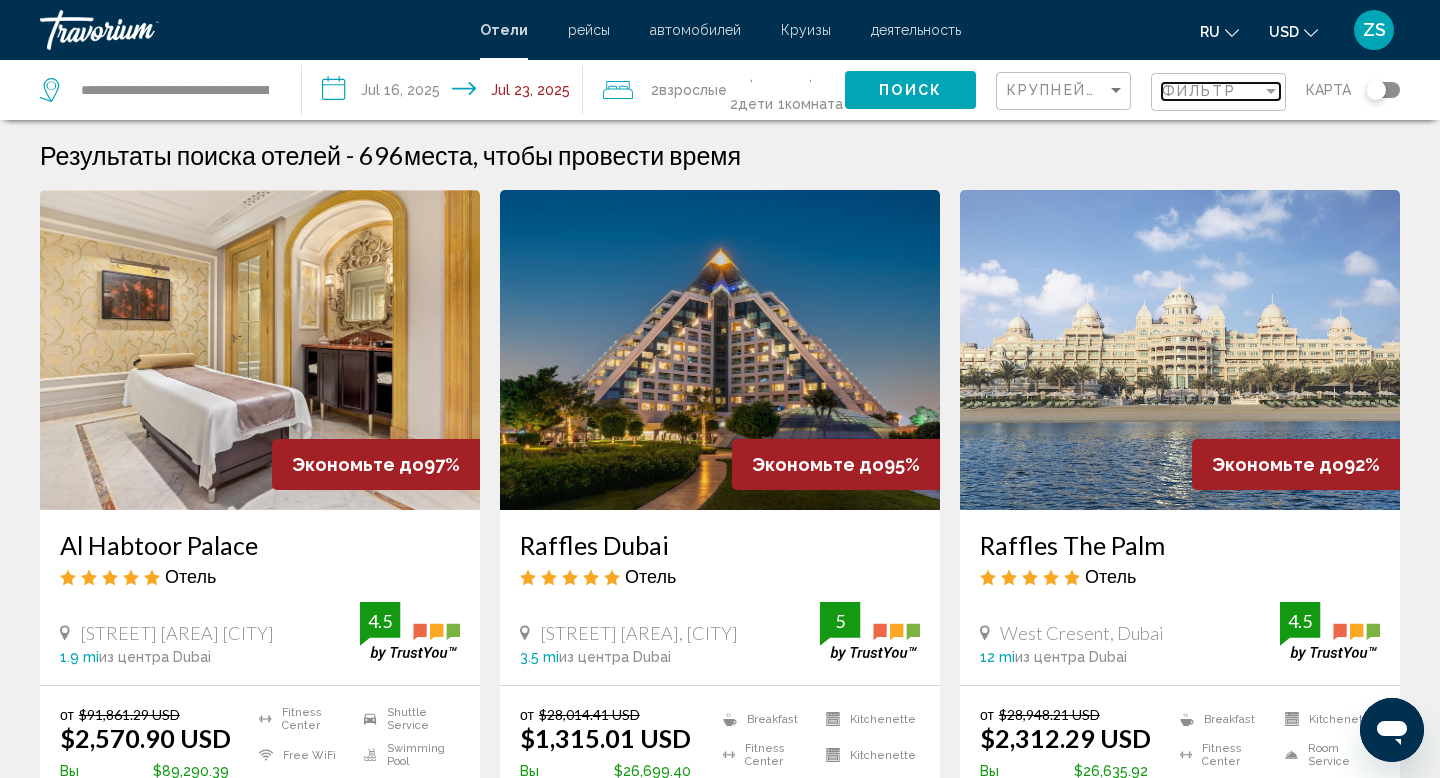 click on "Фильтр" at bounding box center [1212, 91] 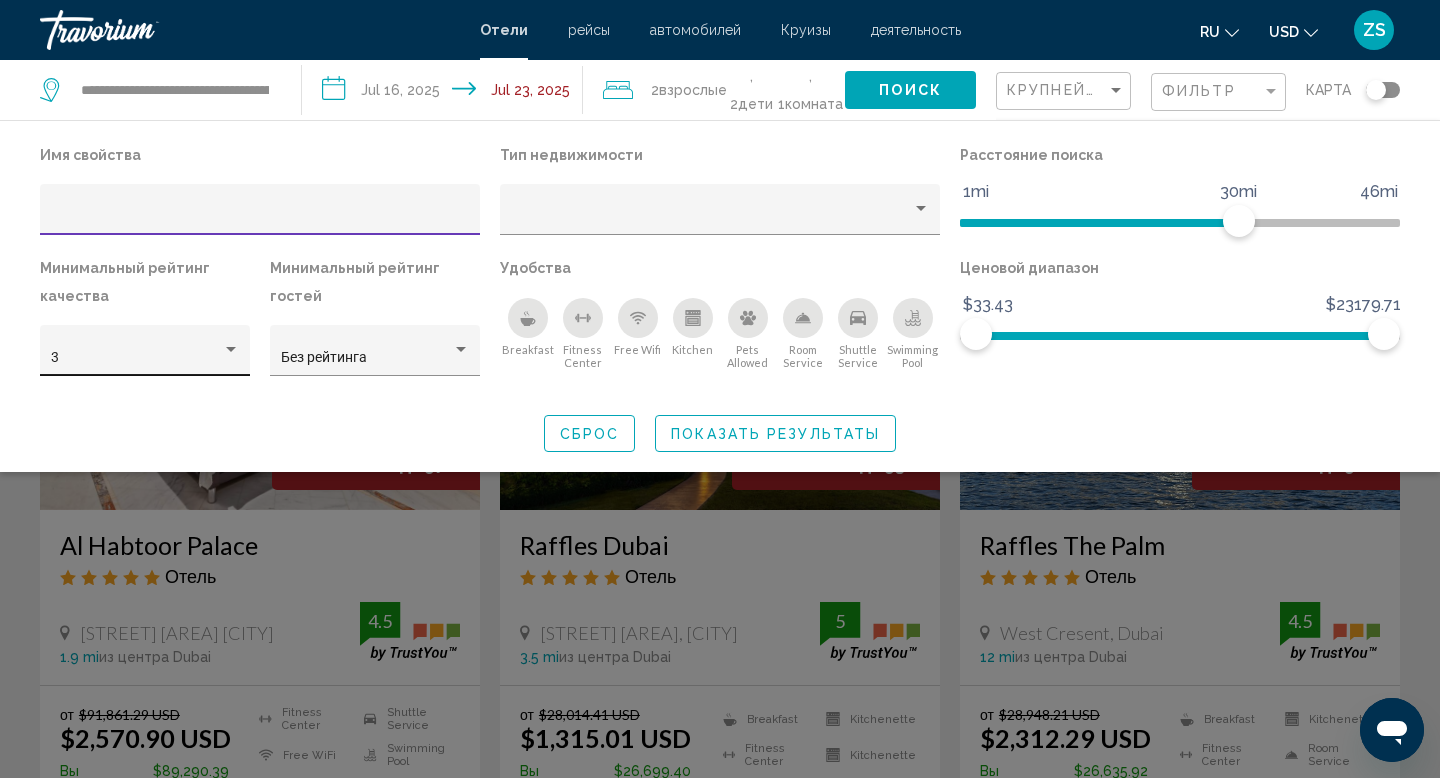 click on "3" at bounding box center (145, 350) 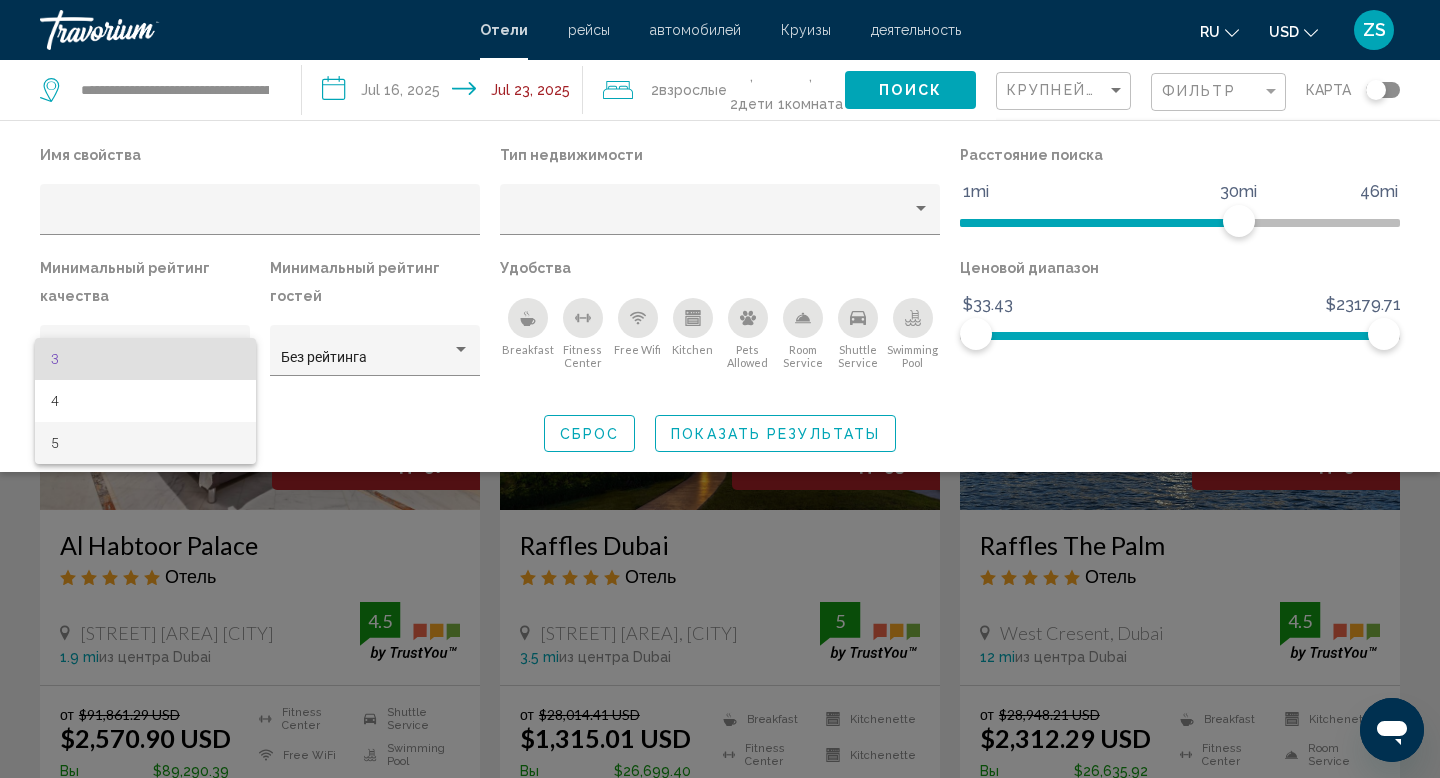 click on "5" at bounding box center (145, 443) 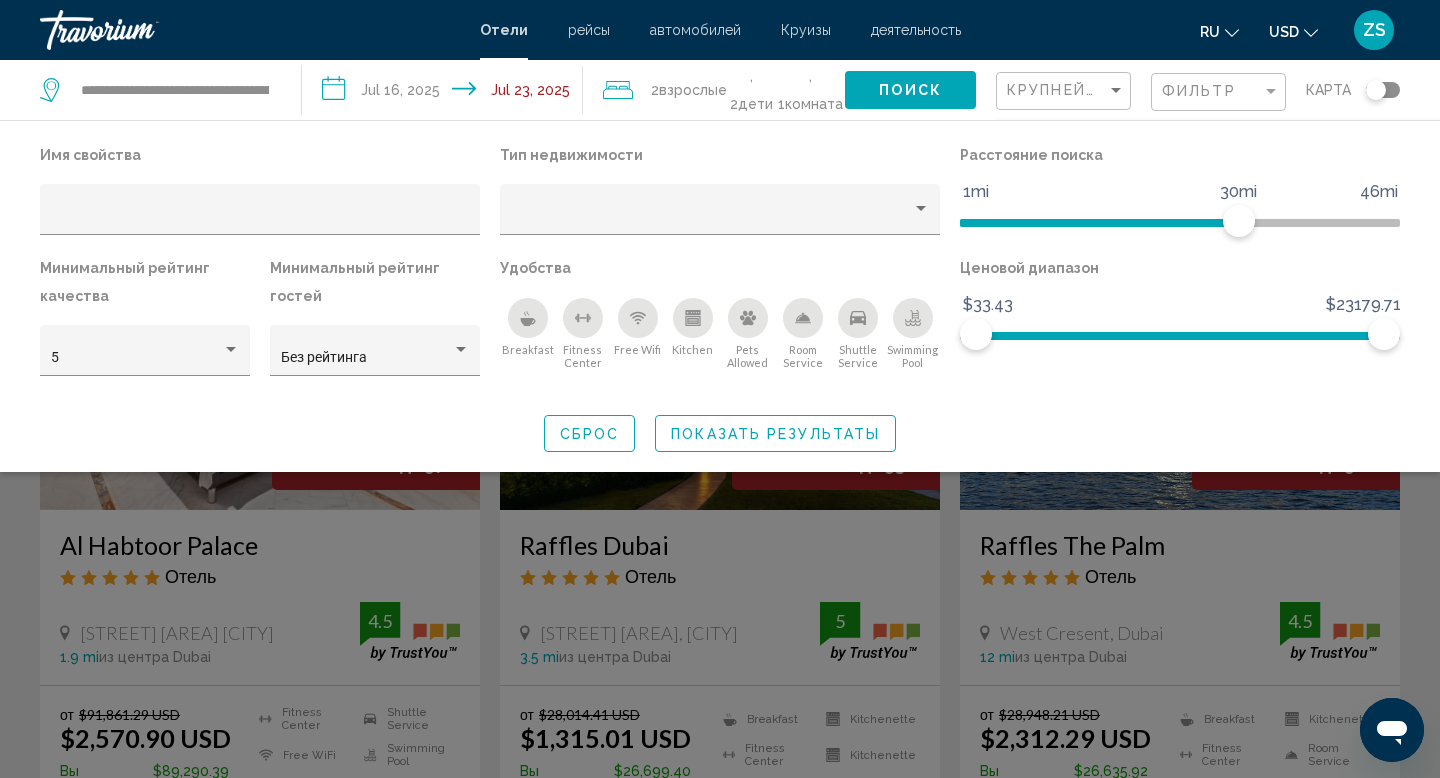 click at bounding box center [528, 318] 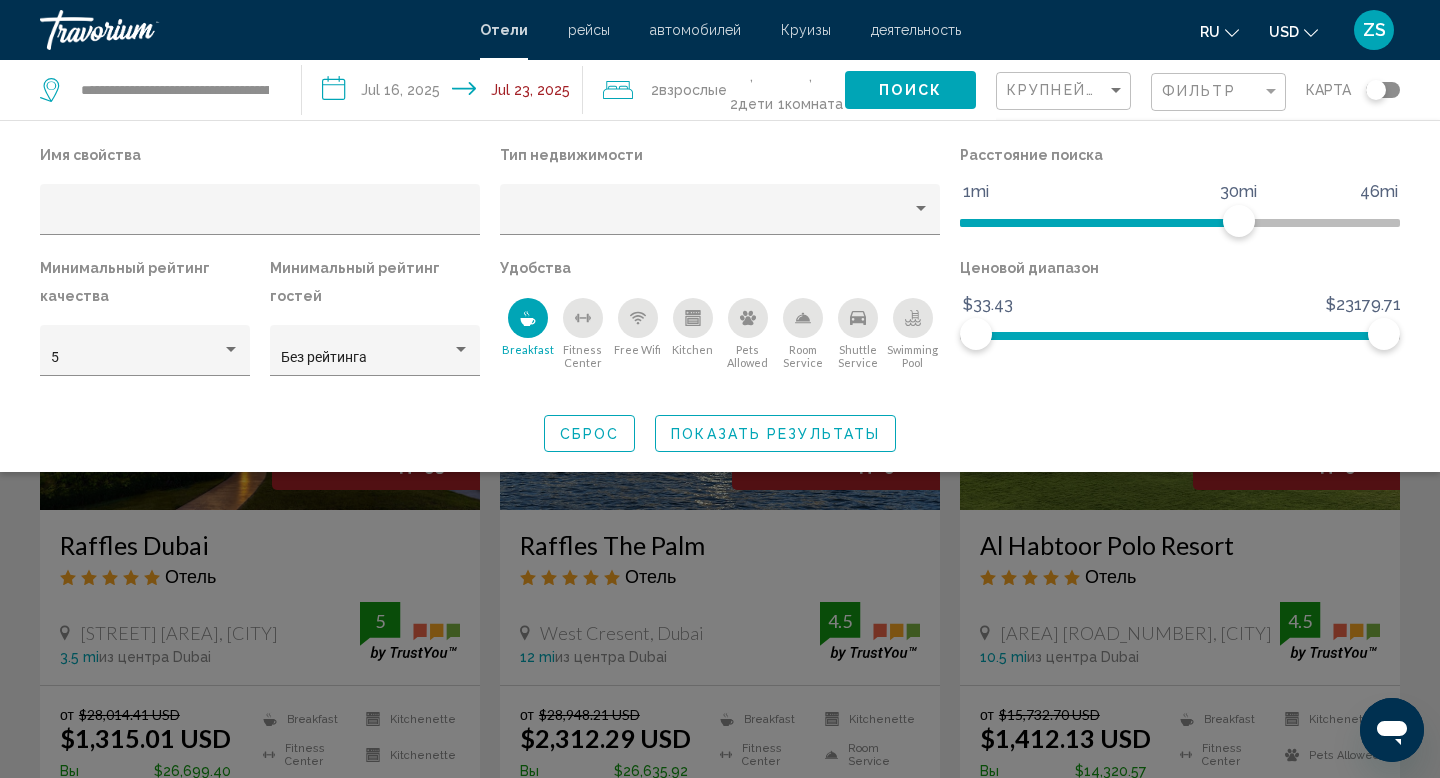 click at bounding box center (583, 318) 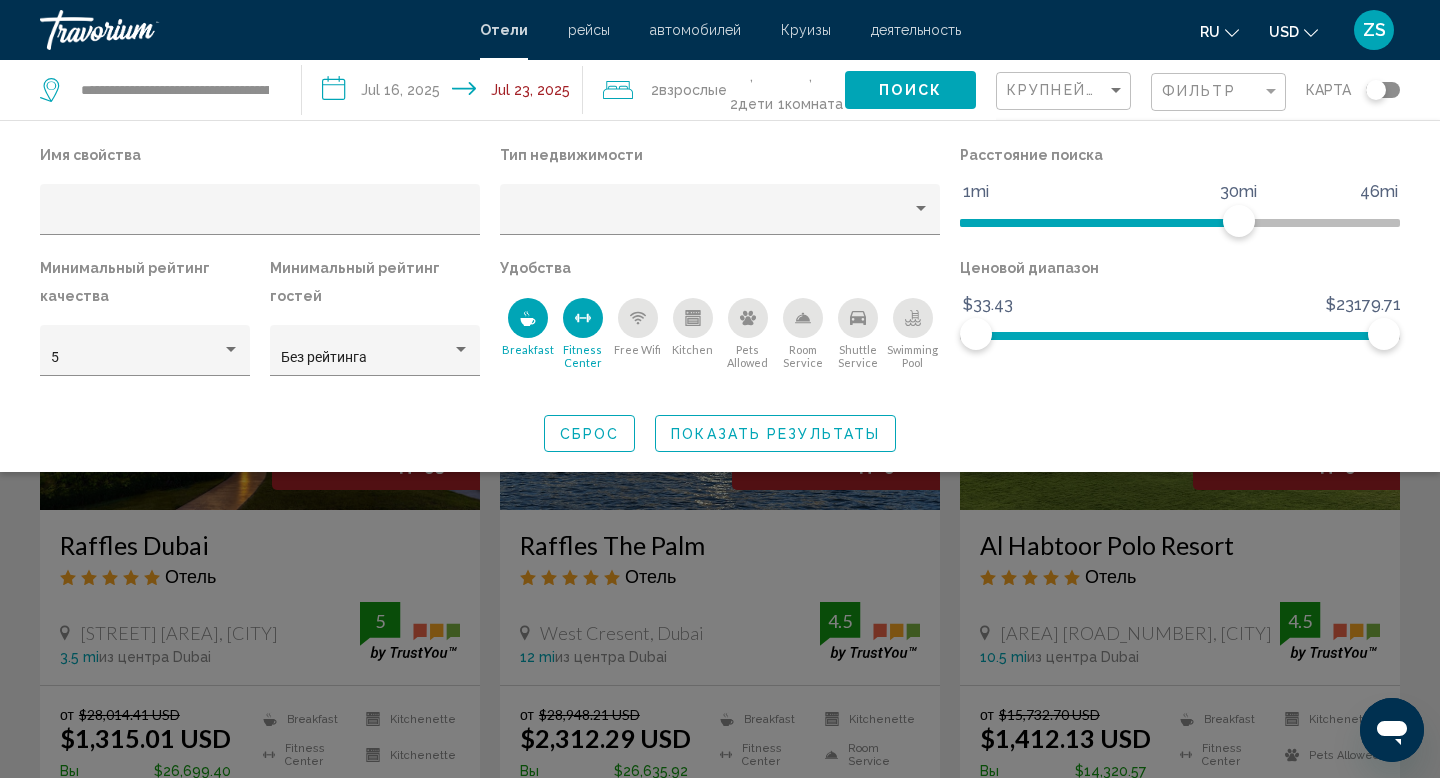 click at bounding box center (638, 318) 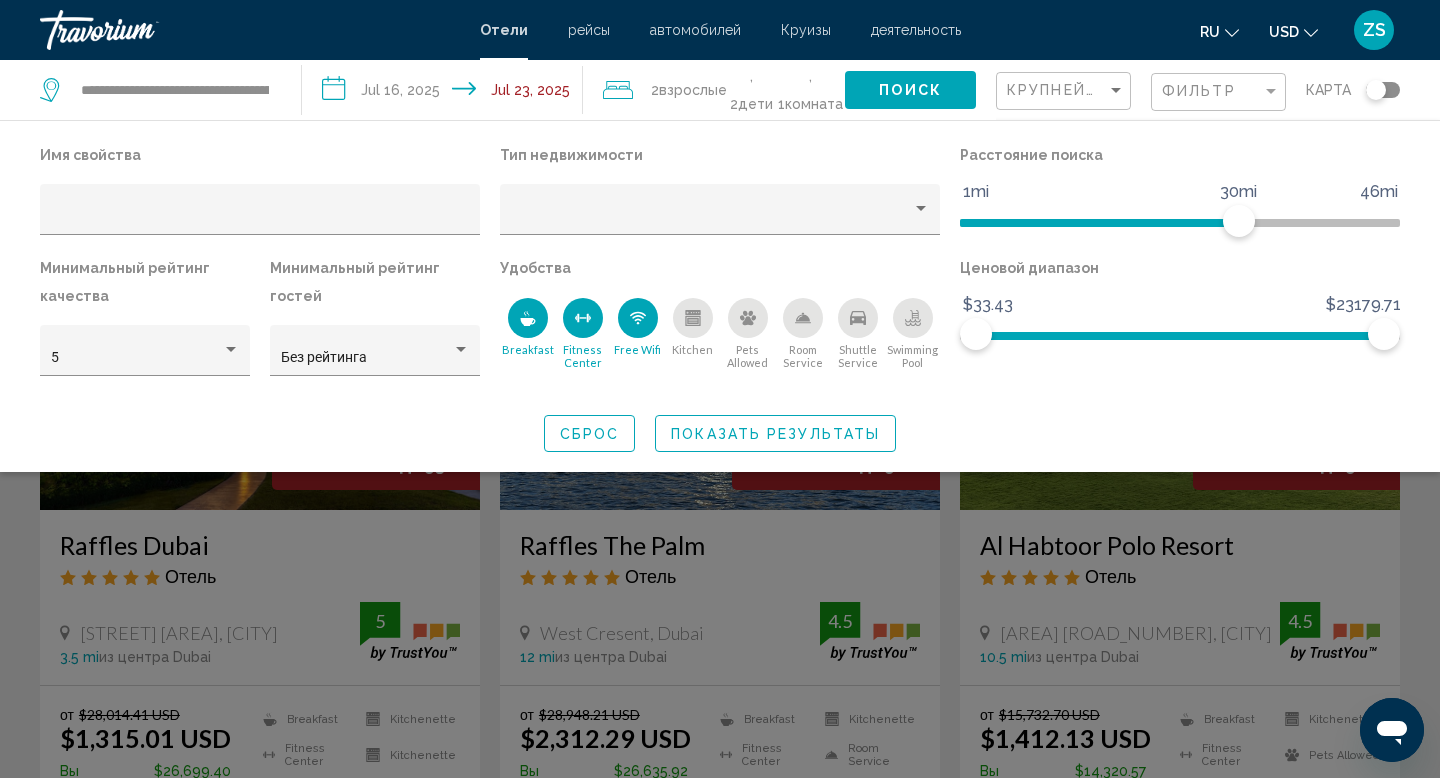 click at bounding box center [803, 318] 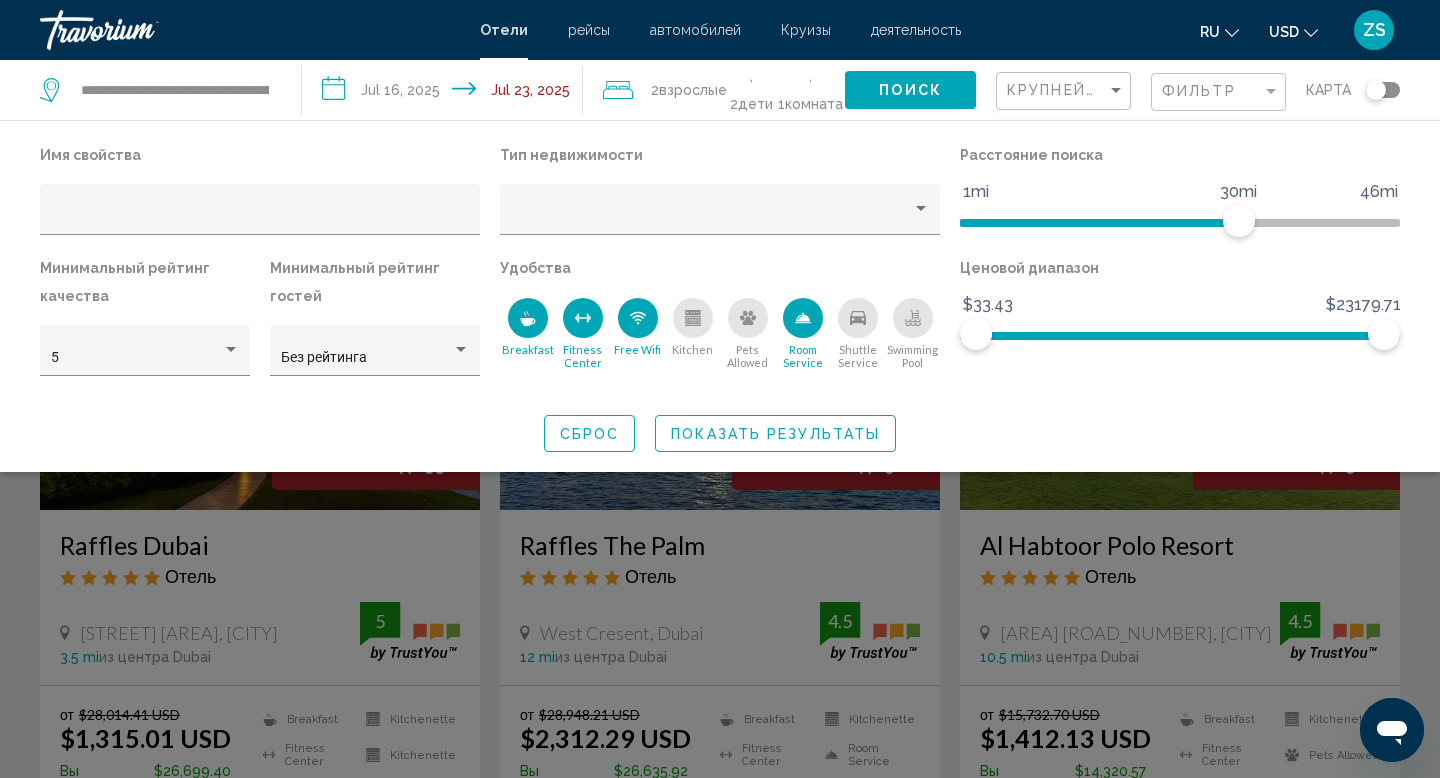 click at bounding box center [913, 318] 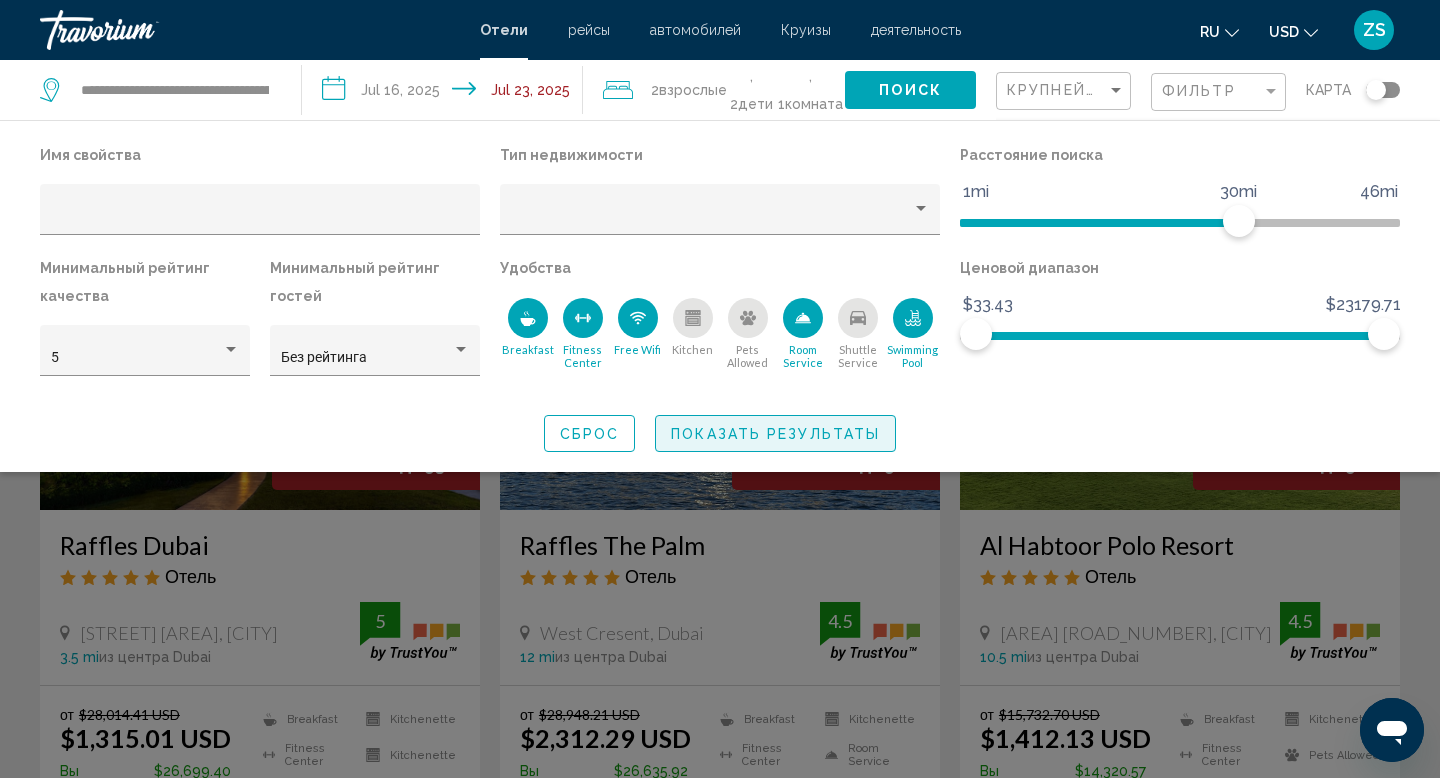 click on "Показать результаты" at bounding box center [775, 433] 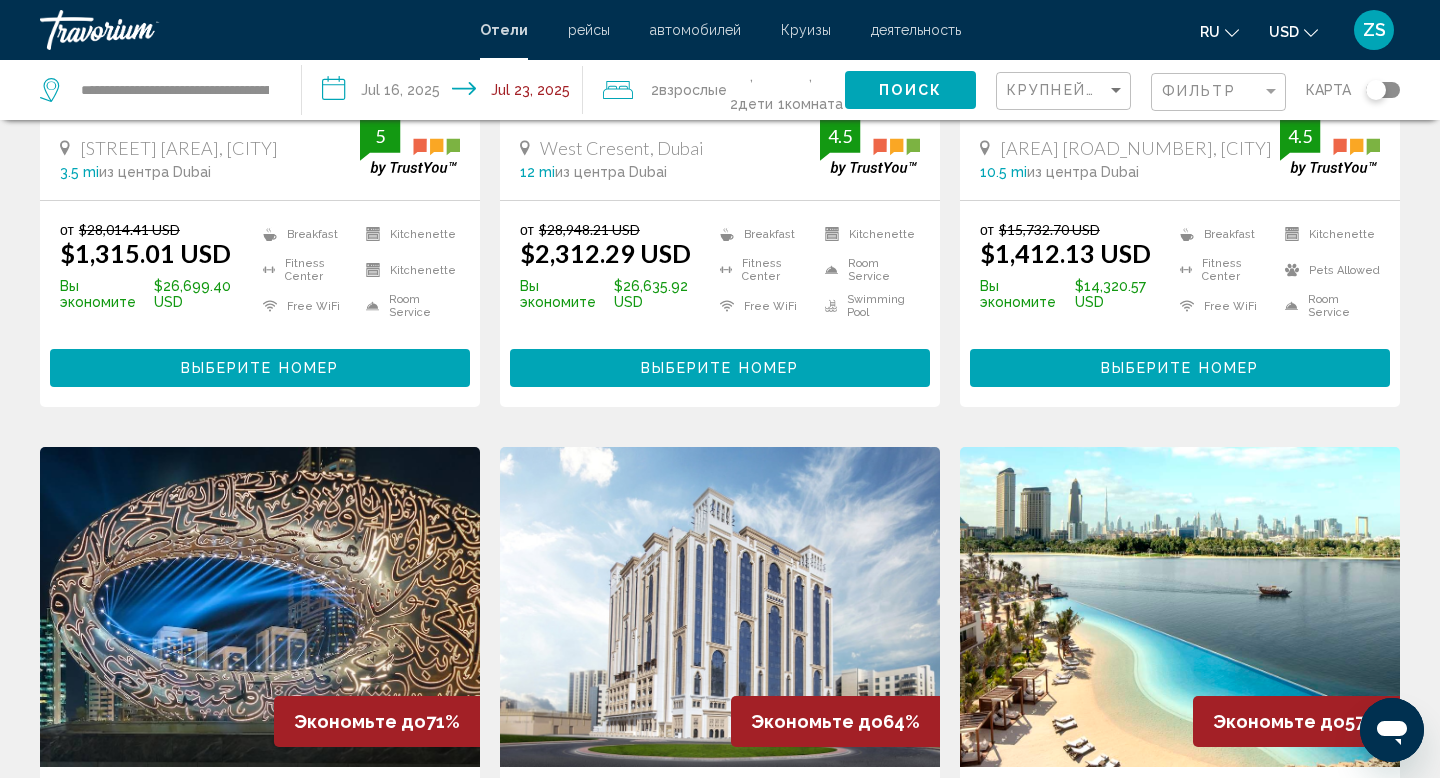 scroll, scrollTop: 0, scrollLeft: 0, axis: both 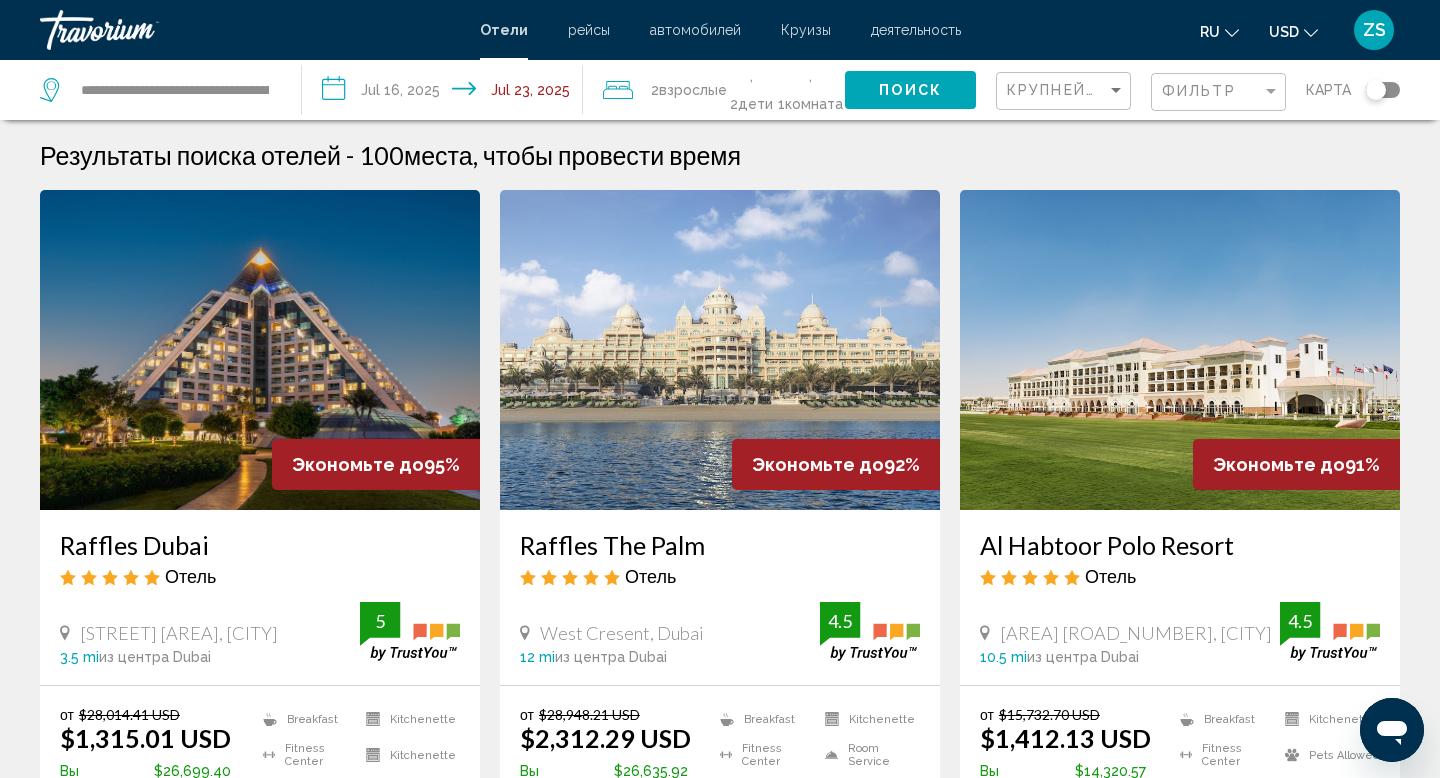 click on "Фильтр" at bounding box center [1221, 92] 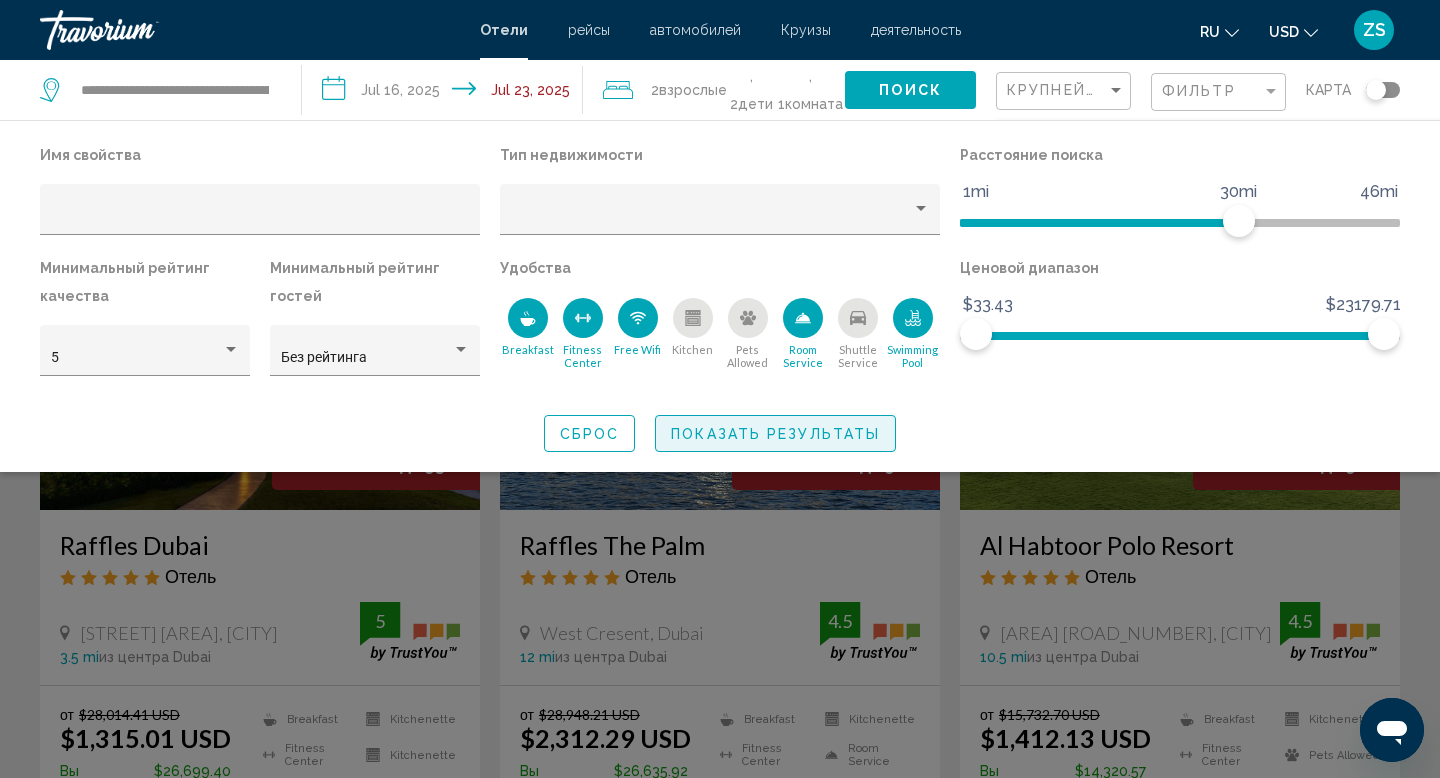 click on "Показать результаты" at bounding box center (775, 434) 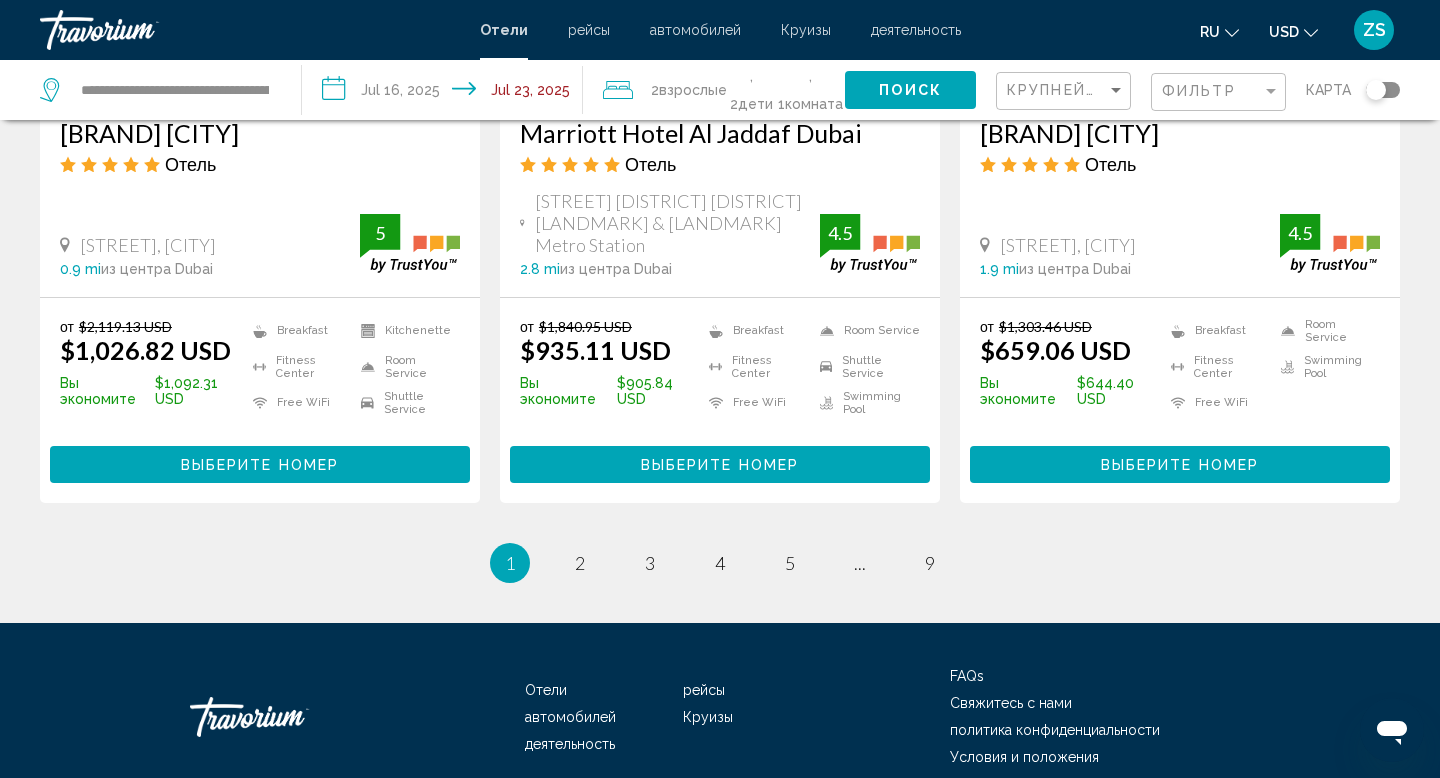 scroll, scrollTop: 2692, scrollLeft: 0, axis: vertical 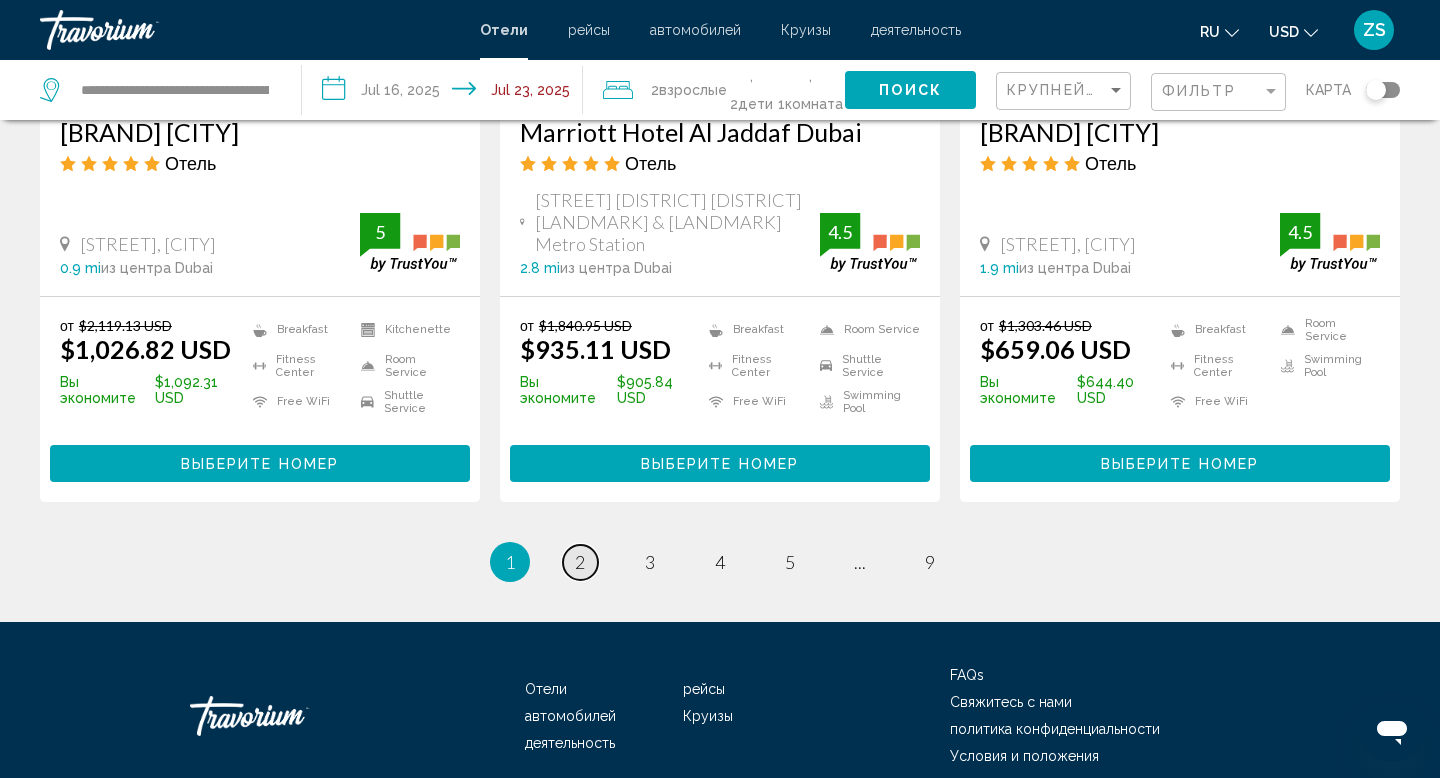 click on "page  2" at bounding box center [580, 562] 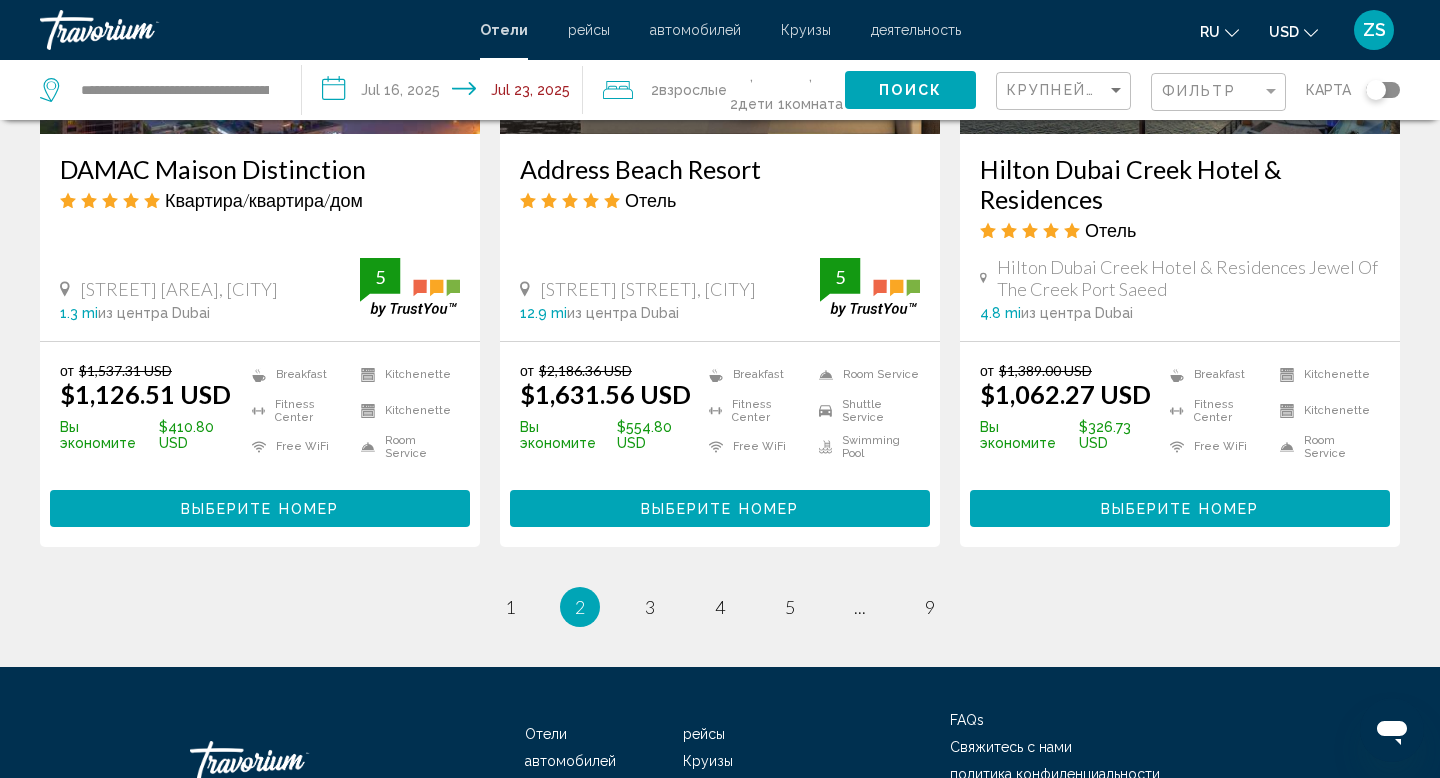 scroll, scrollTop: 2797, scrollLeft: 0, axis: vertical 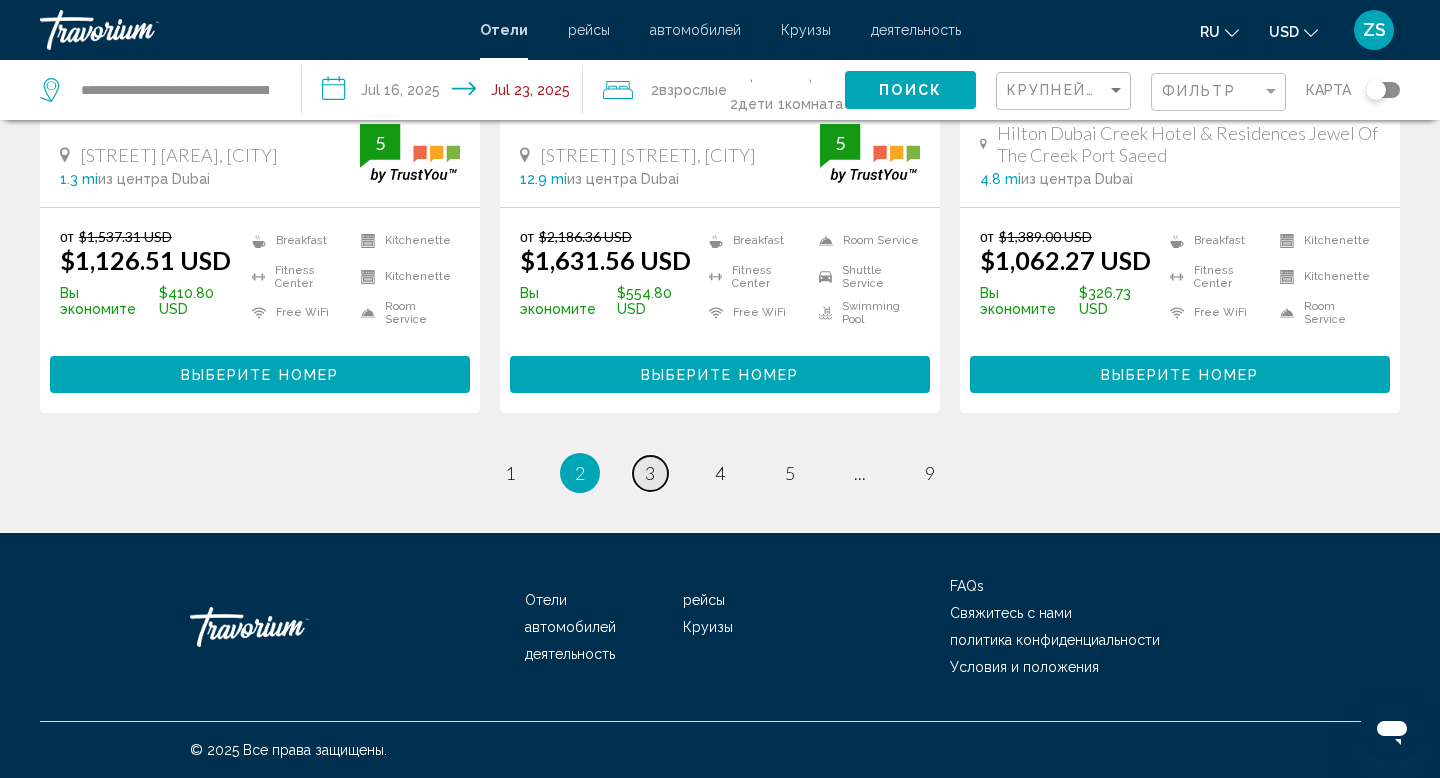 click on "3" at bounding box center (510, 473) 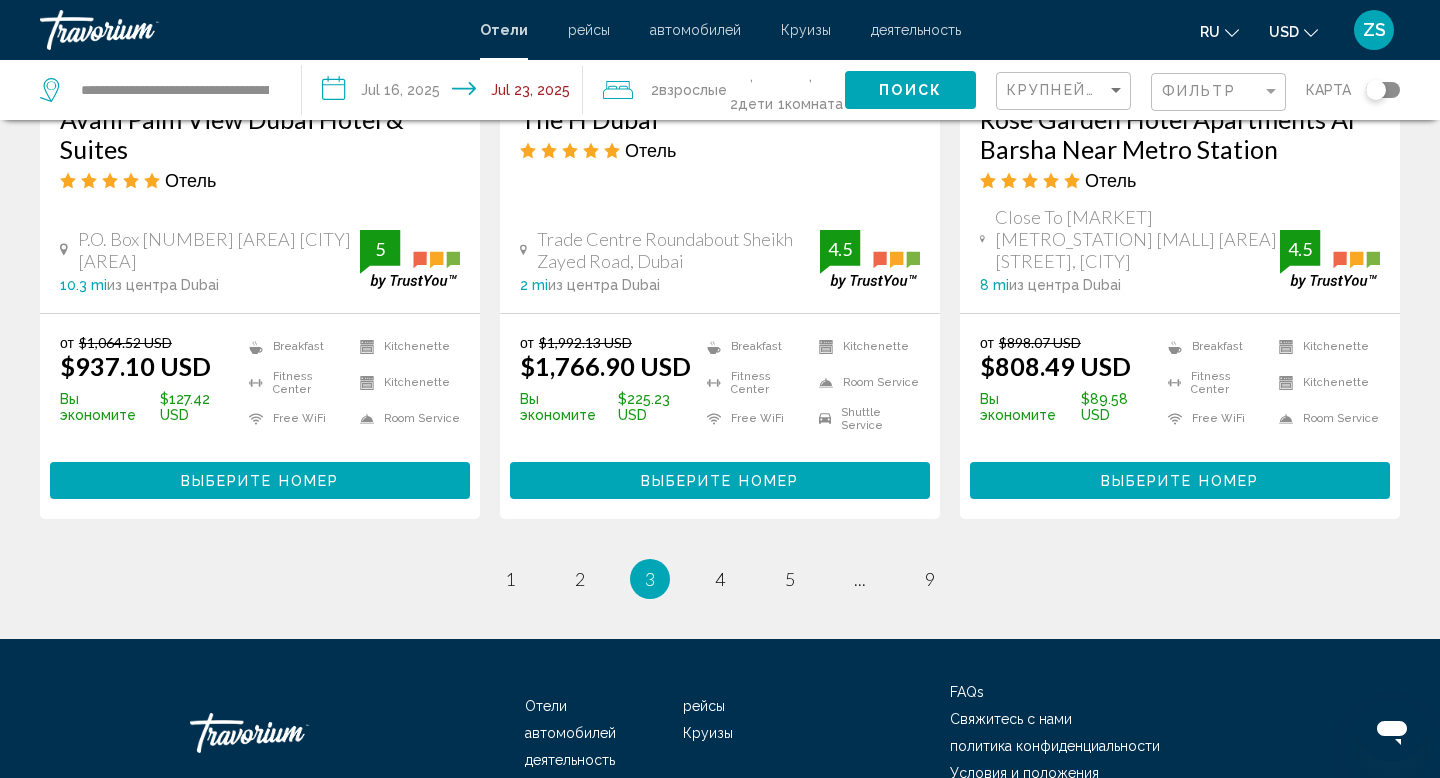 scroll, scrollTop: 2746, scrollLeft: 0, axis: vertical 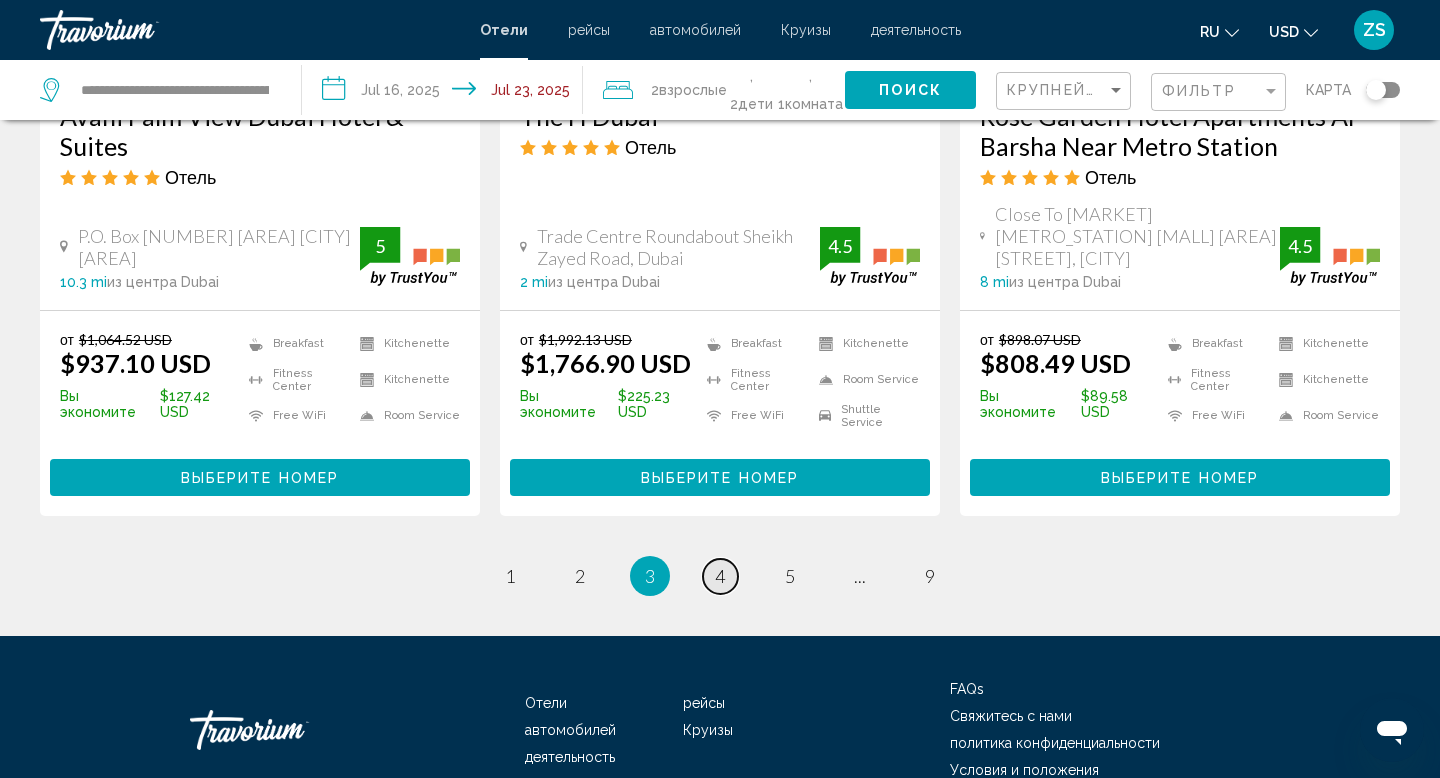 click on "page  4" at bounding box center [510, 576] 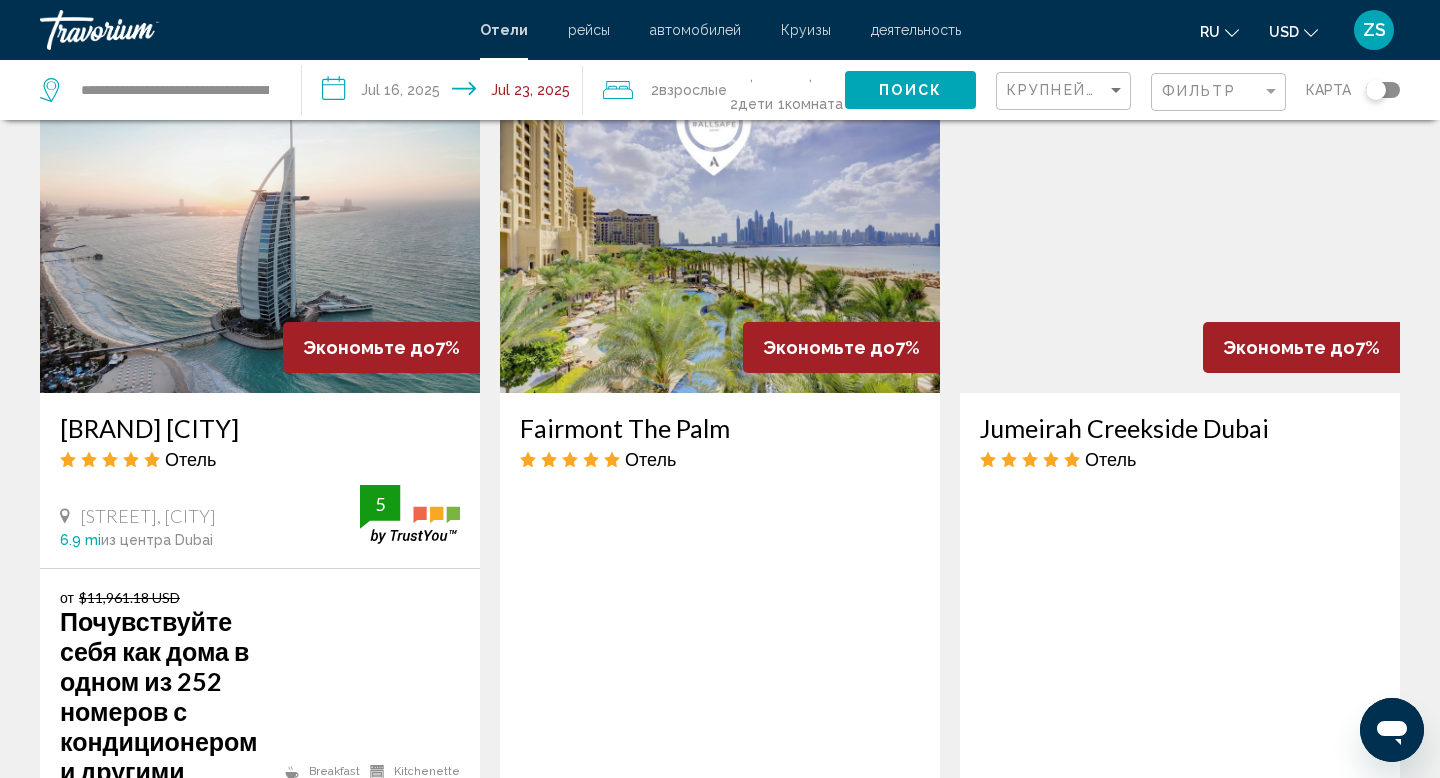 scroll, scrollTop: 2452, scrollLeft: 0, axis: vertical 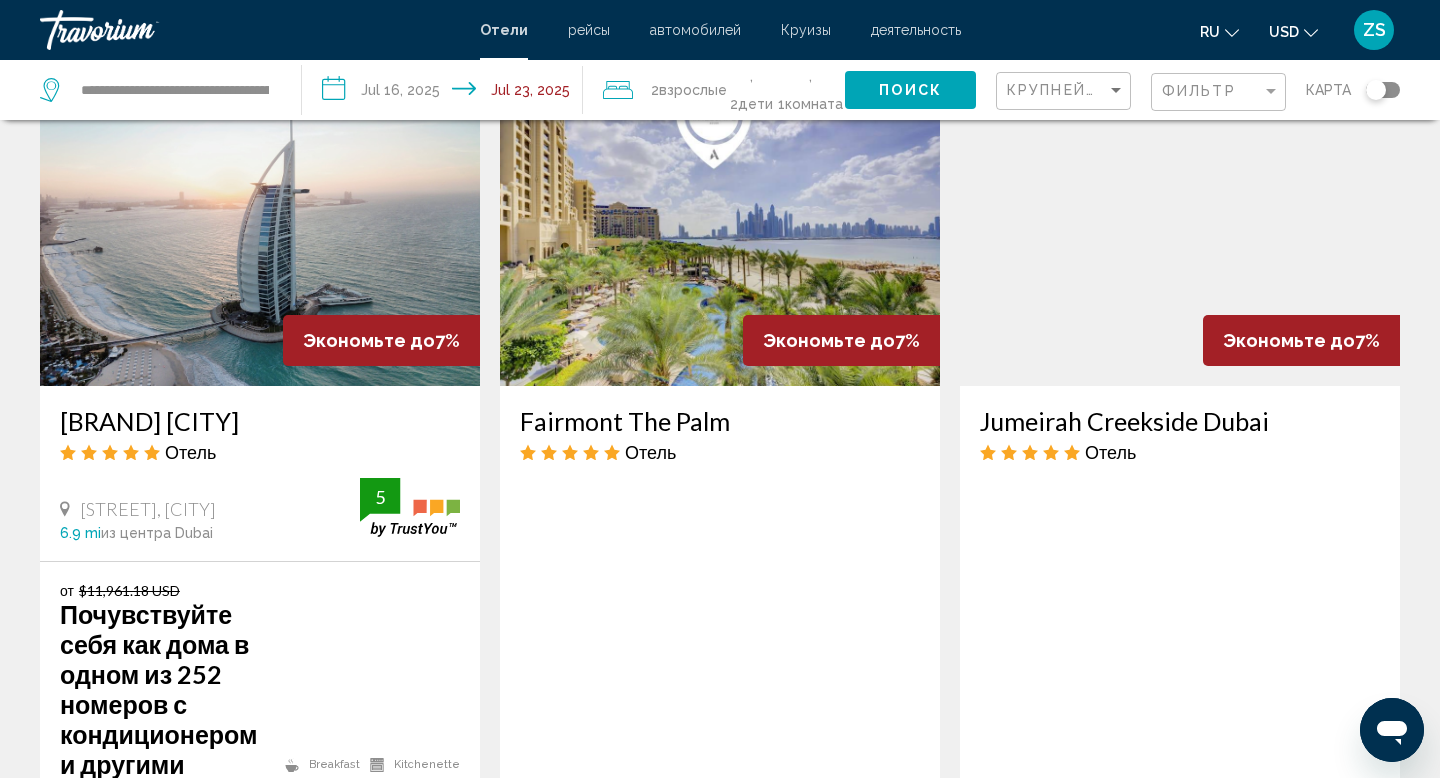 click at bounding box center (1180, 226) 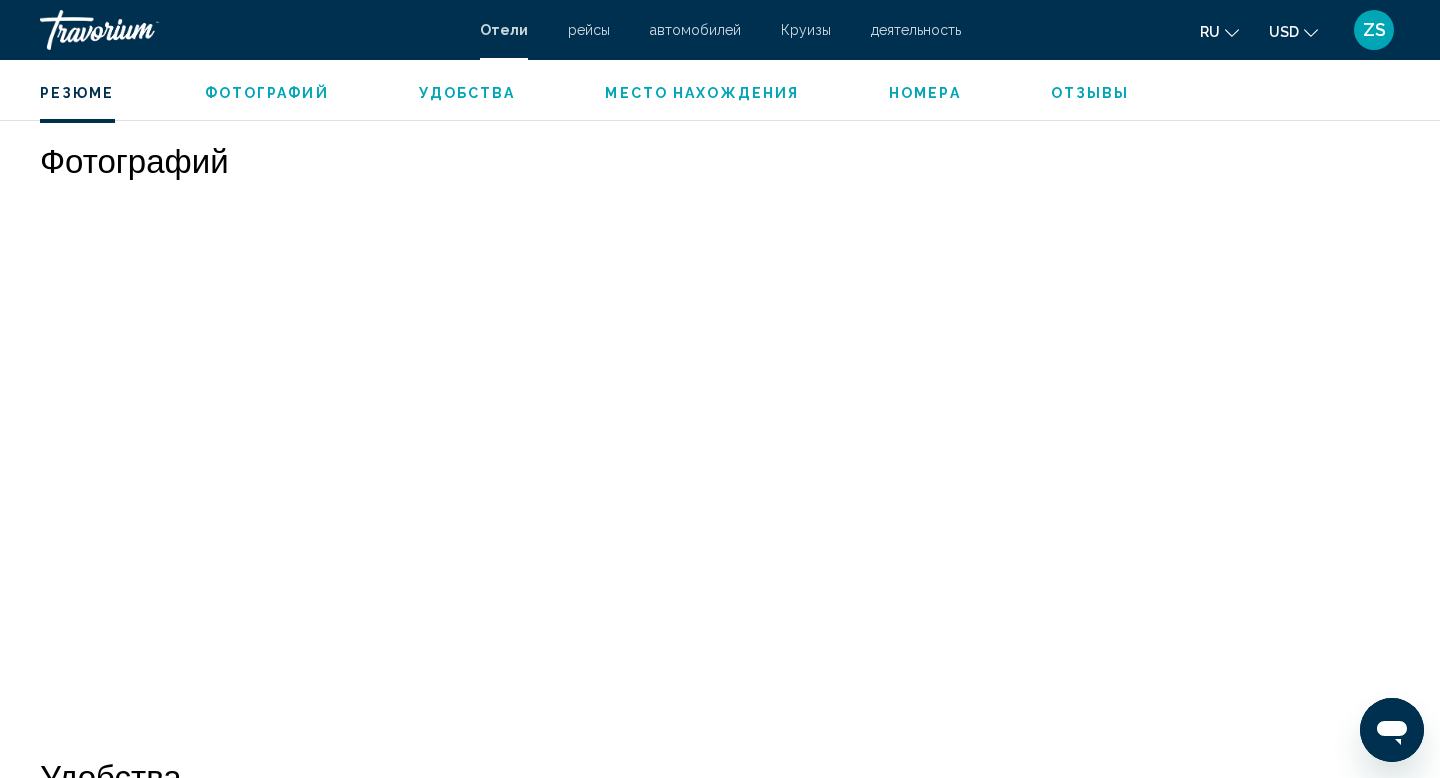 scroll, scrollTop: 960, scrollLeft: 0, axis: vertical 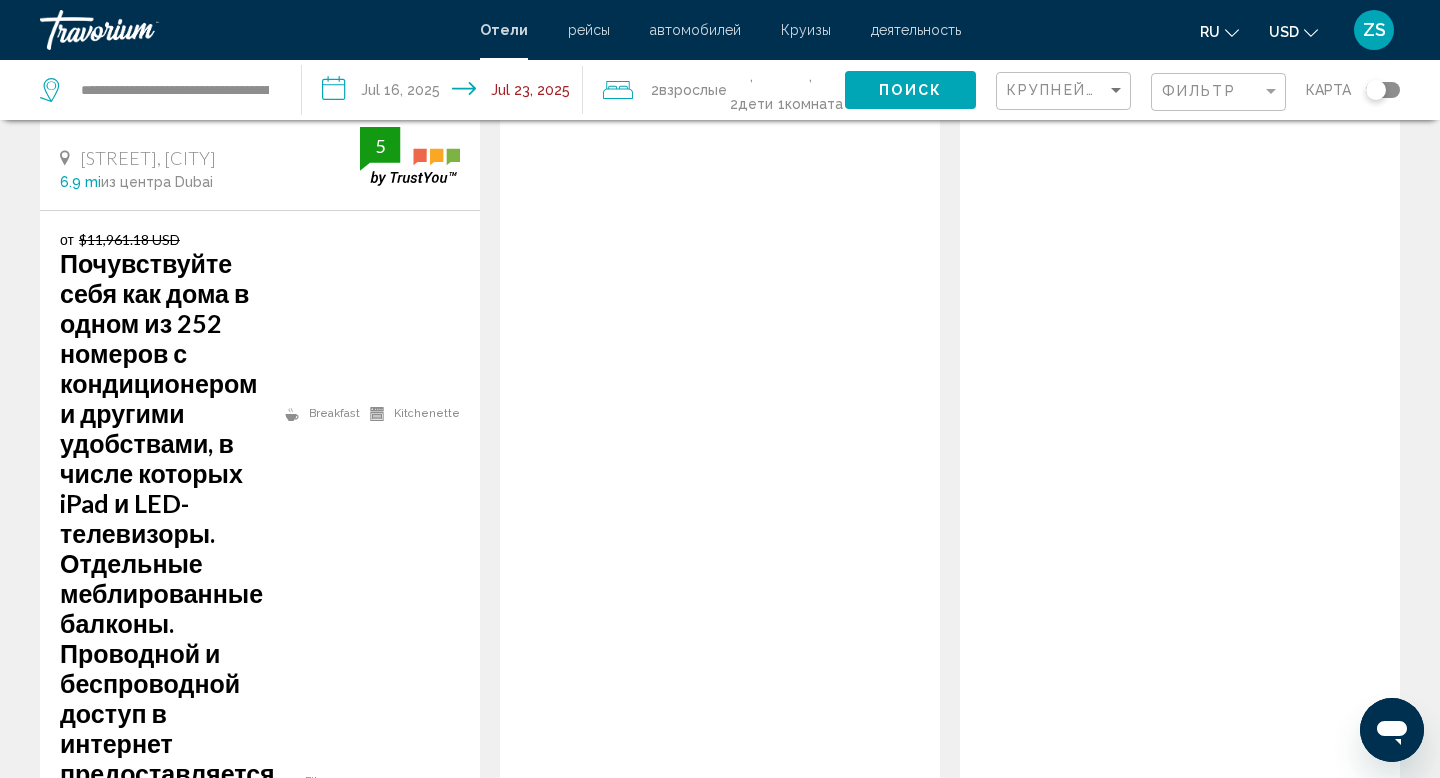 click on "page  5" at bounding box center [510, 1491] 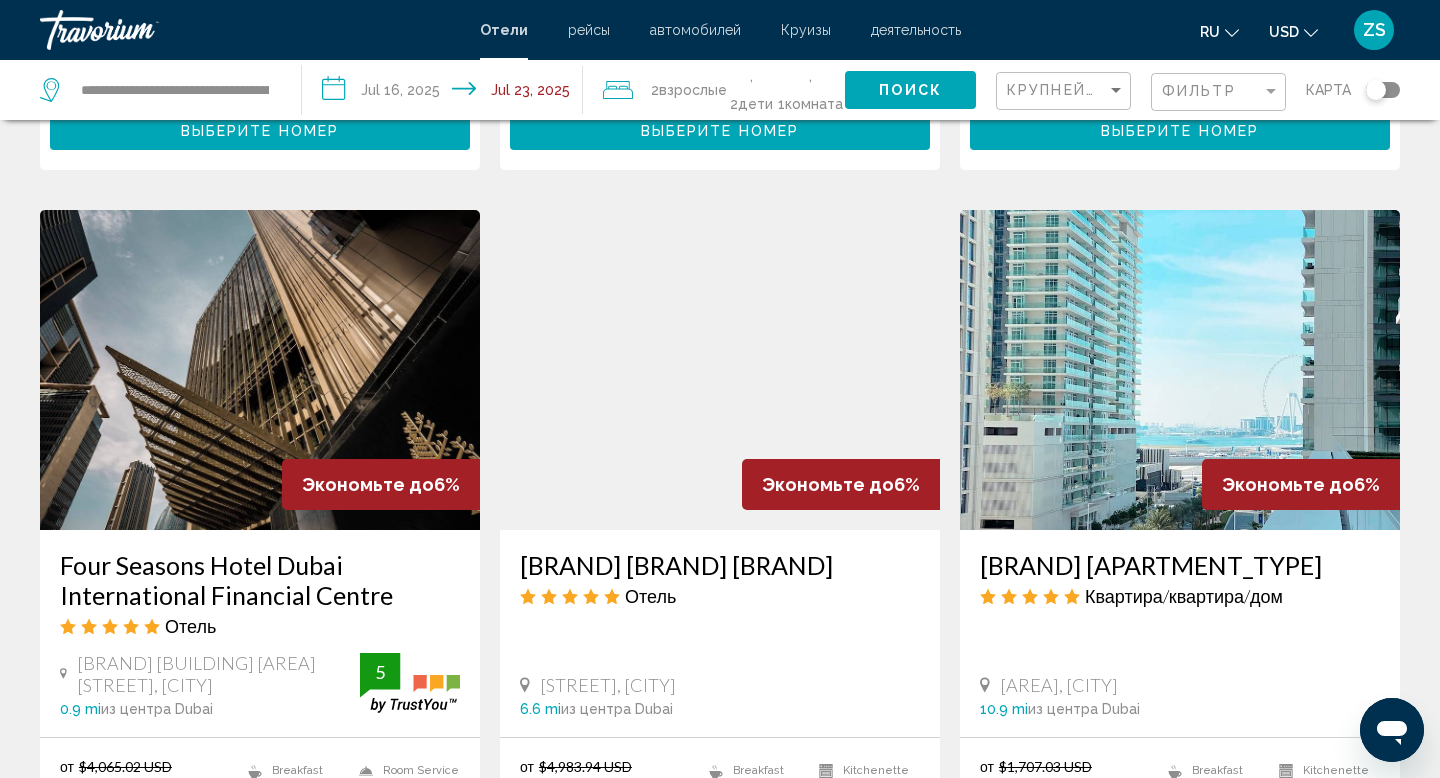 scroll, scrollTop: 781, scrollLeft: 0, axis: vertical 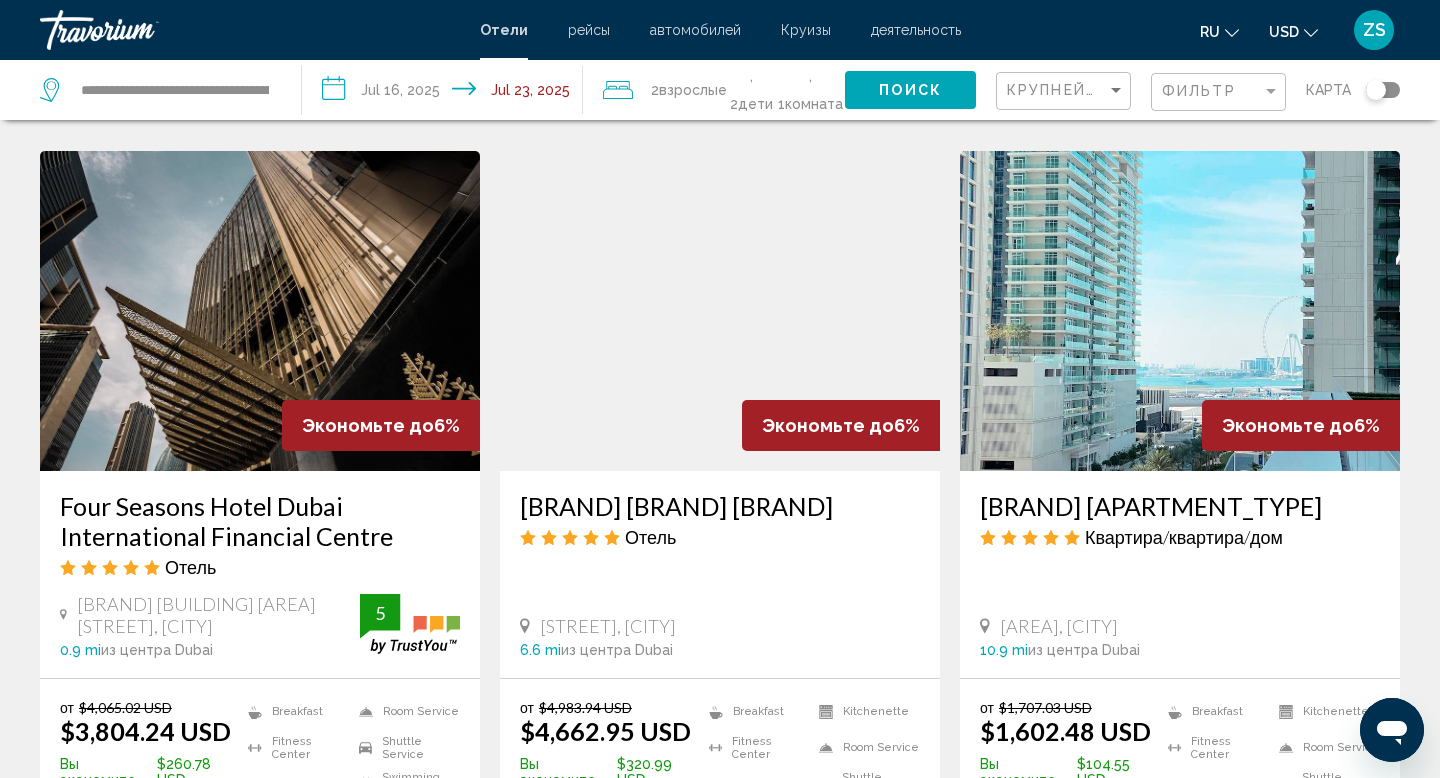 click at bounding box center (720, 311) 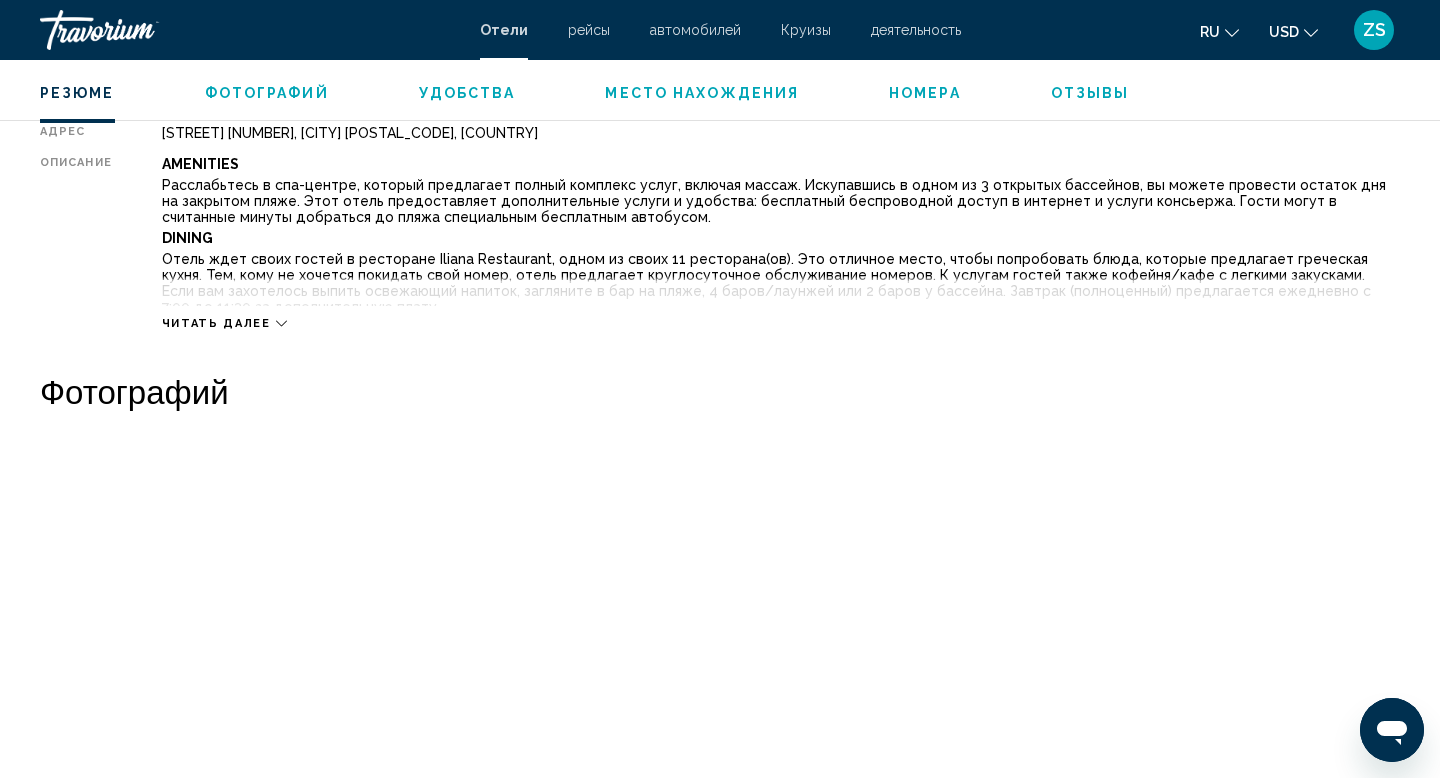 scroll, scrollTop: 931, scrollLeft: 0, axis: vertical 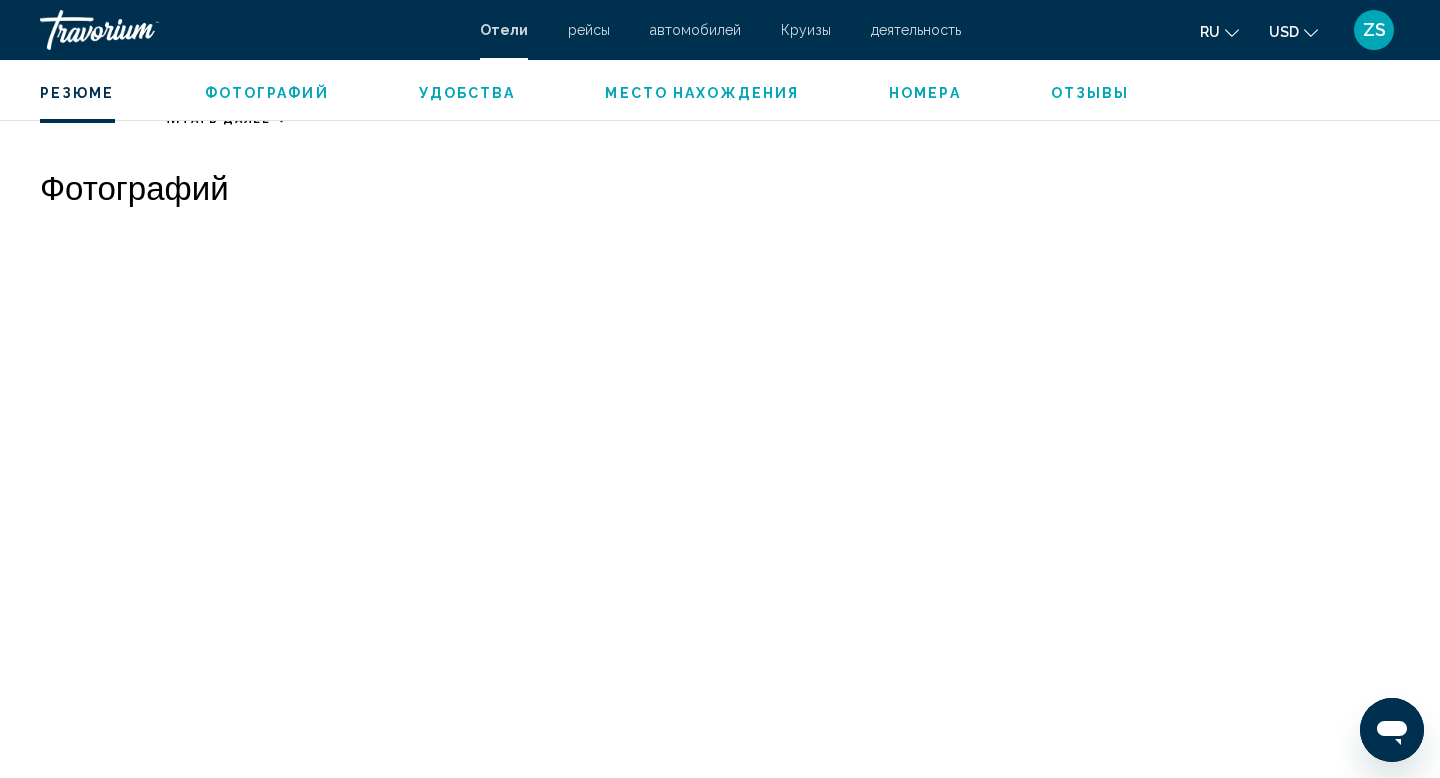 click at bounding box center (190, 352) 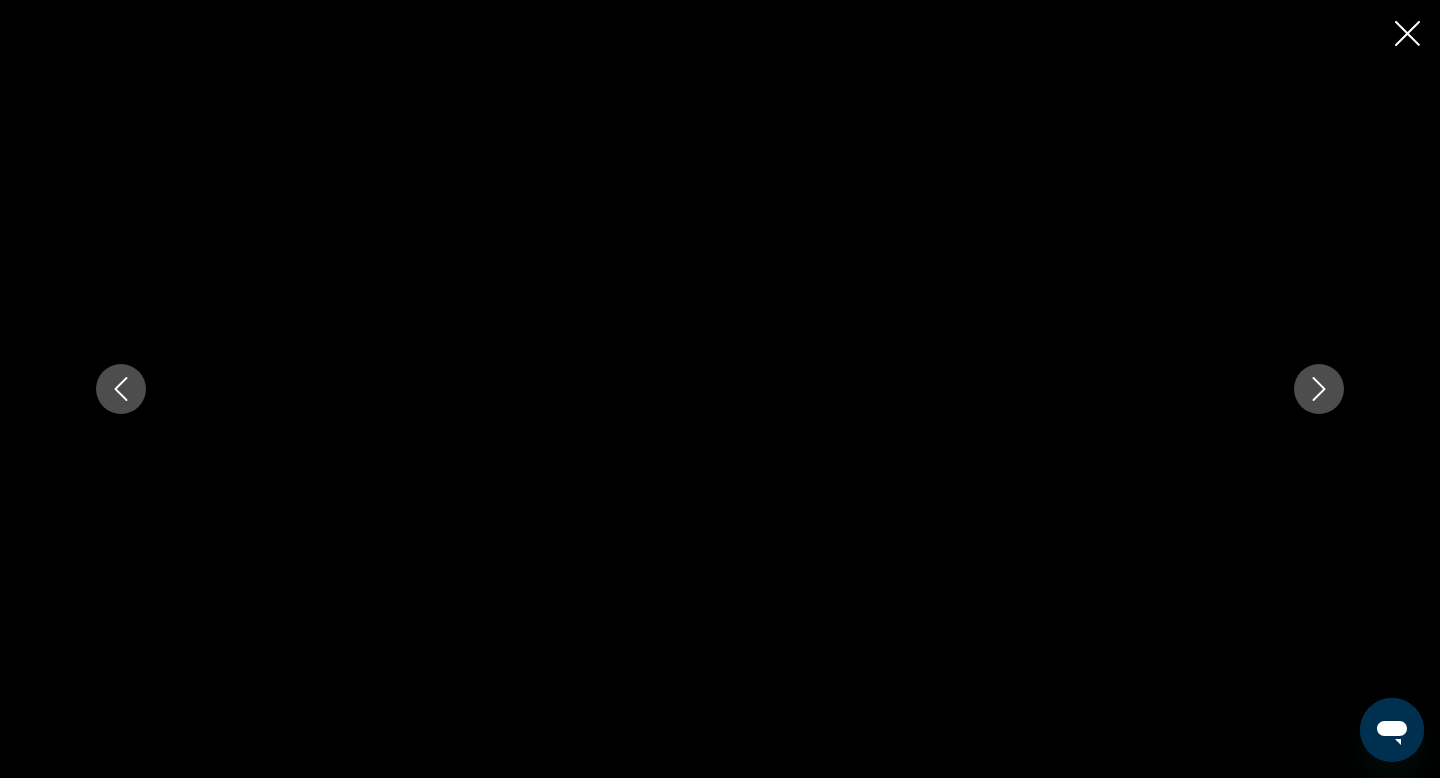 type 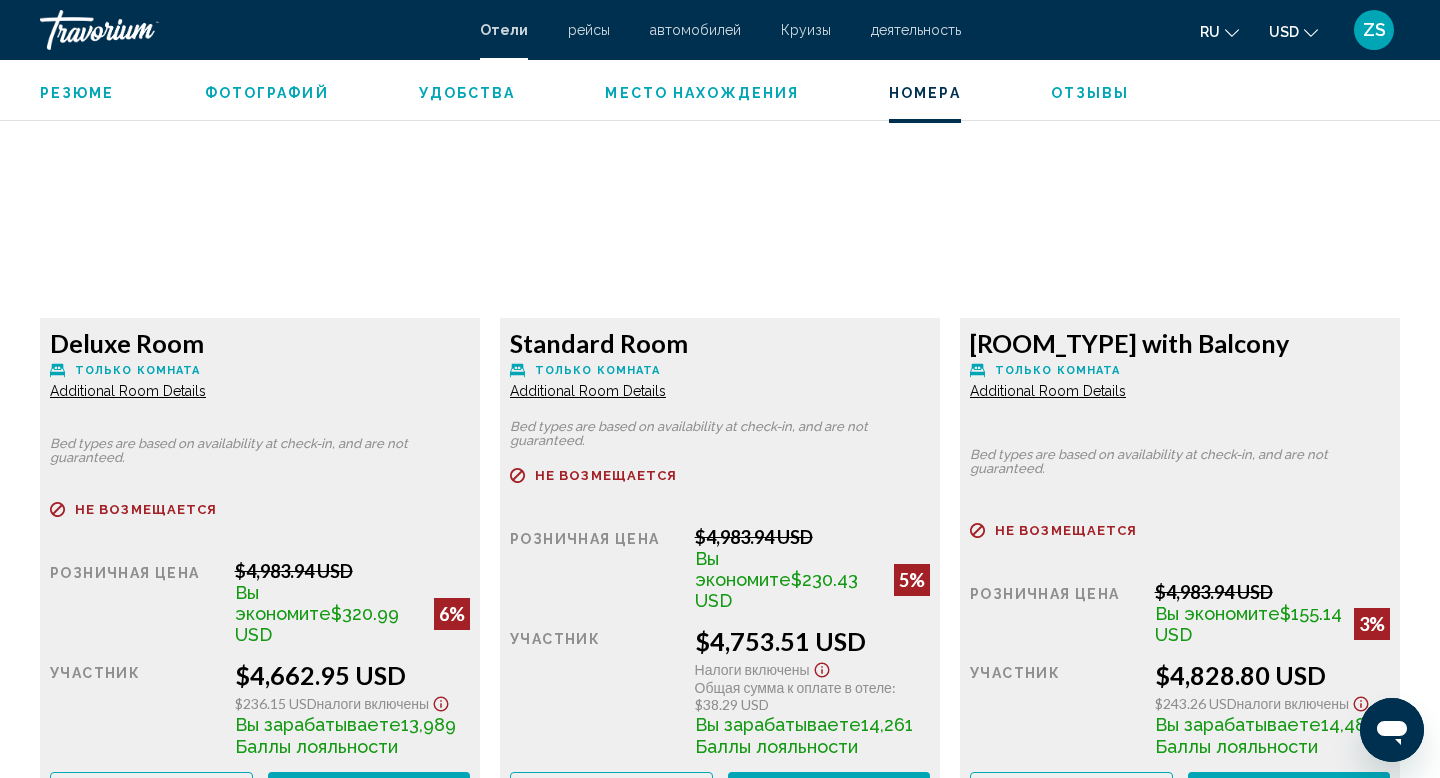 scroll, scrollTop: 2763, scrollLeft: 0, axis: vertical 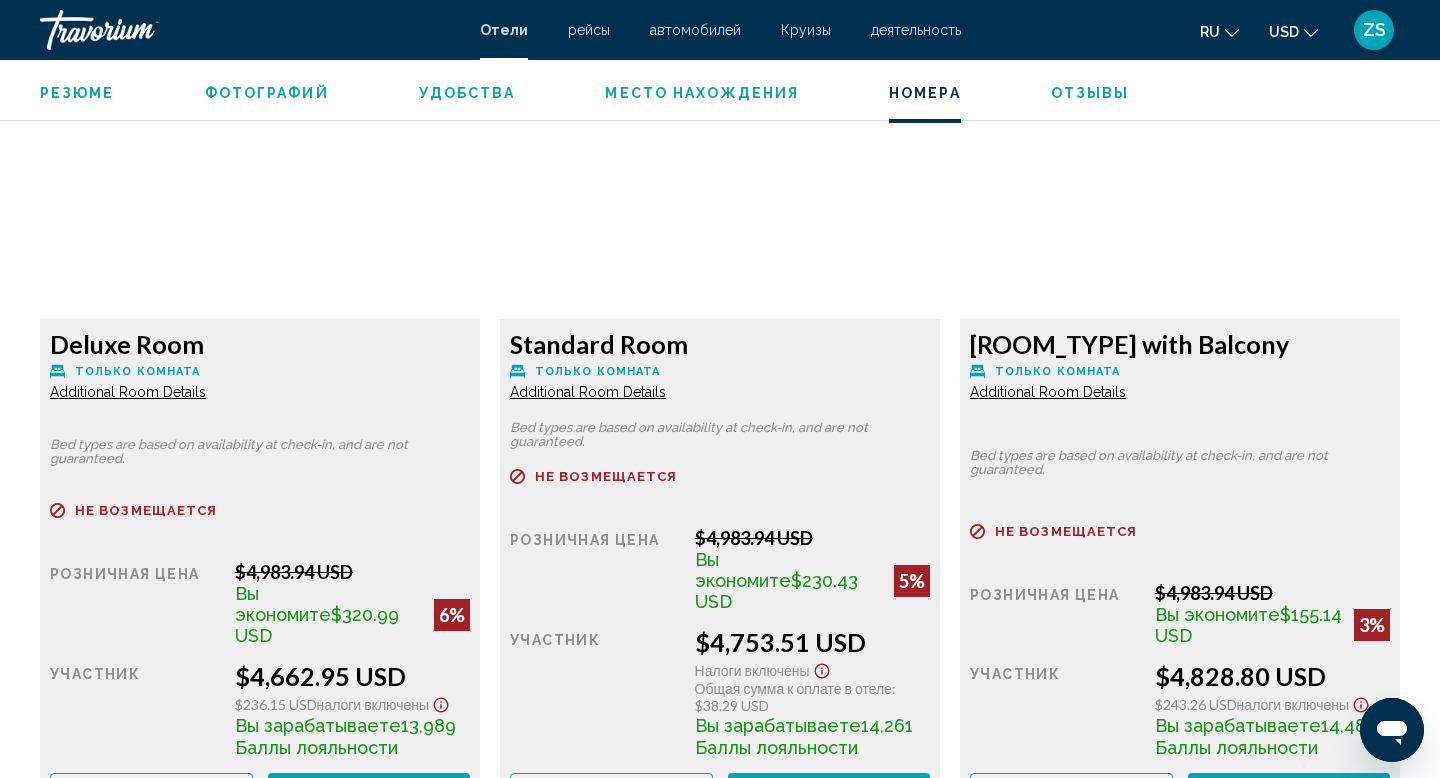 click at bounding box center (260, 194) 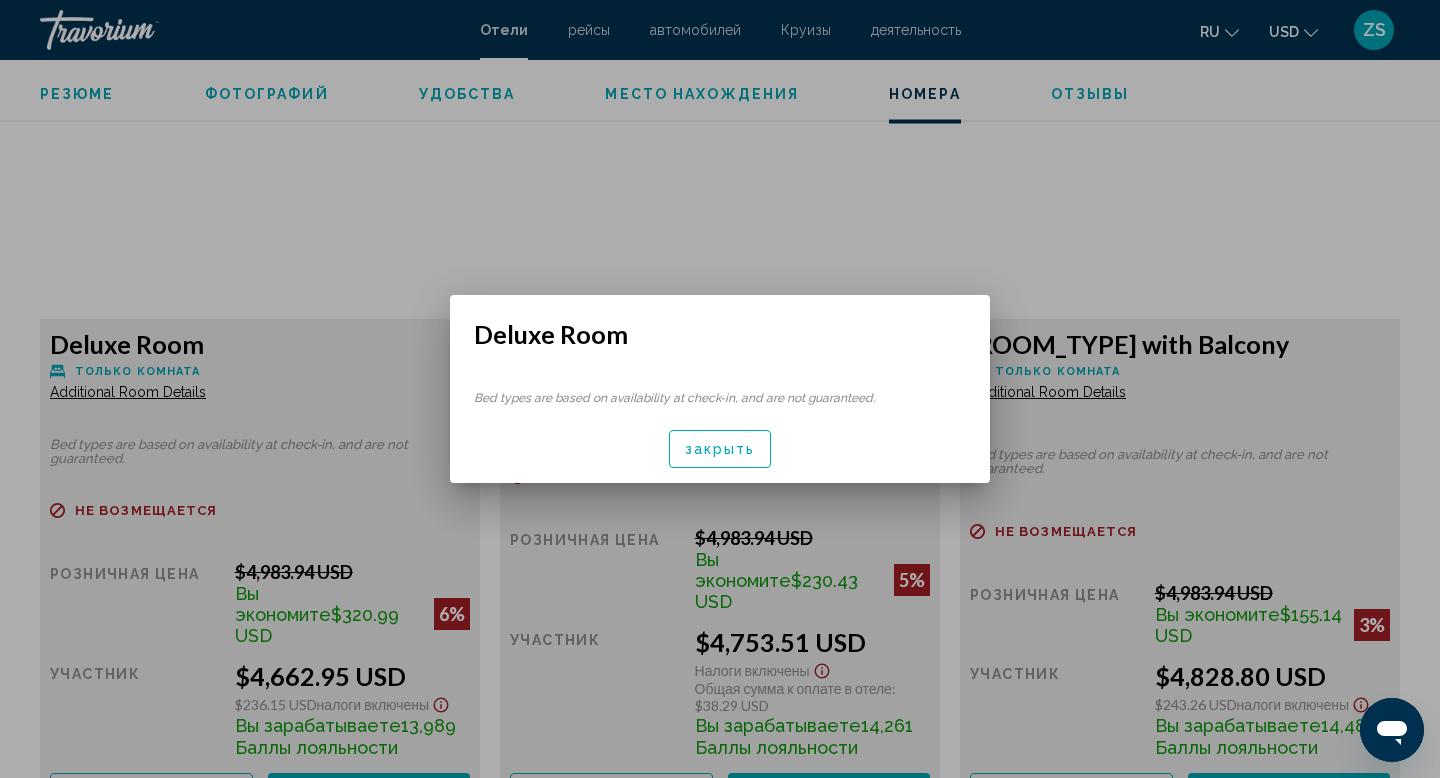 click on "Bed types are based on availability at check-in, and are not guaranteed." at bounding box center [720, 382] 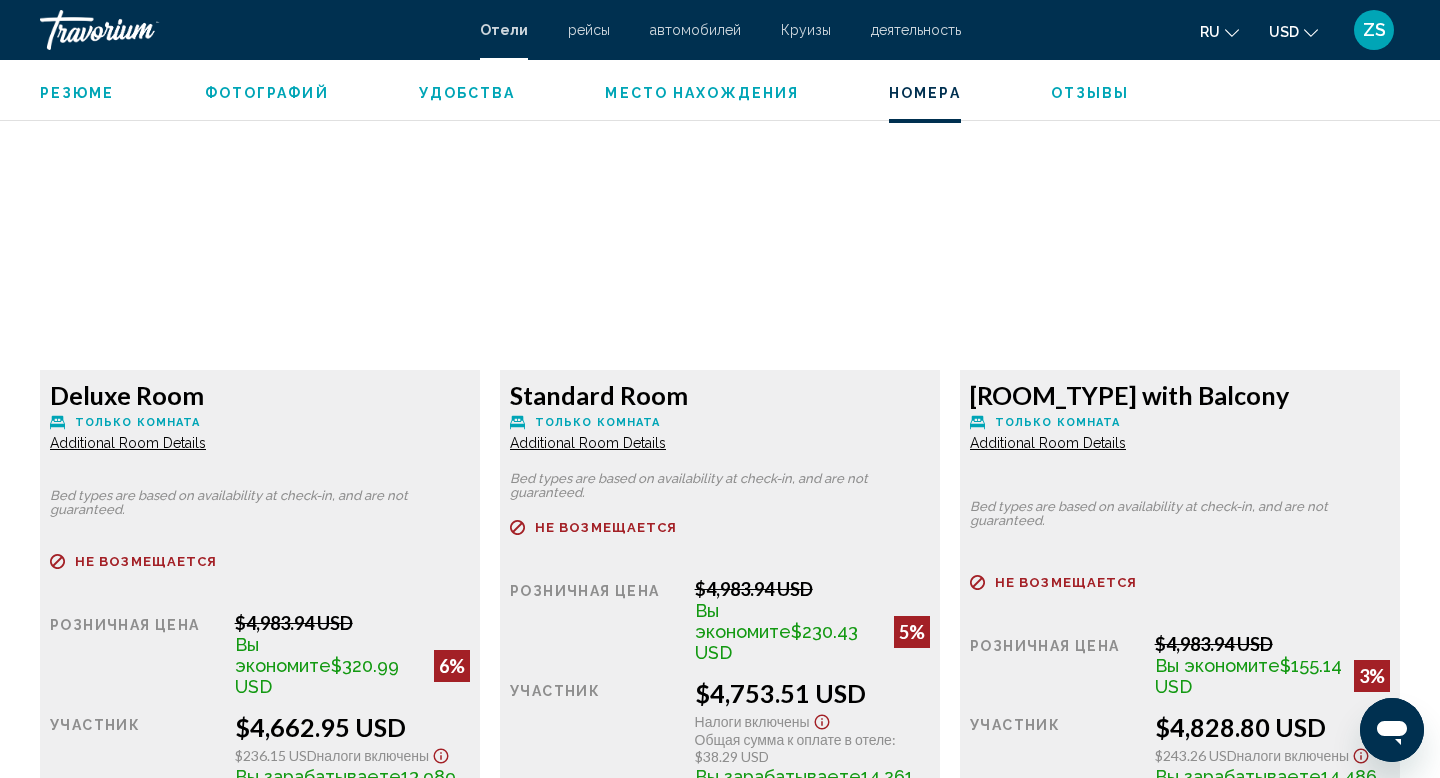 scroll, scrollTop: 2731, scrollLeft: 0, axis: vertical 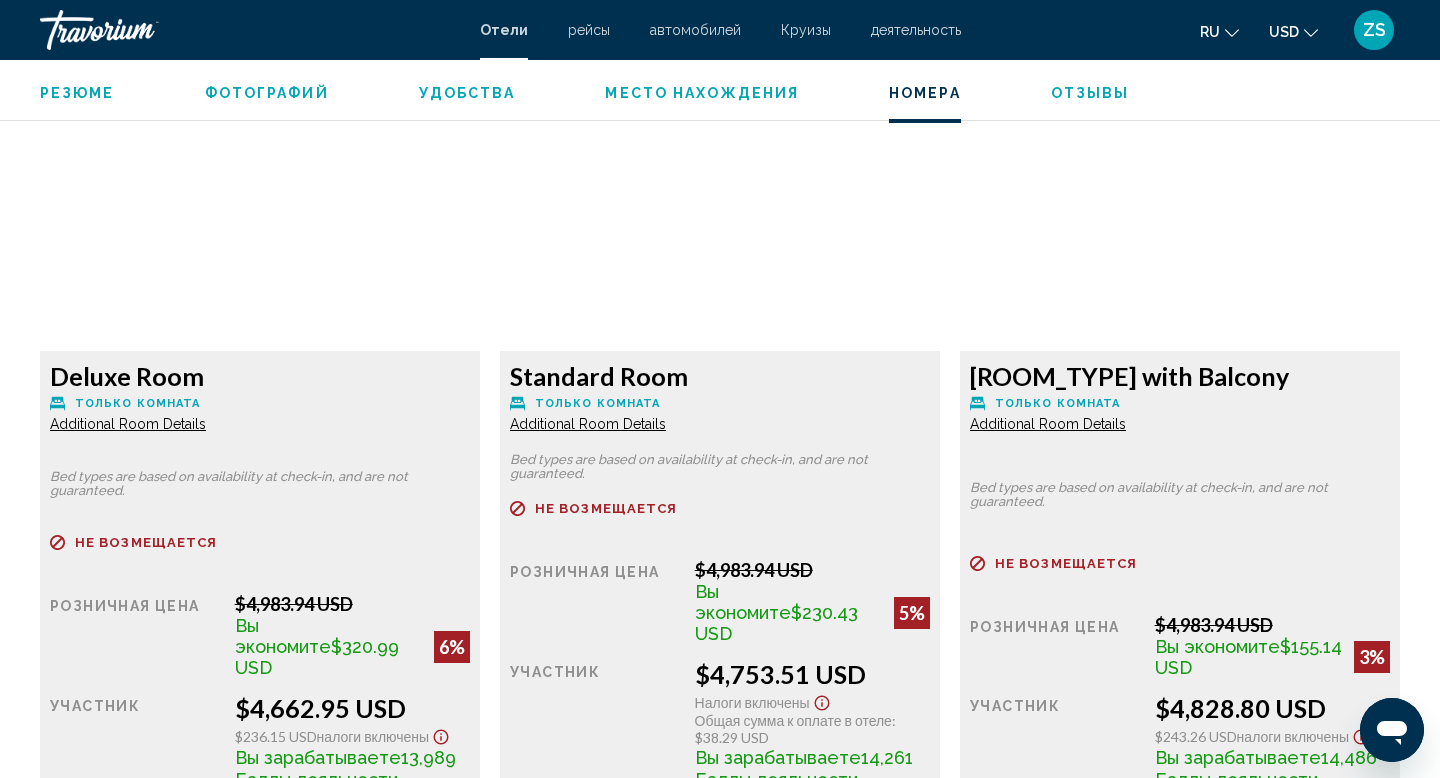 click at bounding box center [260, 226] 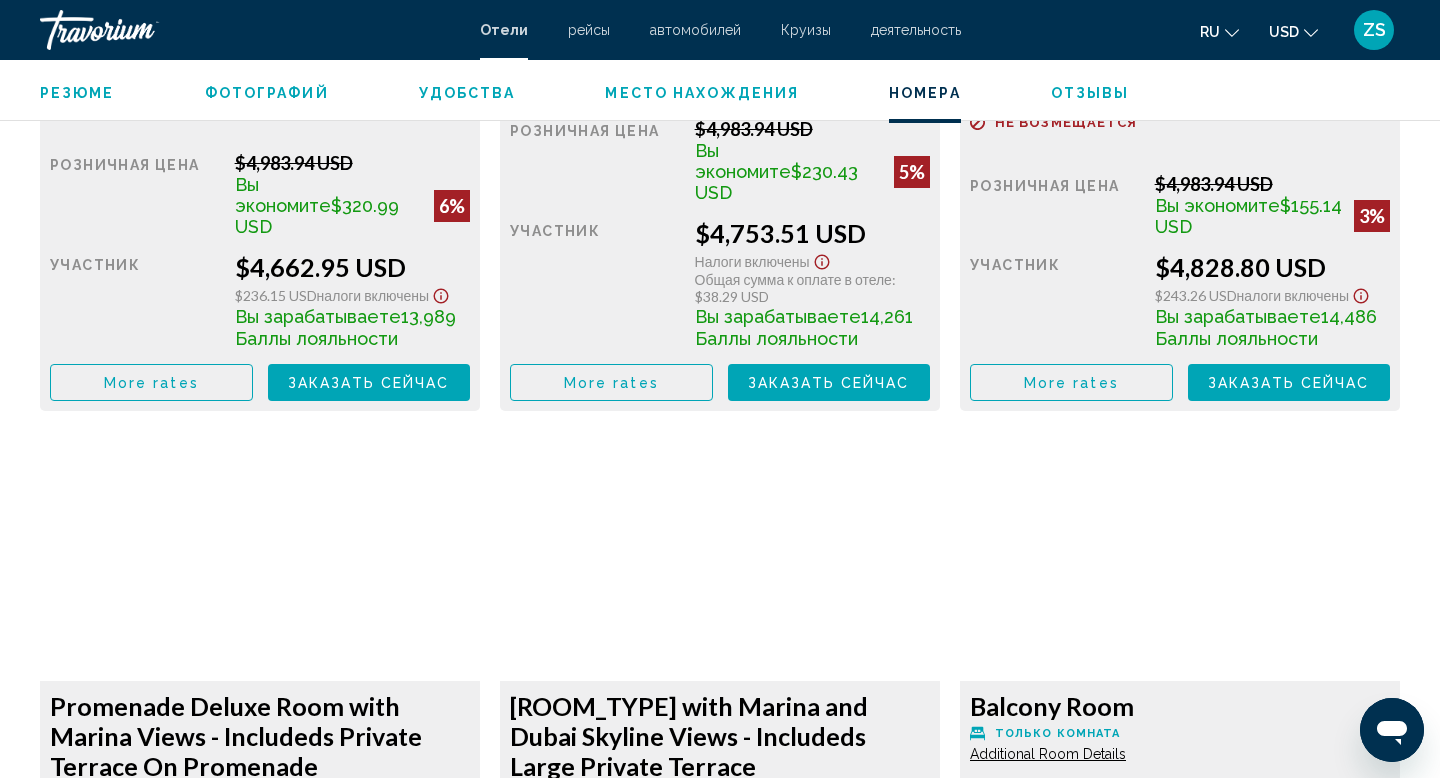 scroll, scrollTop: 2982, scrollLeft: 0, axis: vertical 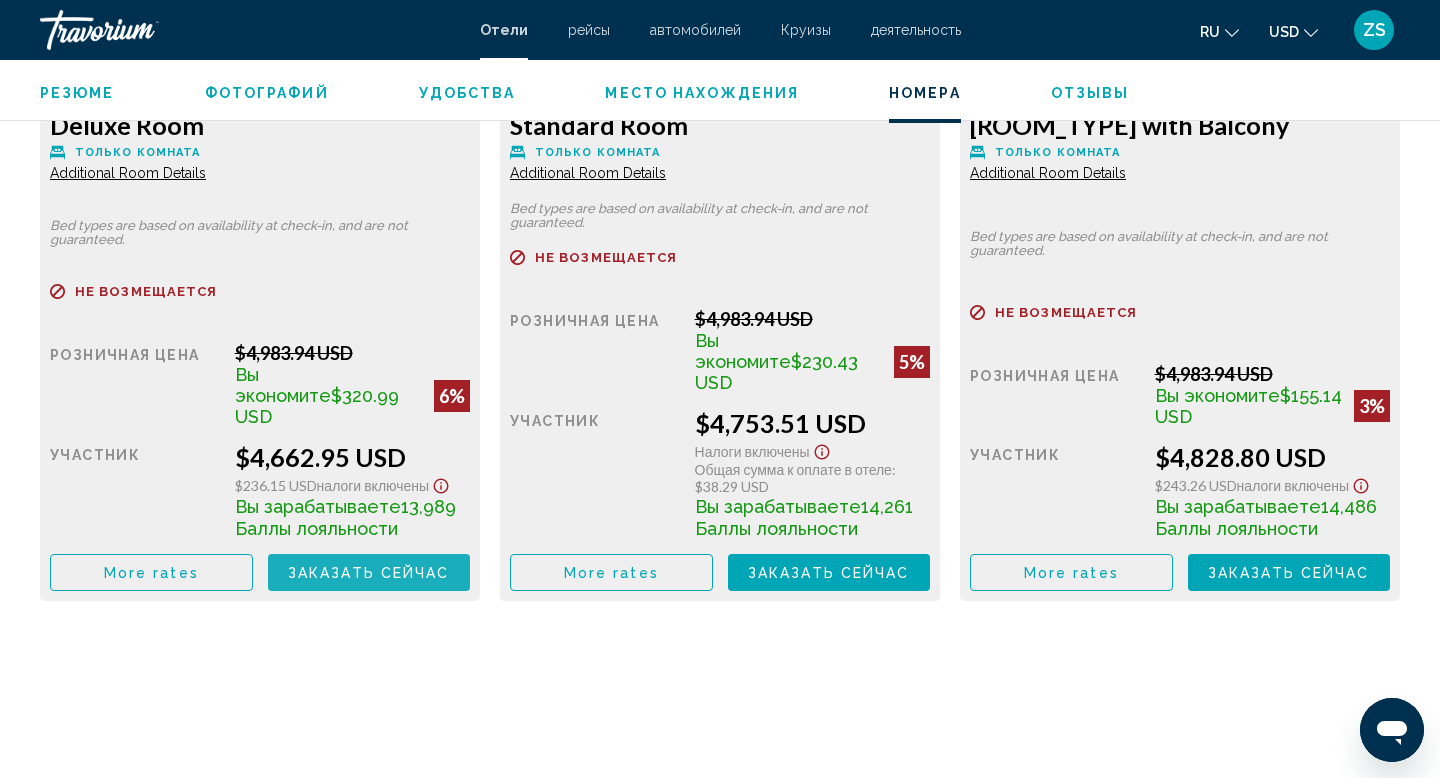 click on "Заказать сейчас" at bounding box center (369, 573) 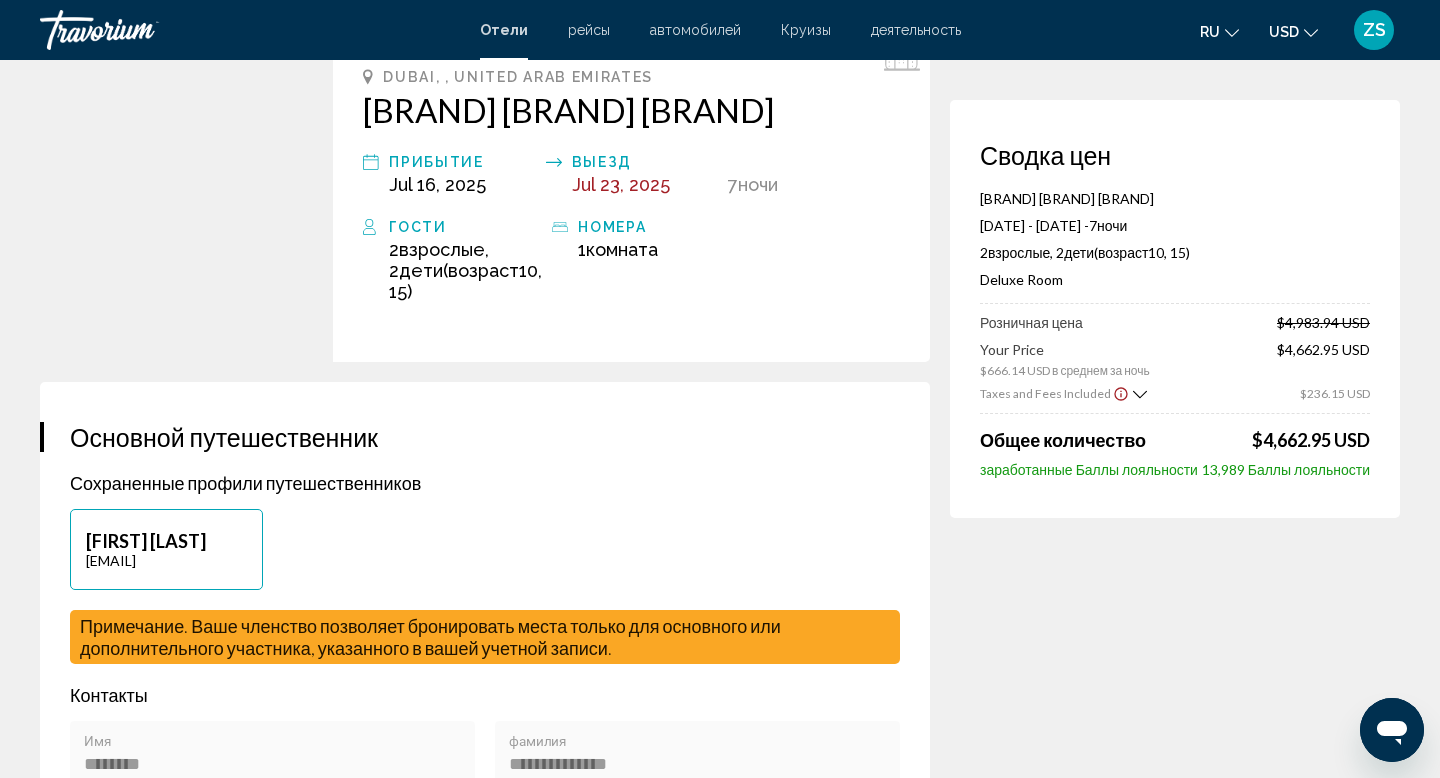 scroll, scrollTop: 0, scrollLeft: 0, axis: both 